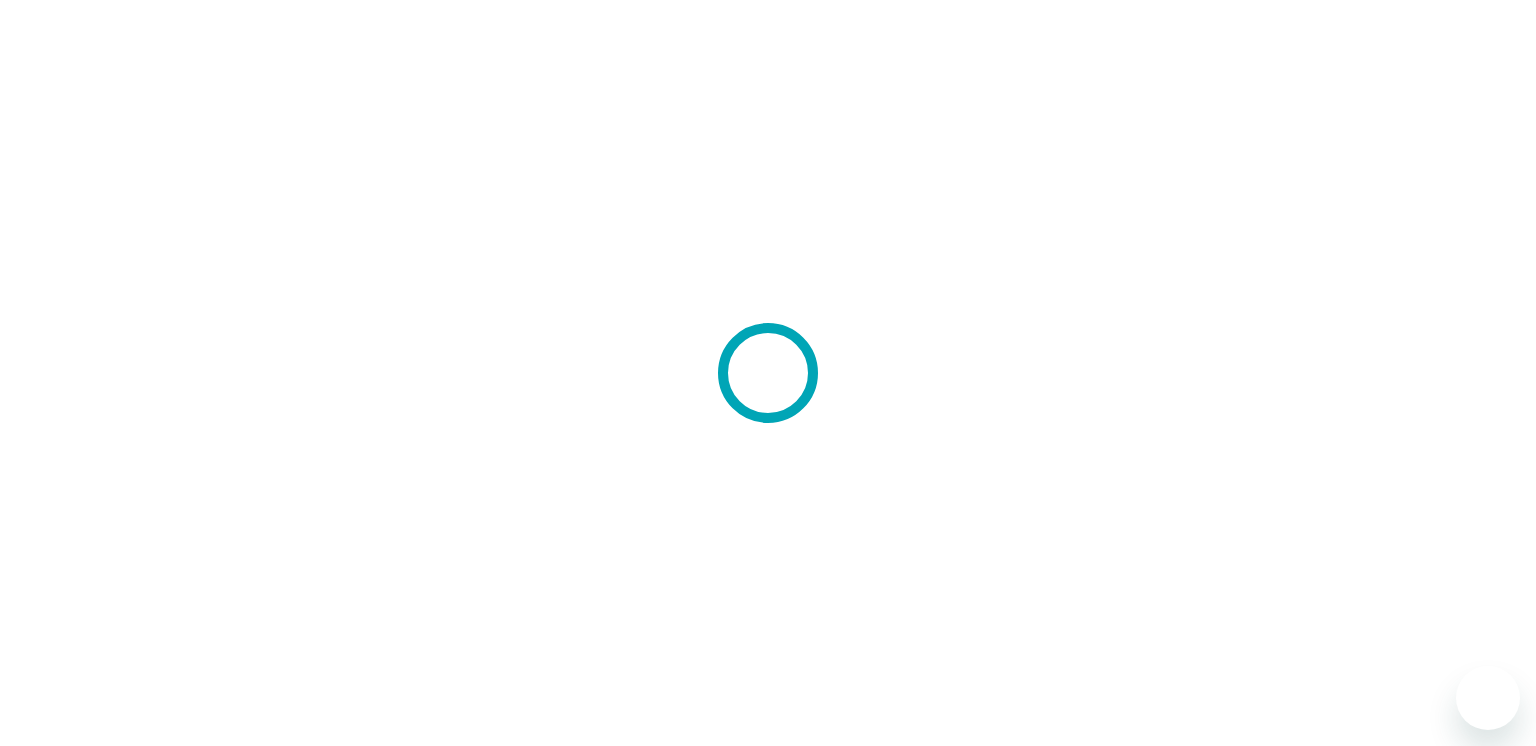scroll, scrollTop: 0, scrollLeft: 0, axis: both 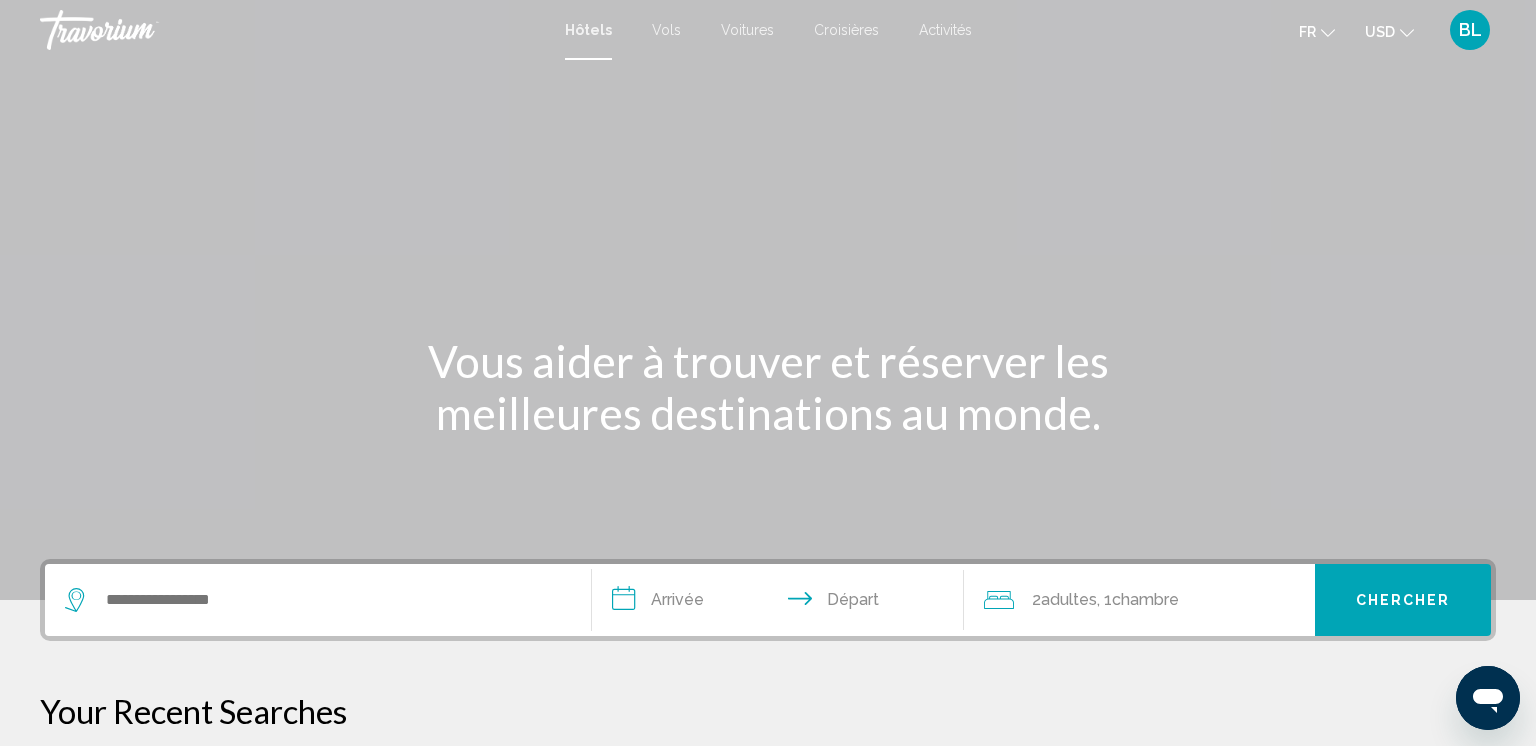 click at bounding box center [318, 600] 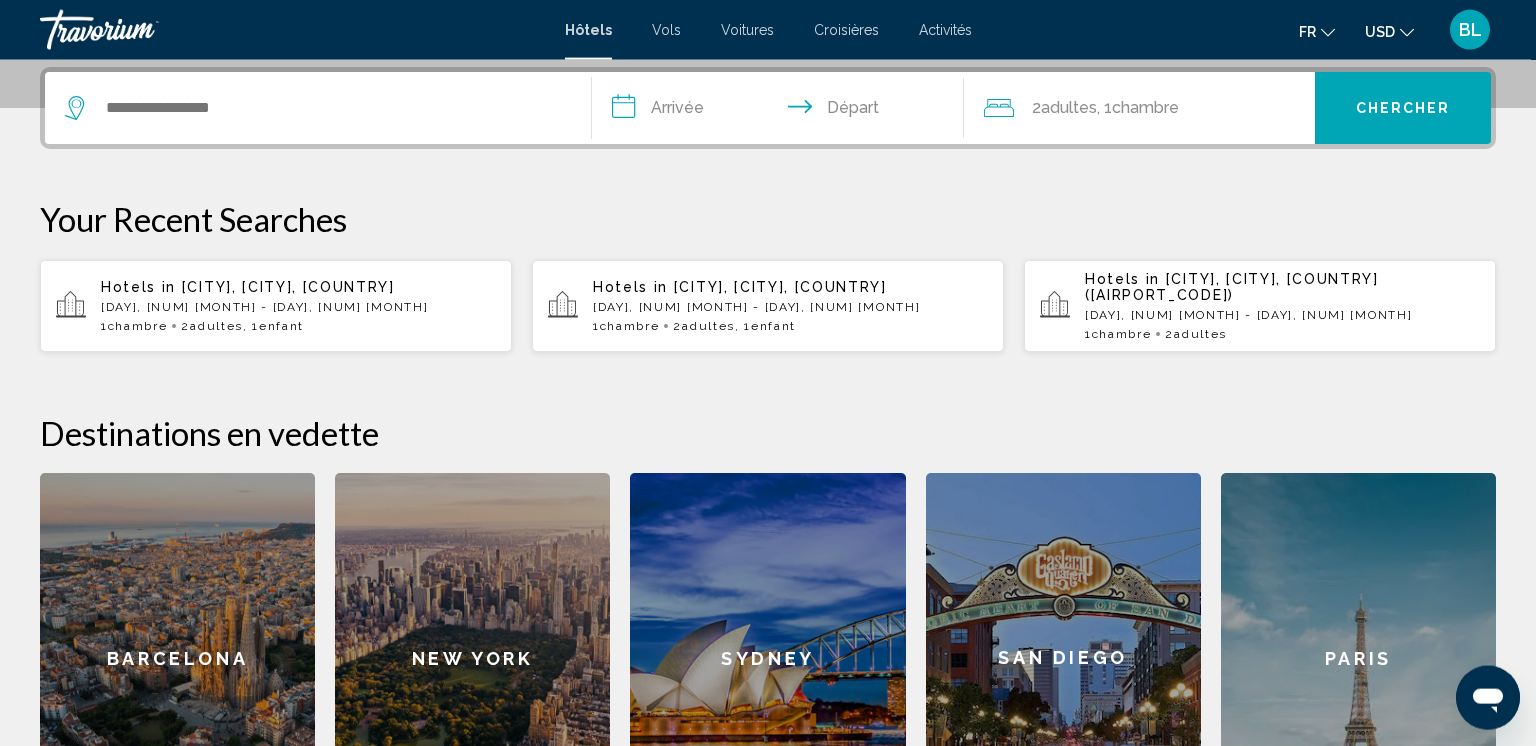 scroll, scrollTop: 493, scrollLeft: 0, axis: vertical 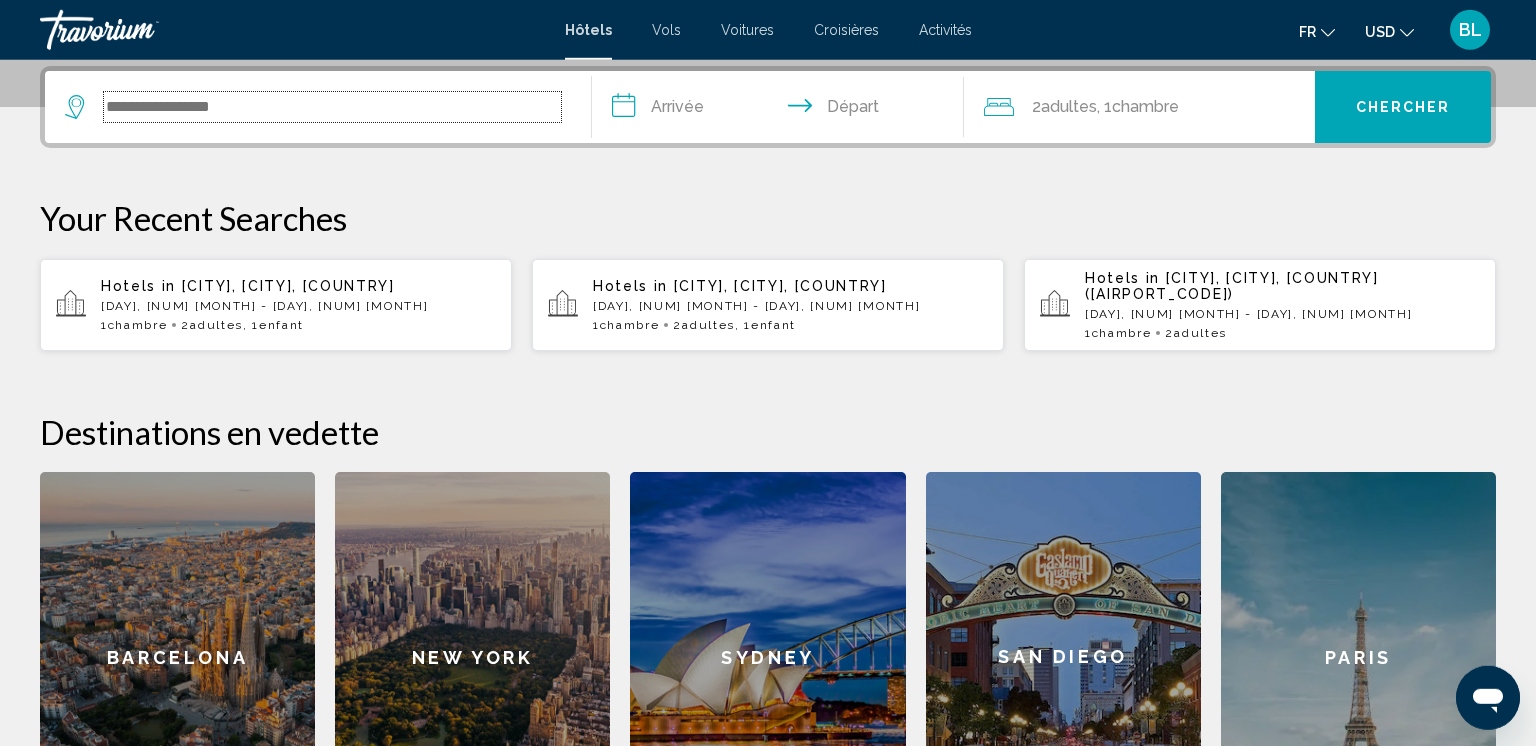 click at bounding box center (332, 107) 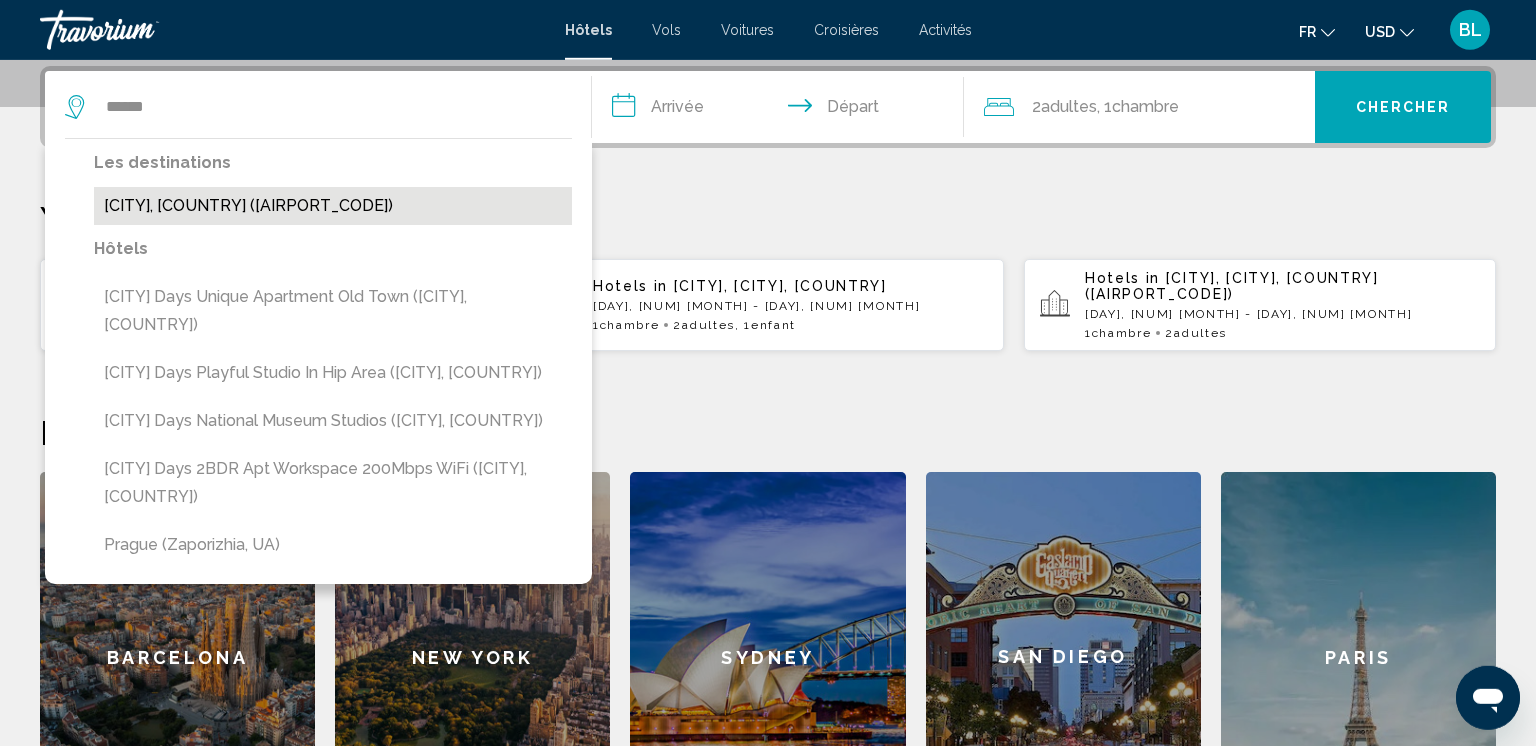 click on "Prague, Czech Republic (PRG)" at bounding box center (333, 206) 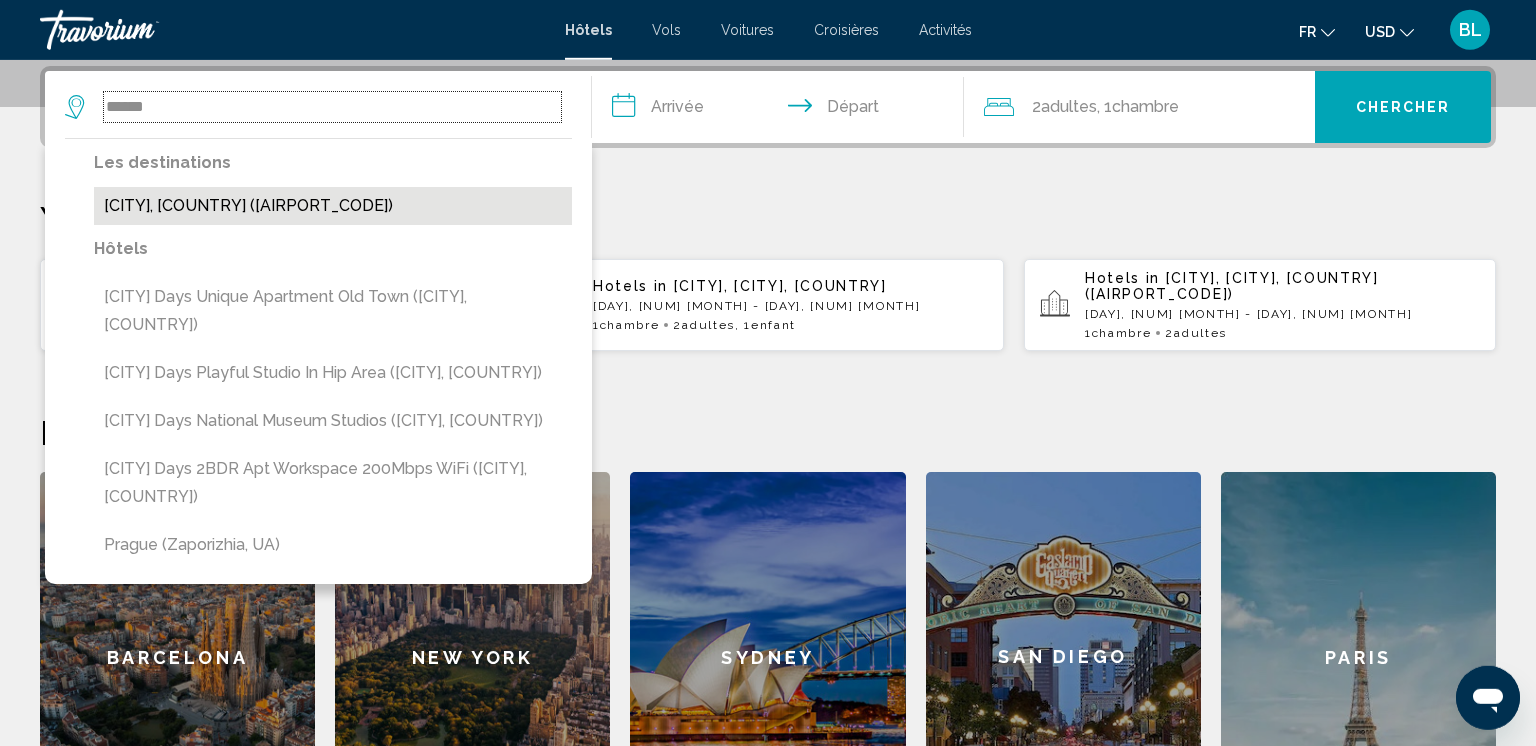 type on "**********" 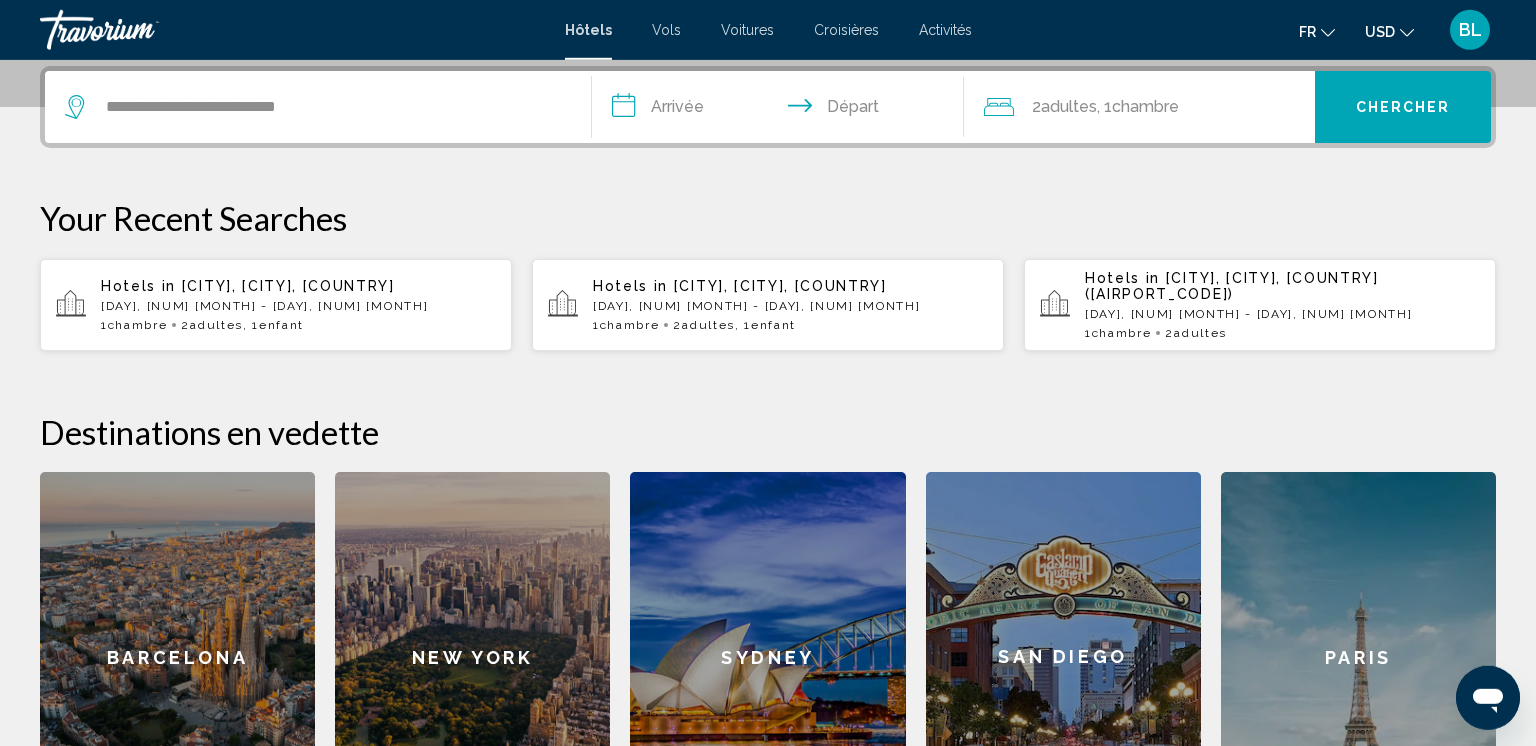 click on "**********" at bounding box center [782, 110] 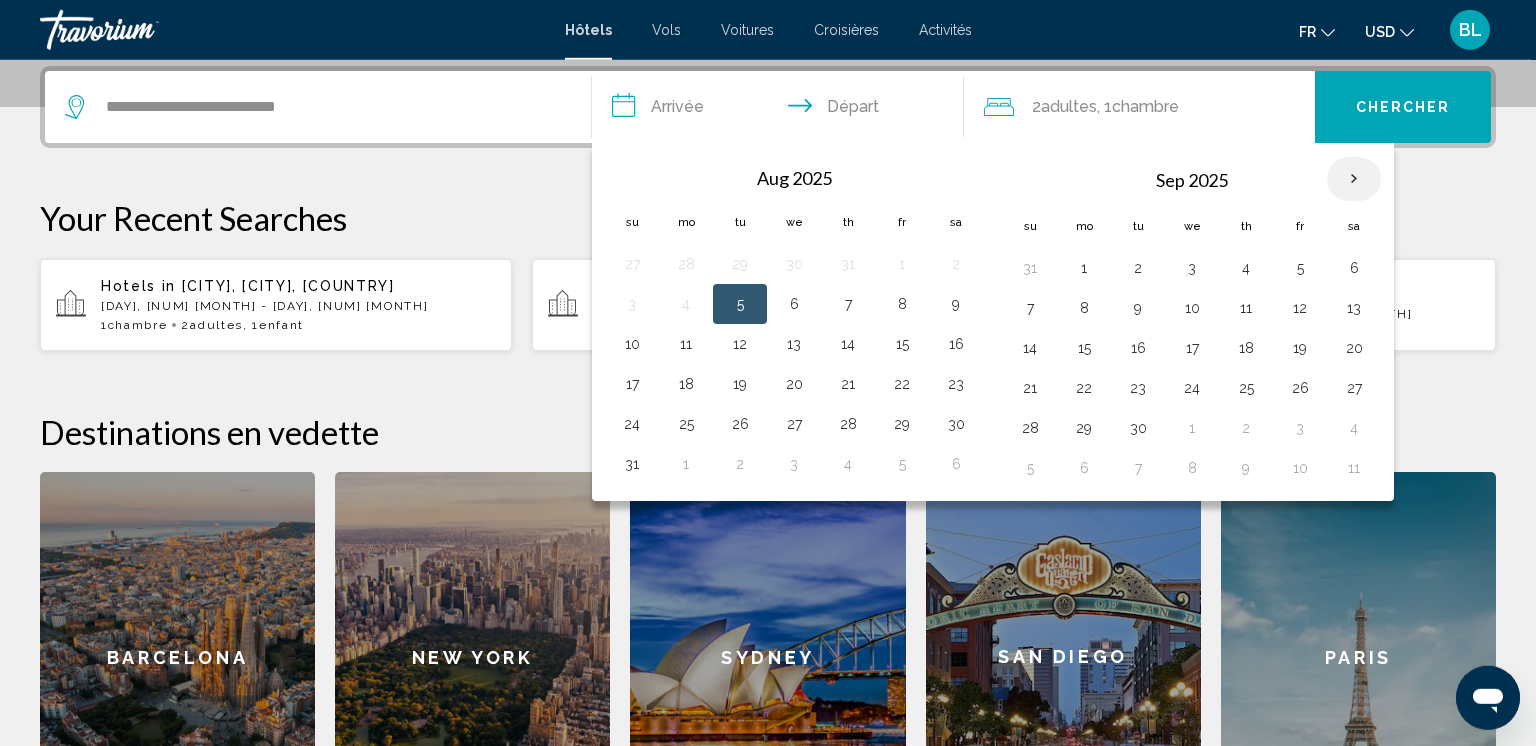 click at bounding box center [1354, 179] 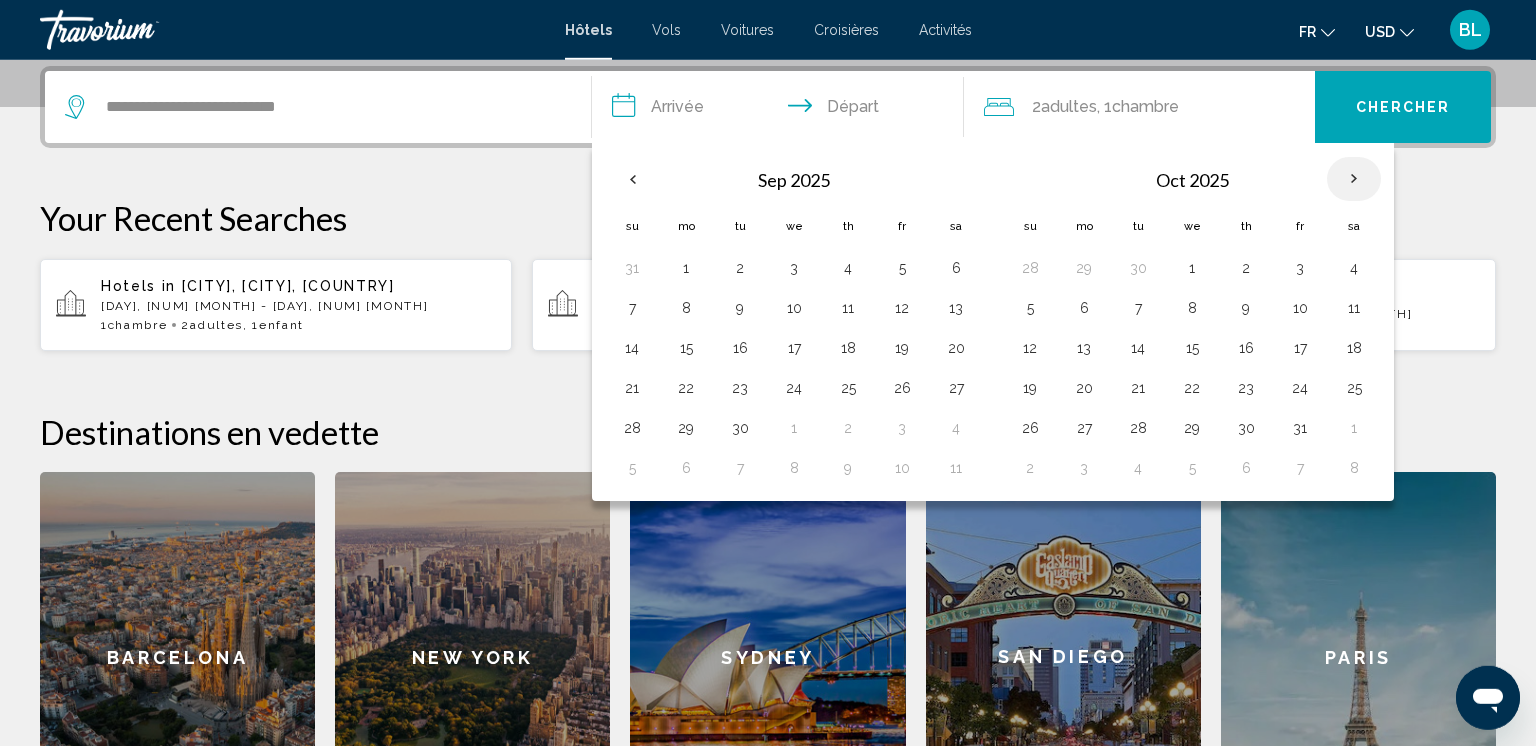 click at bounding box center [1354, 179] 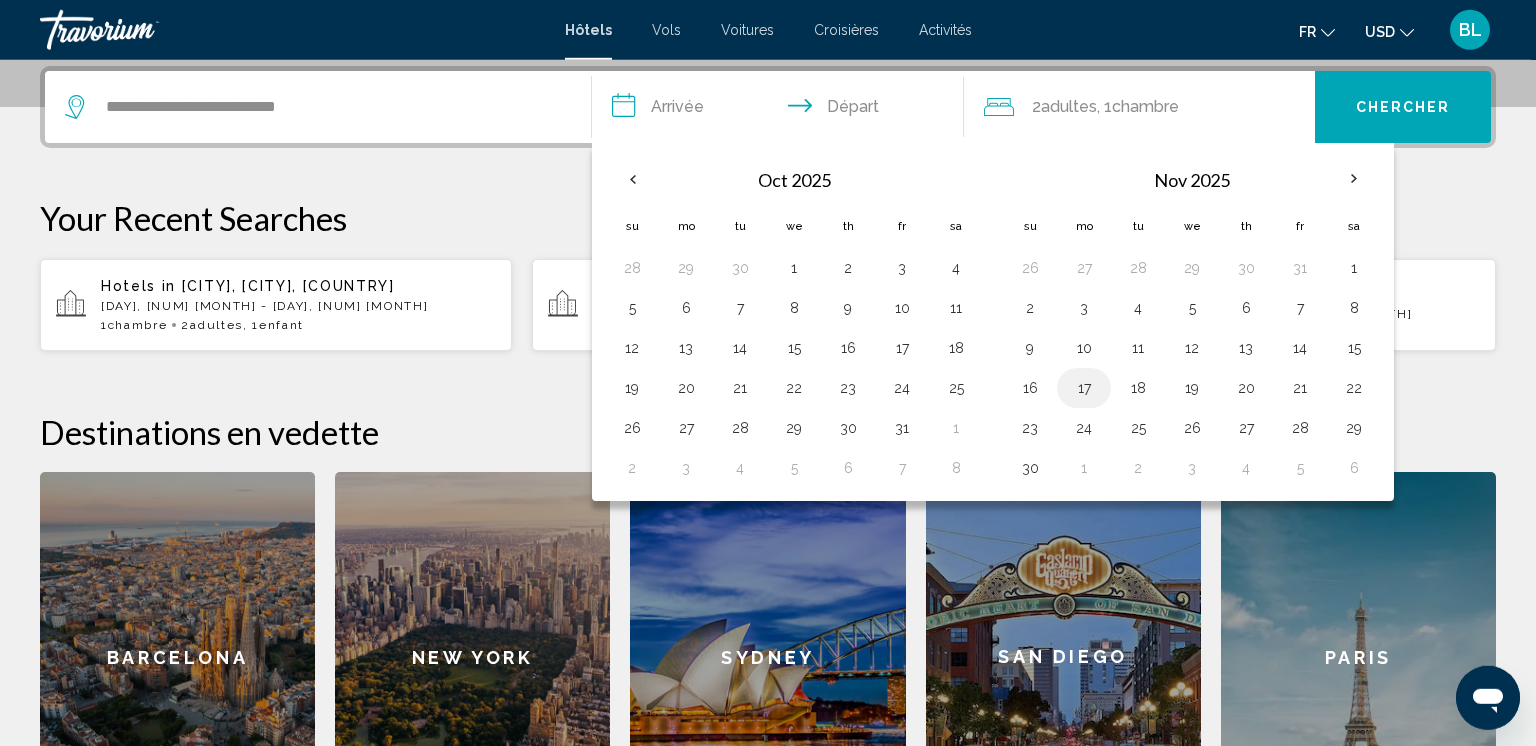 click on "17" at bounding box center [1084, 388] 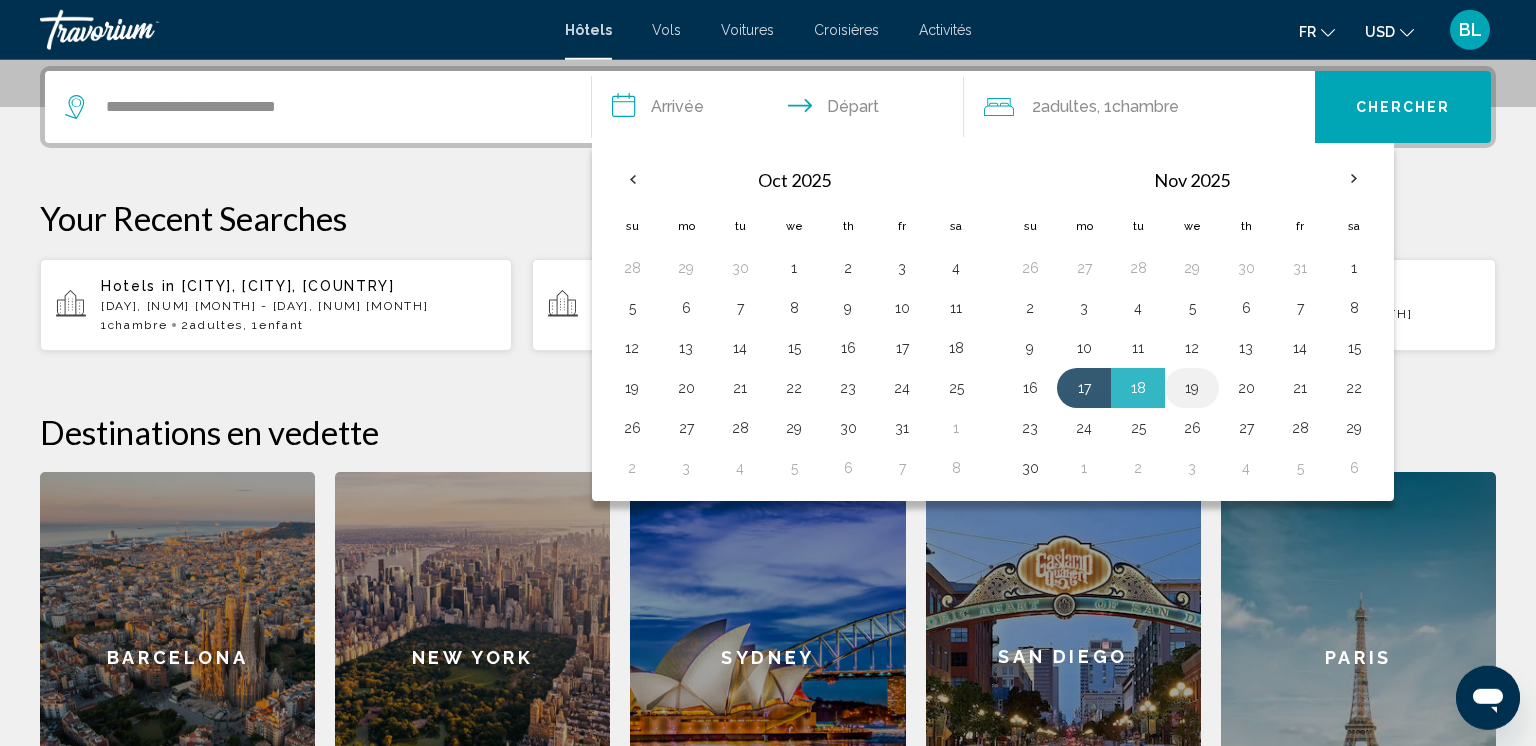 click on "19" at bounding box center (1192, 388) 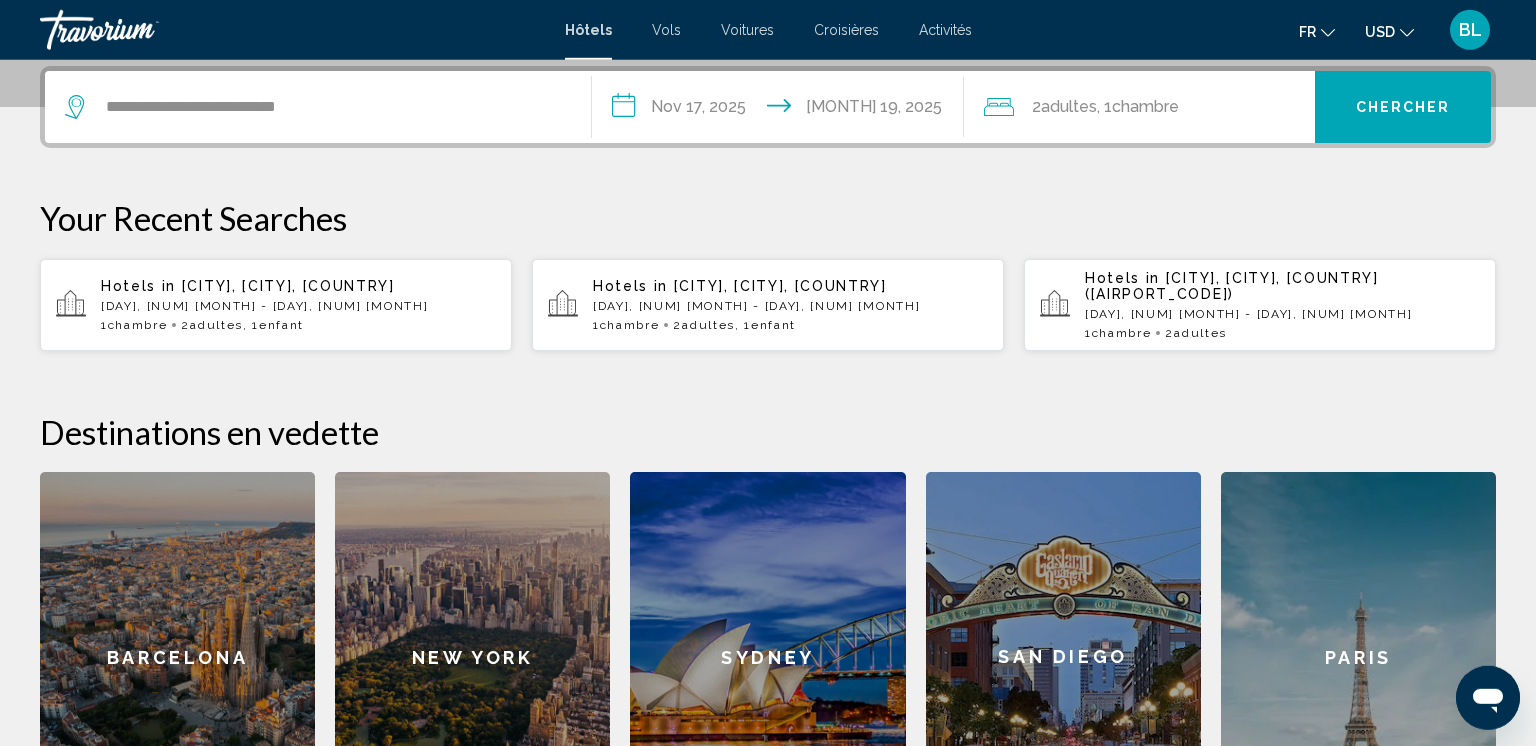 click on "2  Adulte Adultes , 1  Chambre pièces" 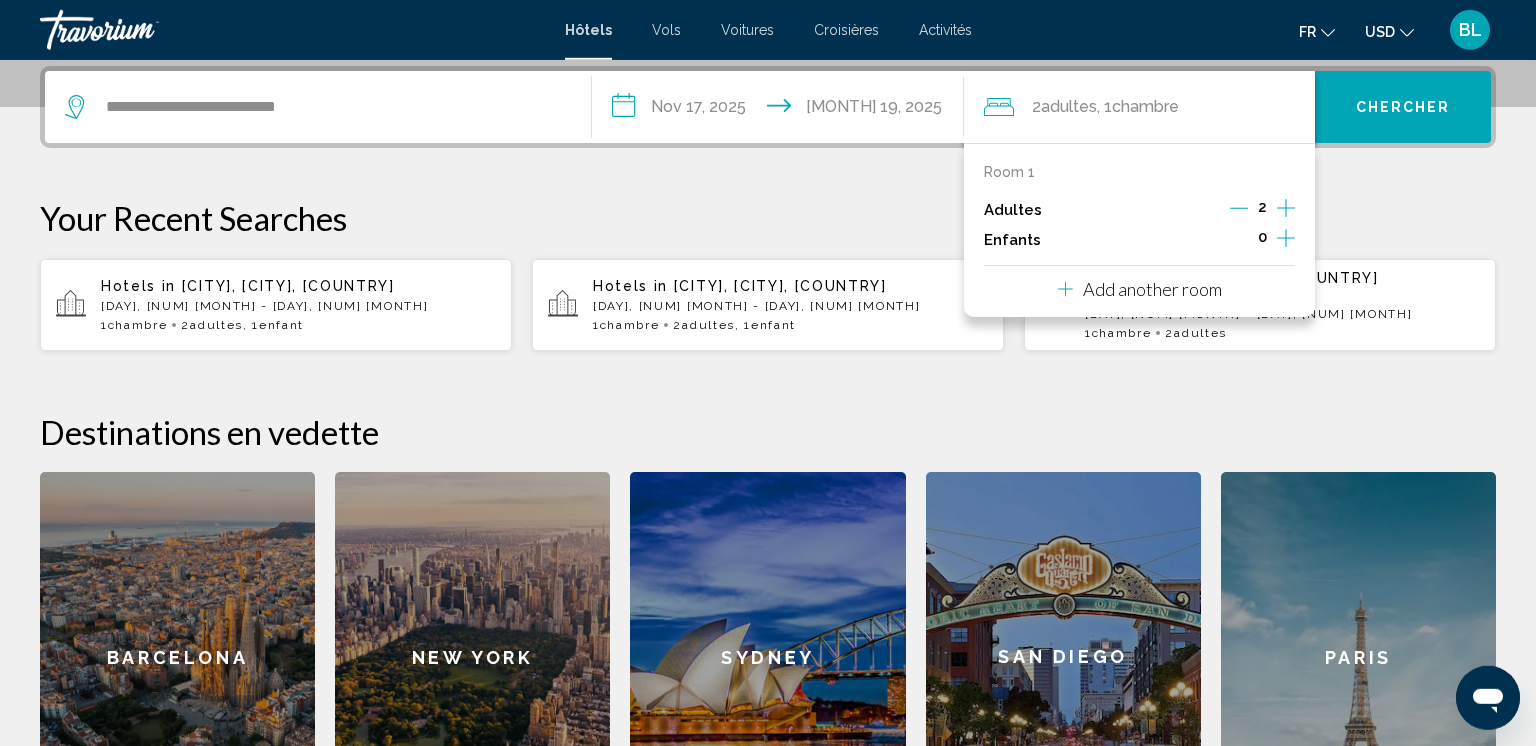 click 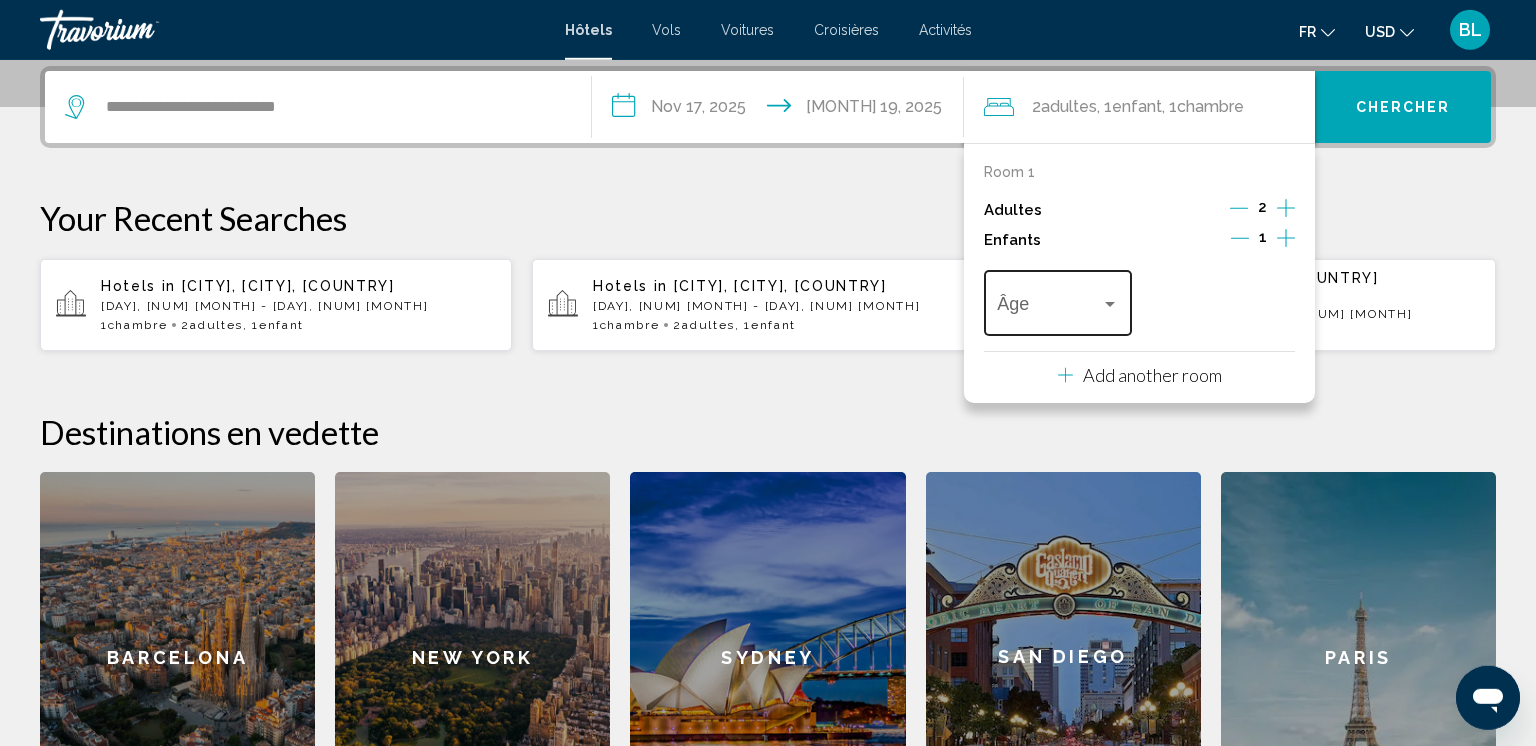 click on "Âge" at bounding box center [1057, 300] 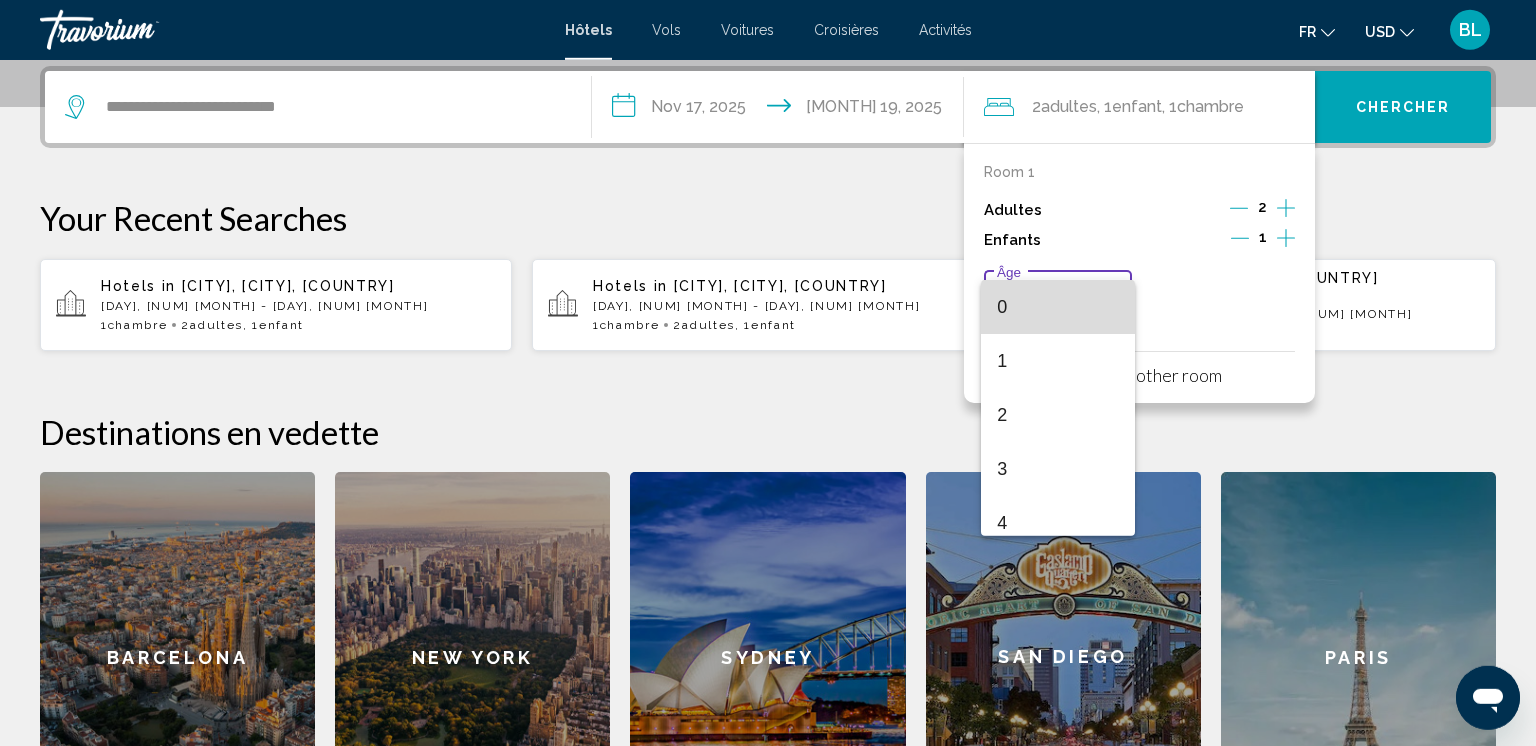 click on "0" at bounding box center [1057, 307] 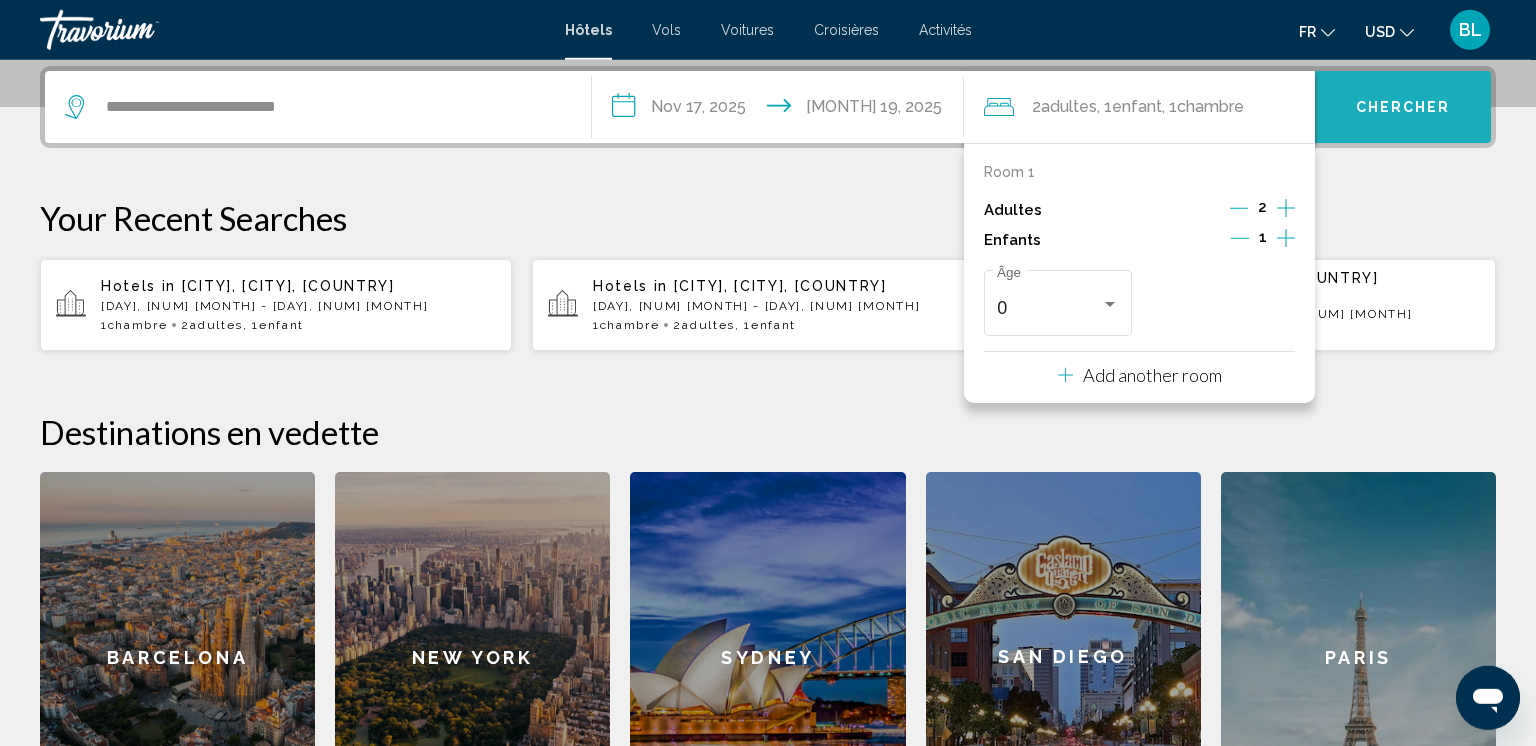 click on "Chercher" at bounding box center [1403, 107] 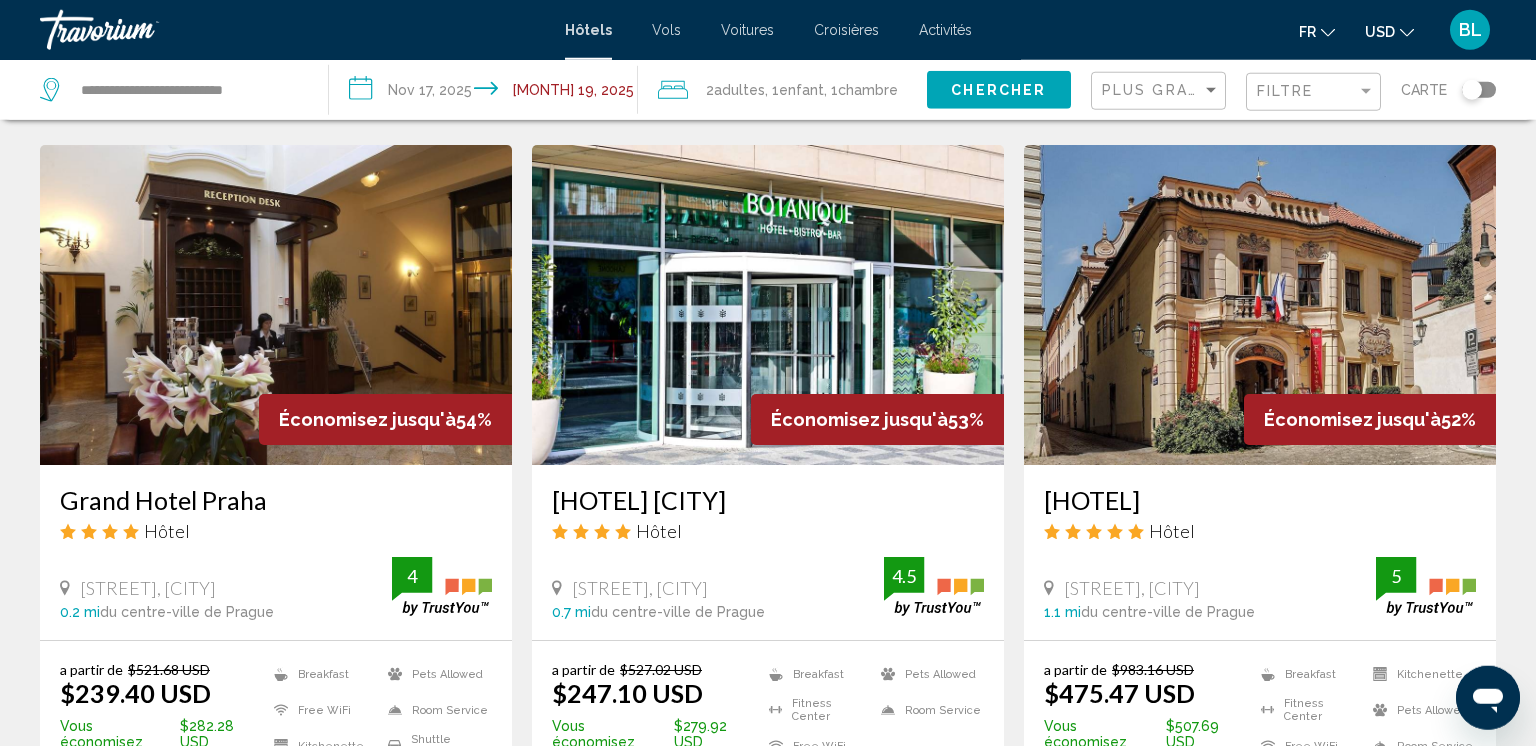 scroll, scrollTop: 0, scrollLeft: 0, axis: both 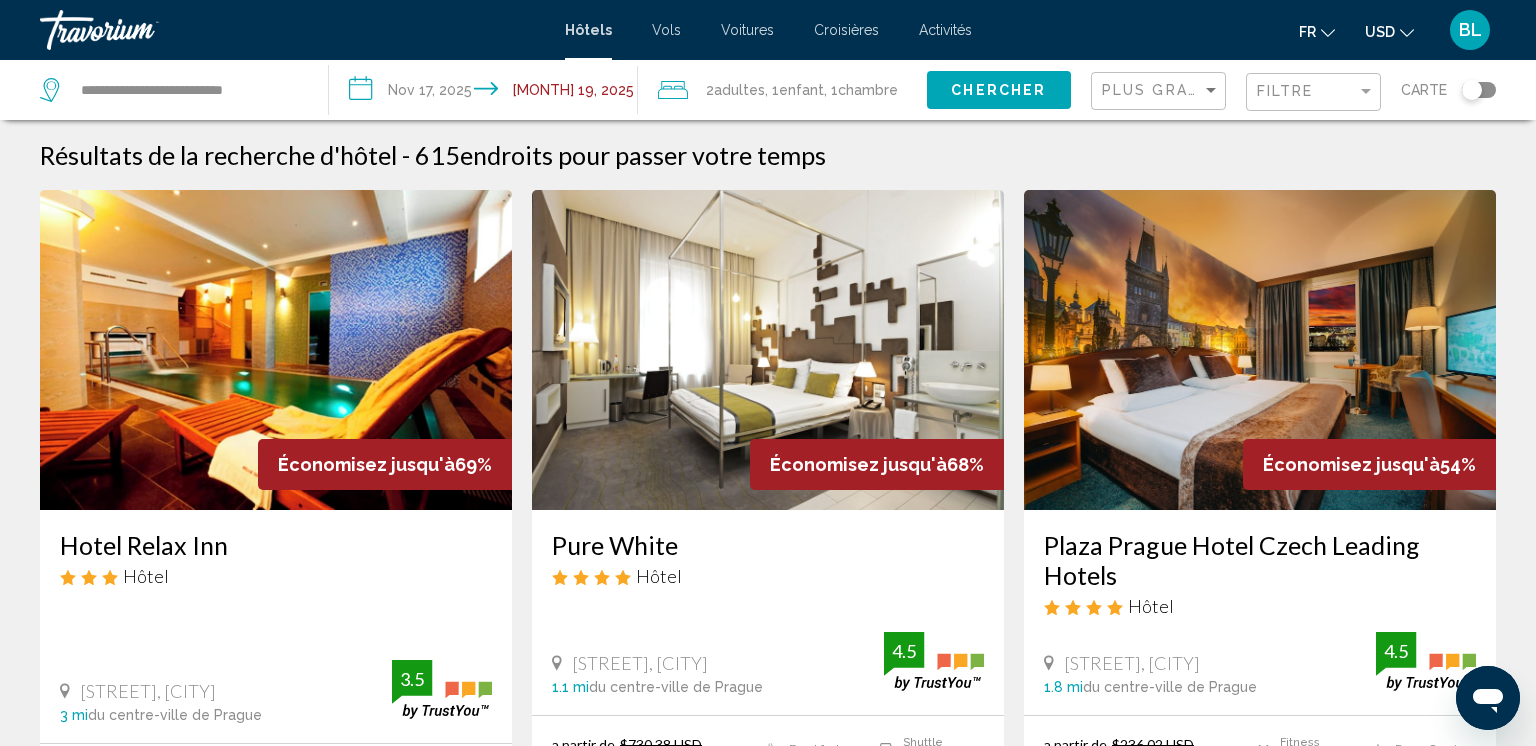 click at bounding box center (276, 350) 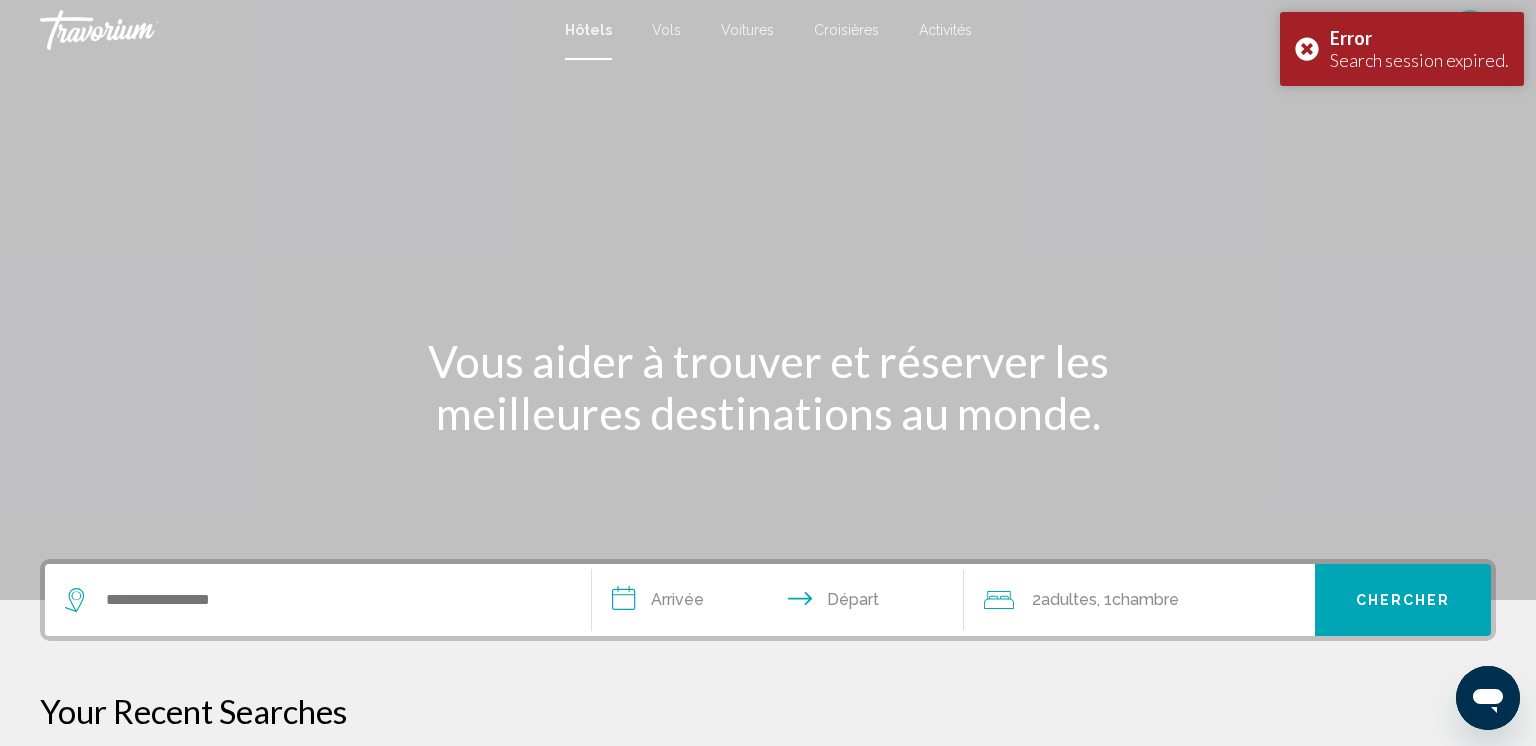 click at bounding box center [318, 600] 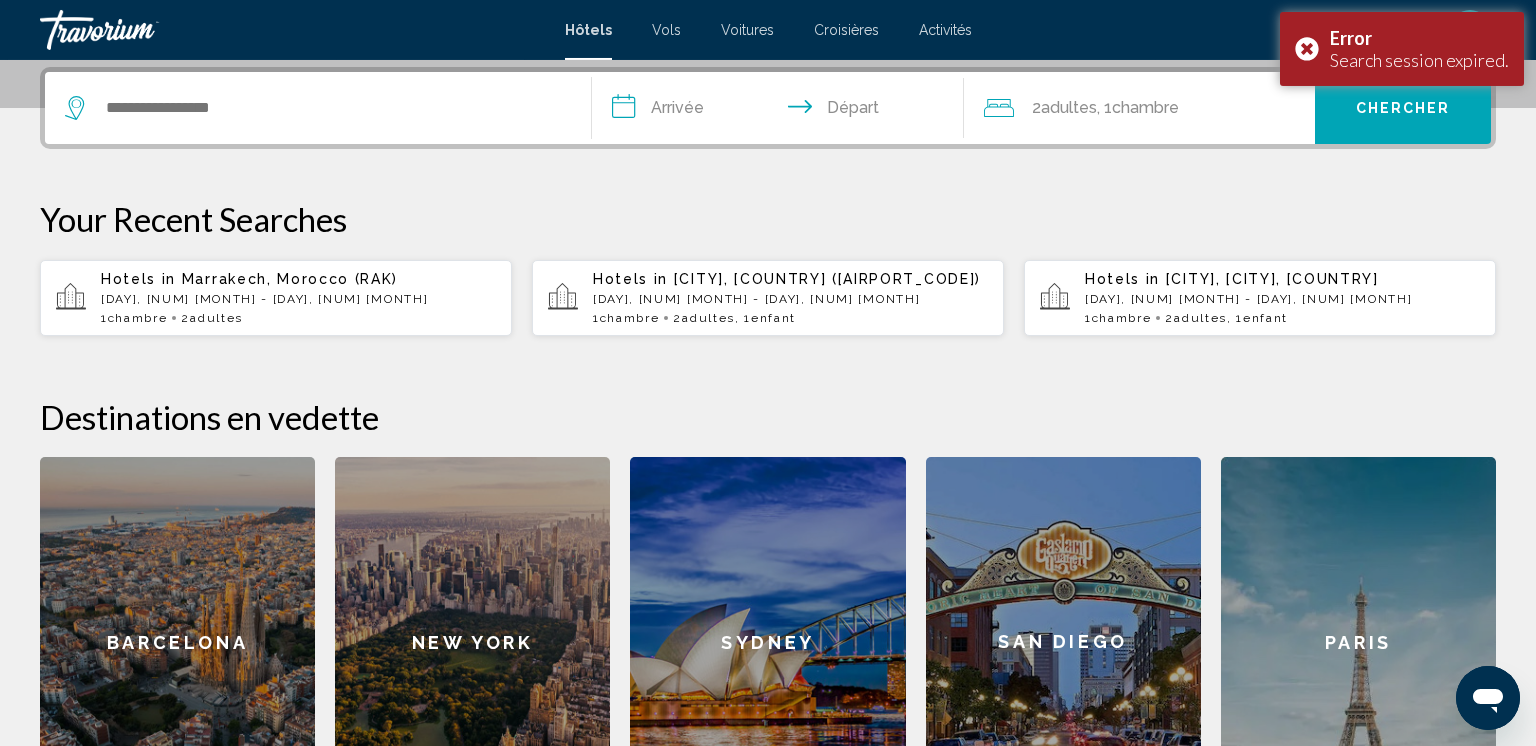 scroll, scrollTop: 493, scrollLeft: 0, axis: vertical 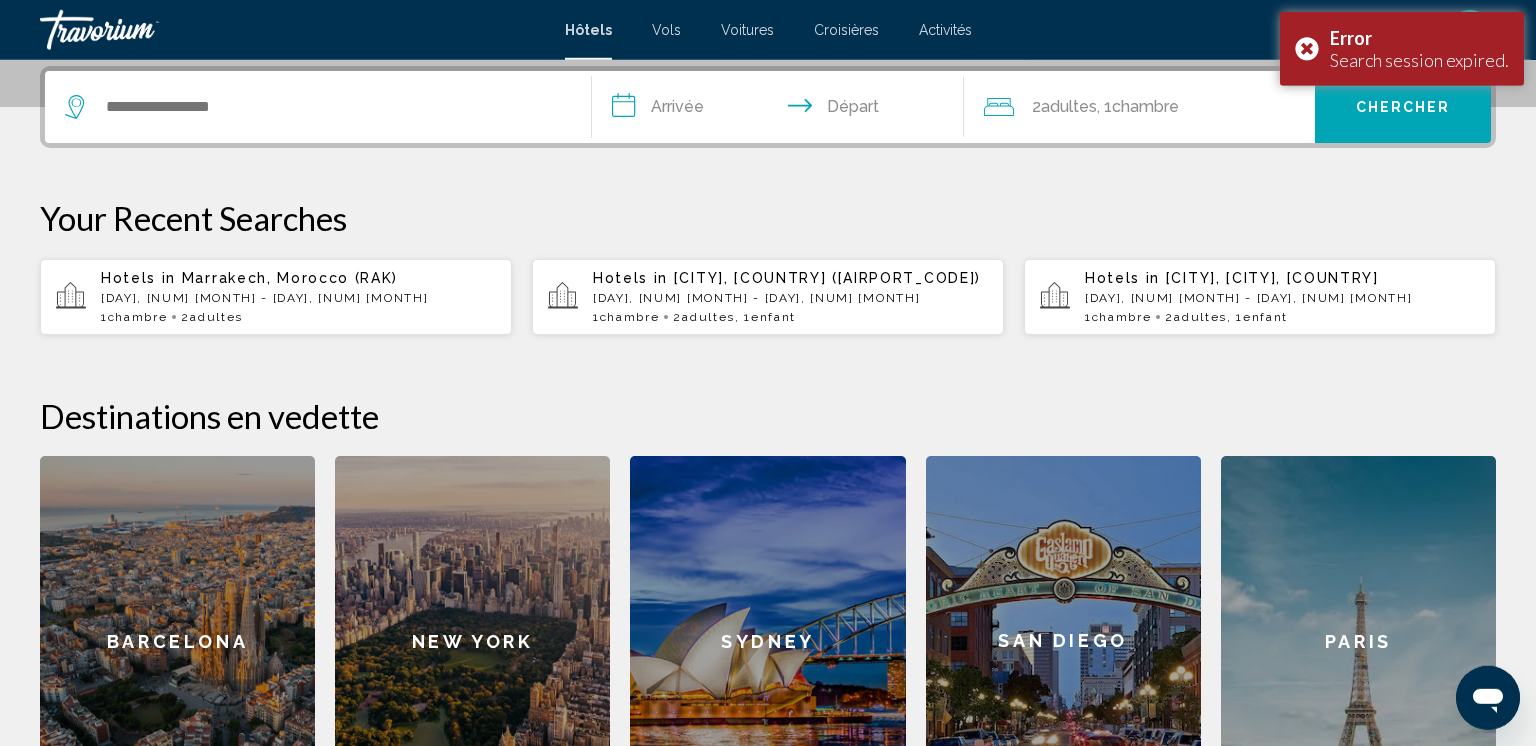 click on "Hotels in    Prague, Czech Republic (PRG)  Mon, 17 Nov - Wed, 19 Nov  1  Chambre pièces 2  Adulte Adultes , 1  Enfant Enfants" at bounding box center (768, 297) 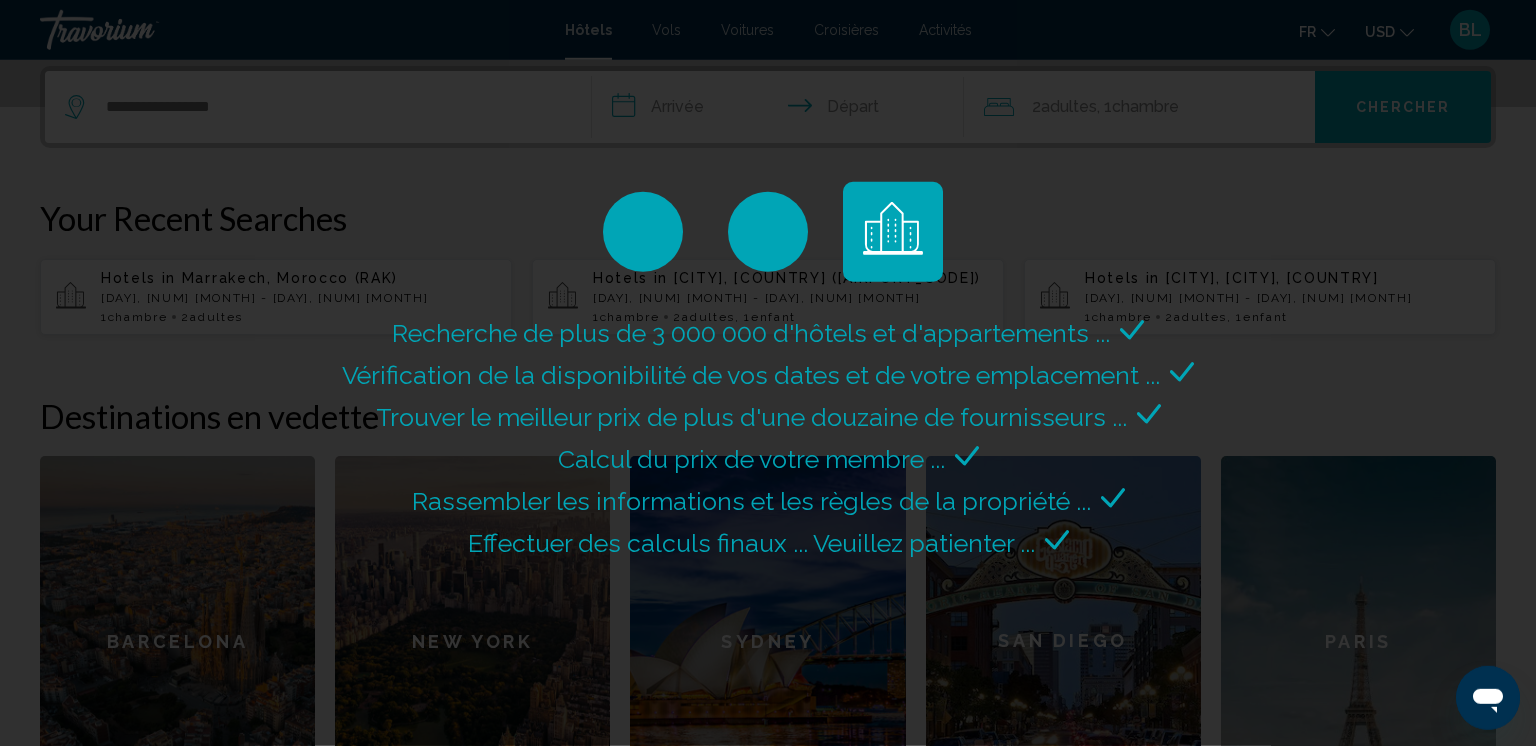 scroll, scrollTop: 0, scrollLeft: 0, axis: both 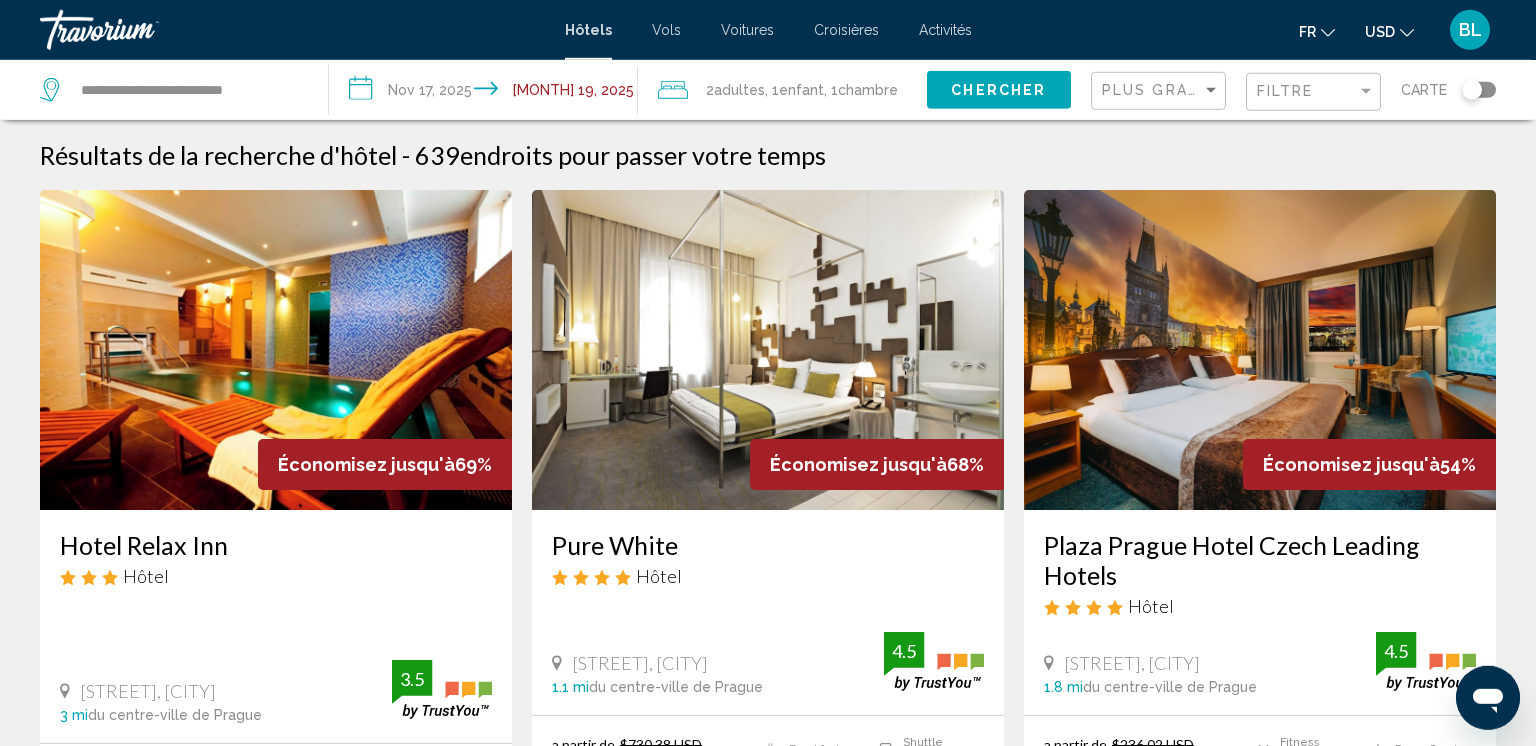 click at bounding box center [276, 350] 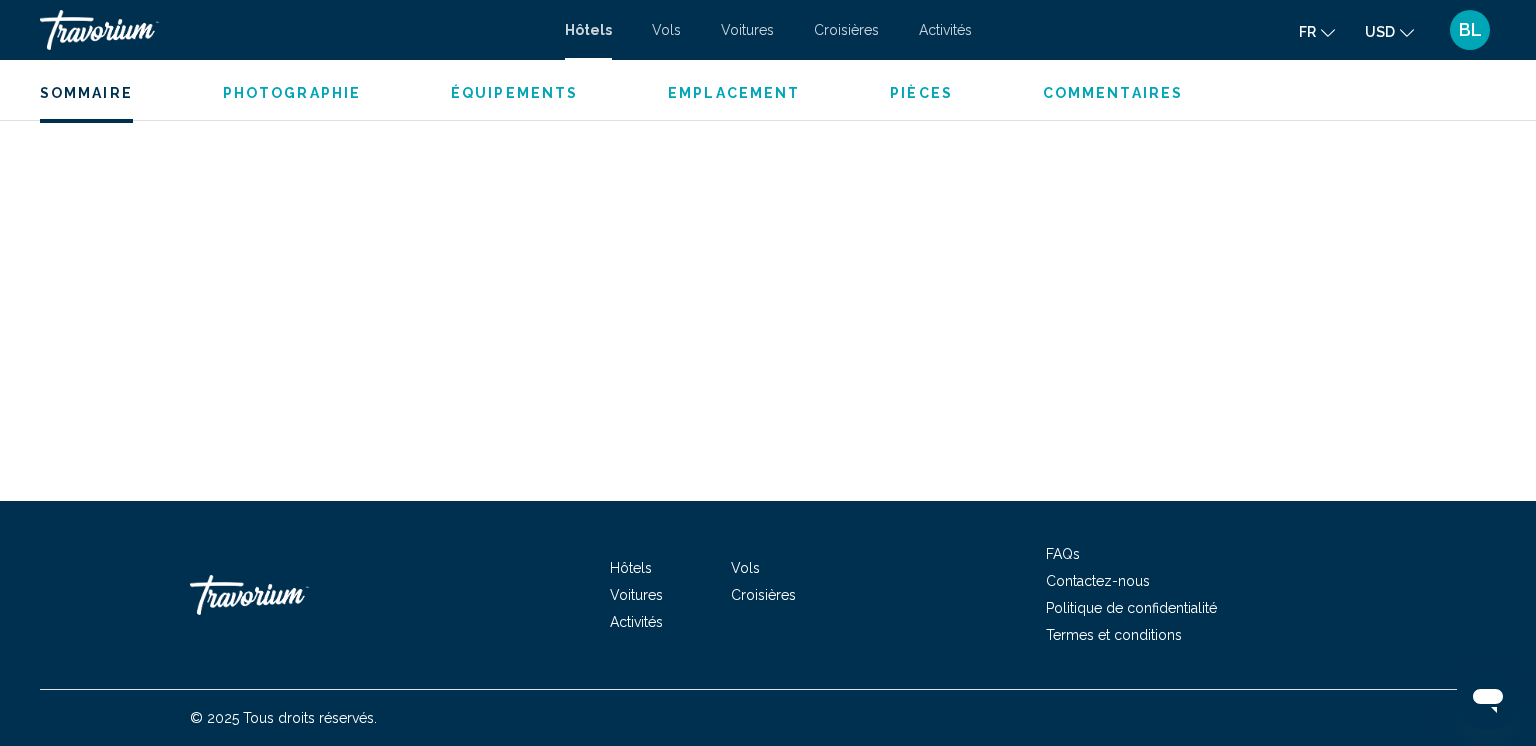 scroll, scrollTop: 4727, scrollLeft: 0, axis: vertical 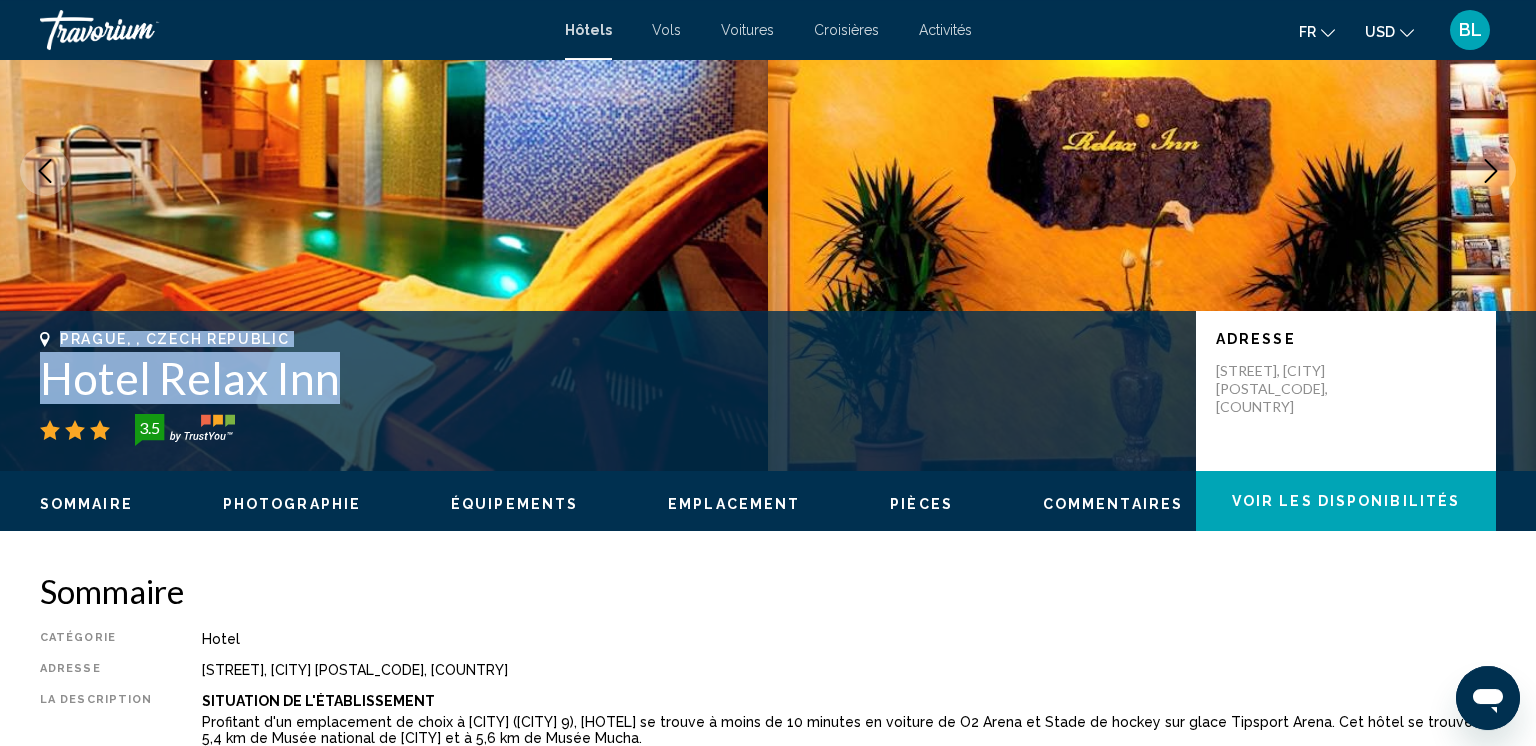 drag, startPoint x: 341, startPoint y: 372, endPoint x: 63, endPoint y: 334, distance: 280.5851 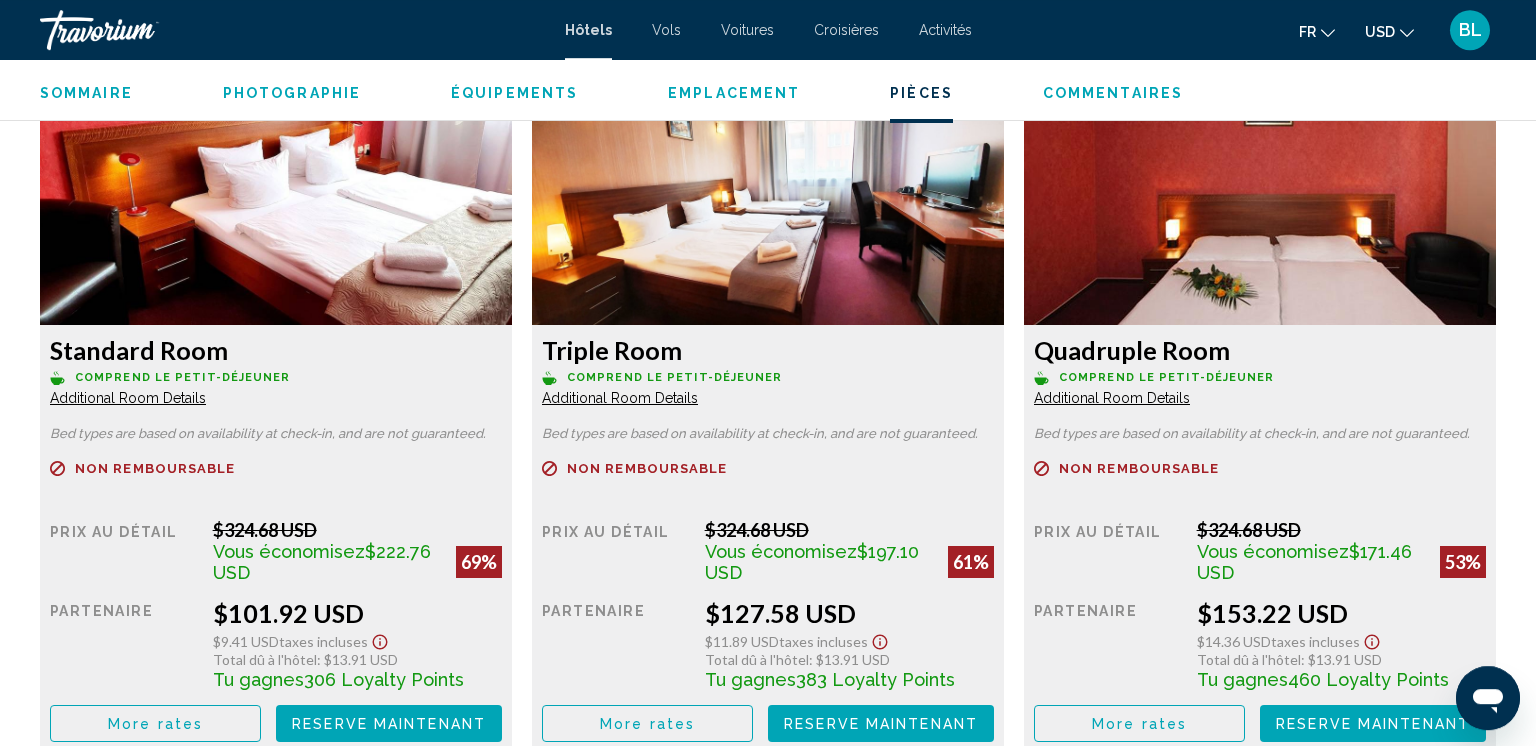 scroll, scrollTop: 2757, scrollLeft: 0, axis: vertical 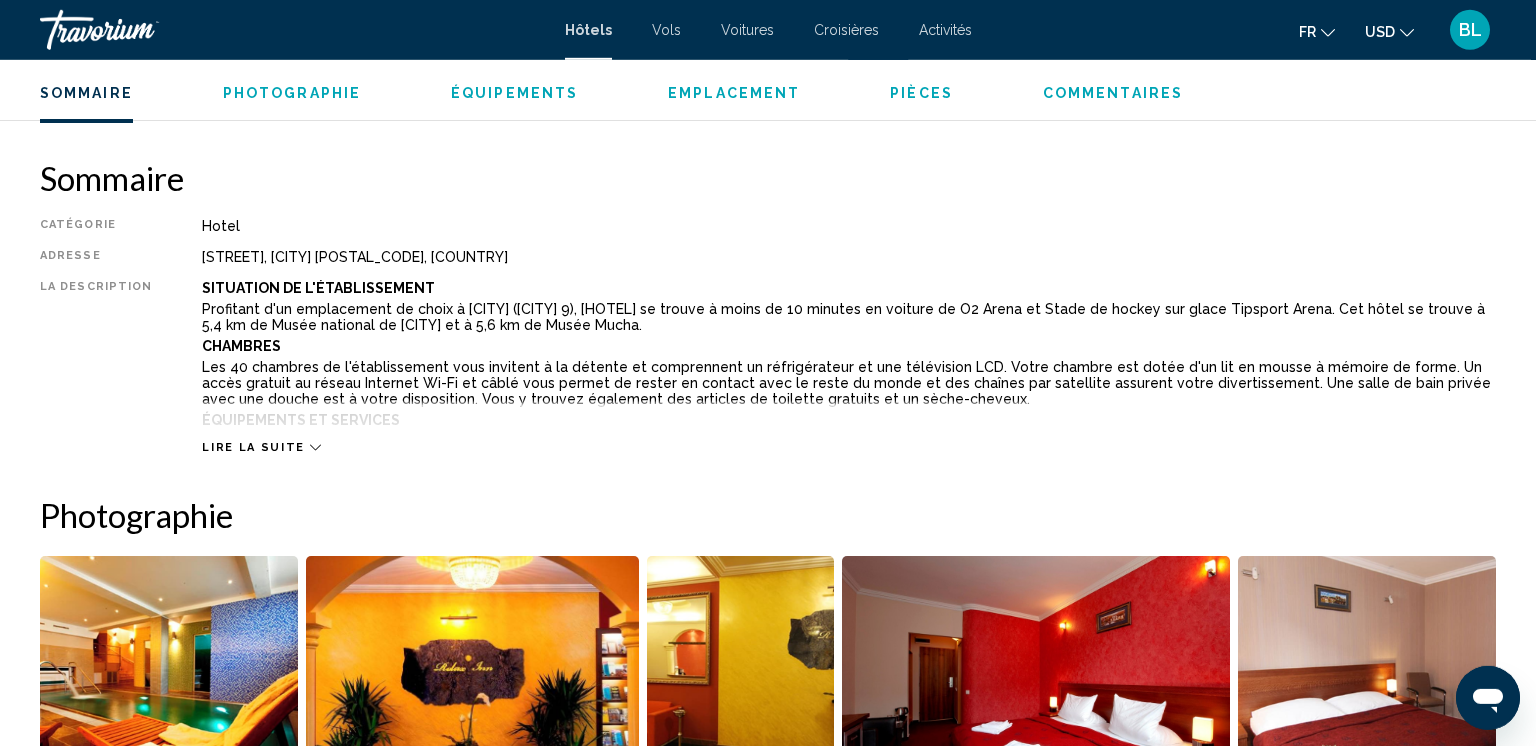 click on "Lire la suite" at bounding box center [253, 447] 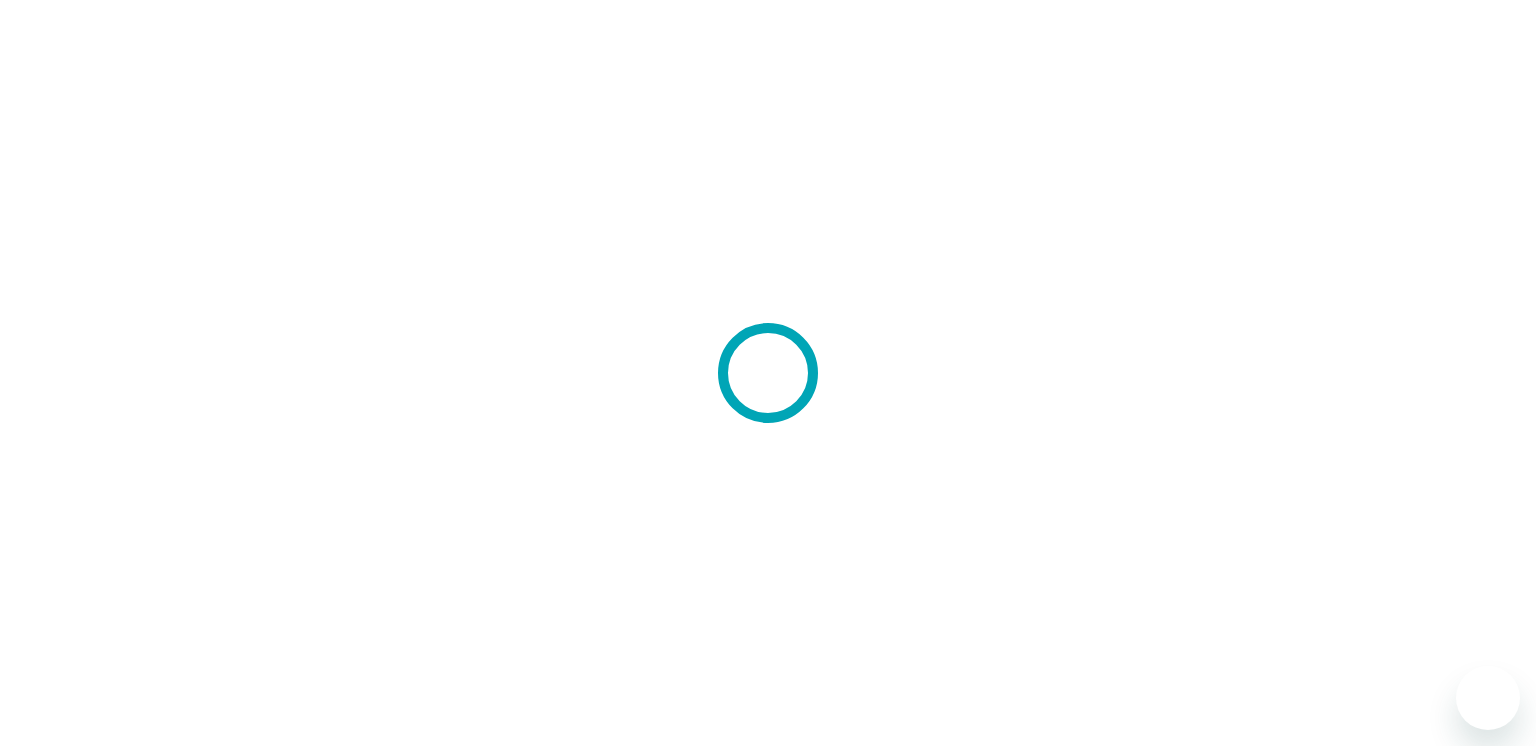 scroll, scrollTop: 0, scrollLeft: 0, axis: both 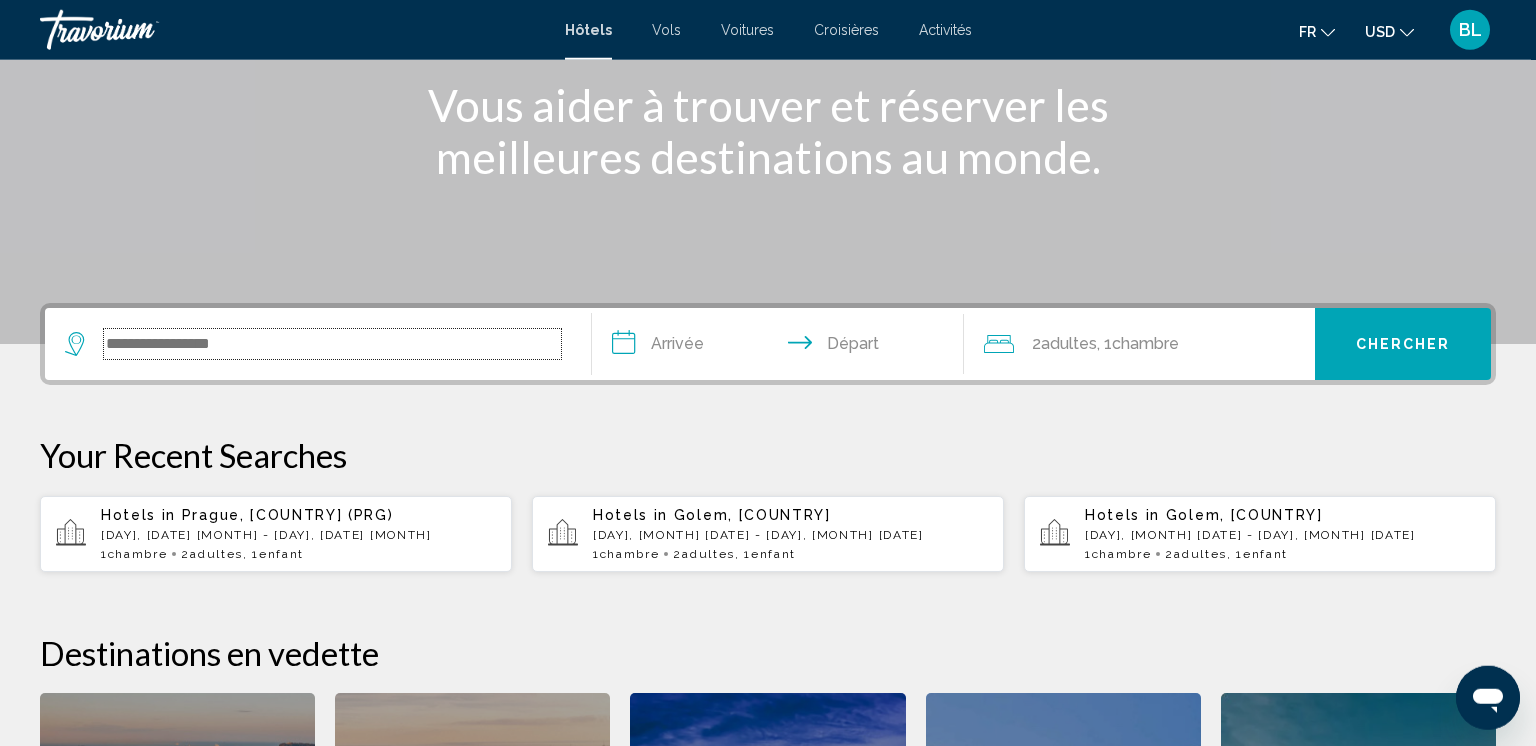 click at bounding box center (332, 344) 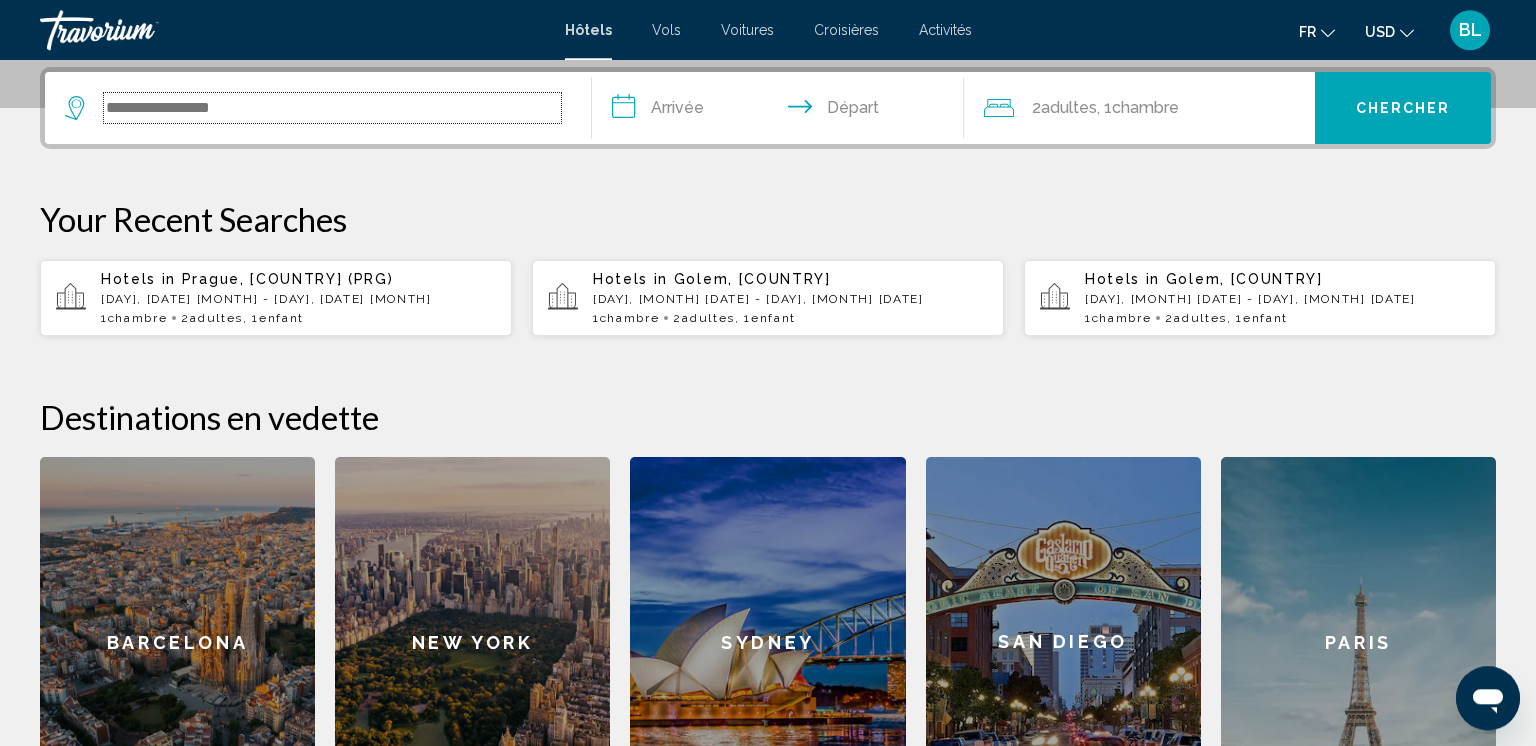 scroll, scrollTop: 493, scrollLeft: 0, axis: vertical 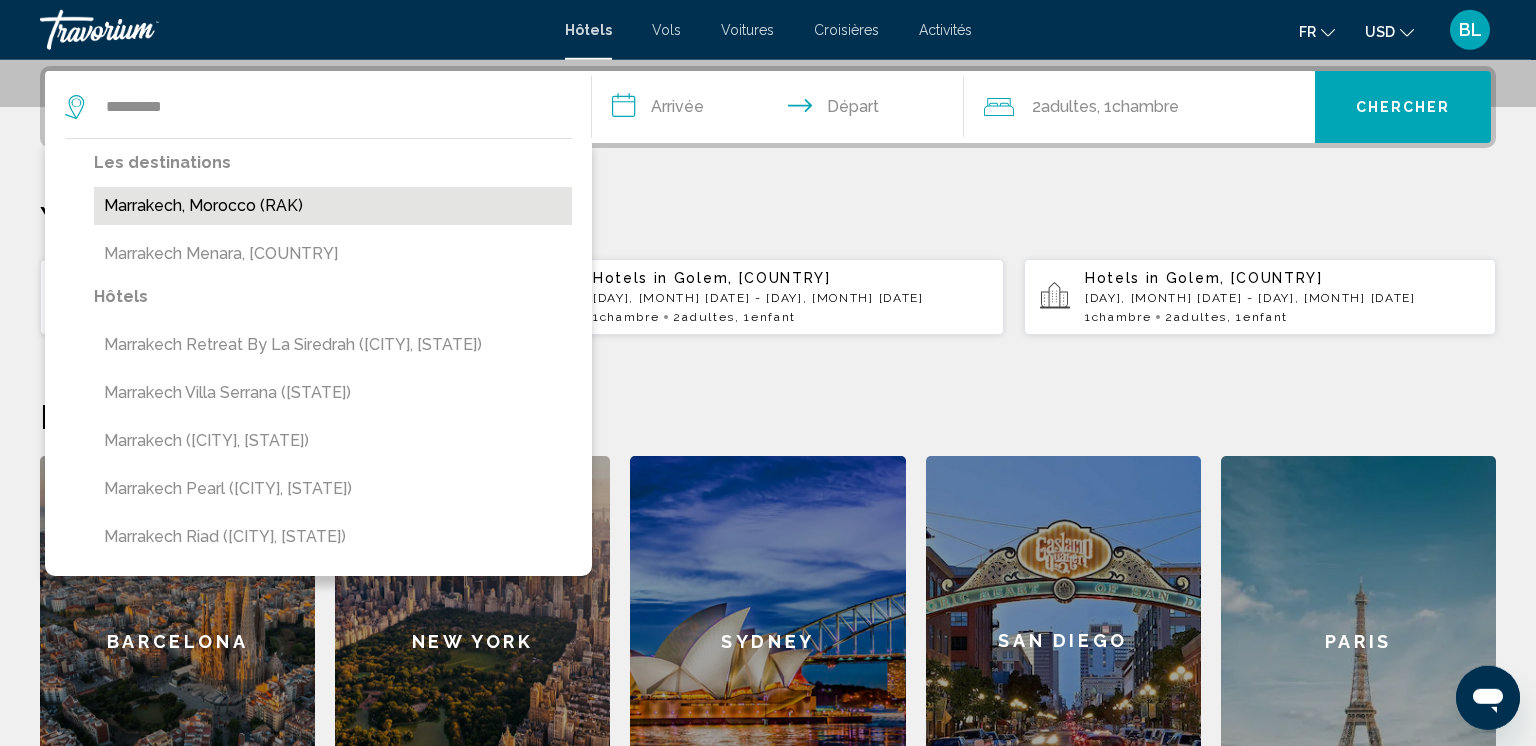 click on "Marrakech, Morocco (RAK)" at bounding box center (333, 206) 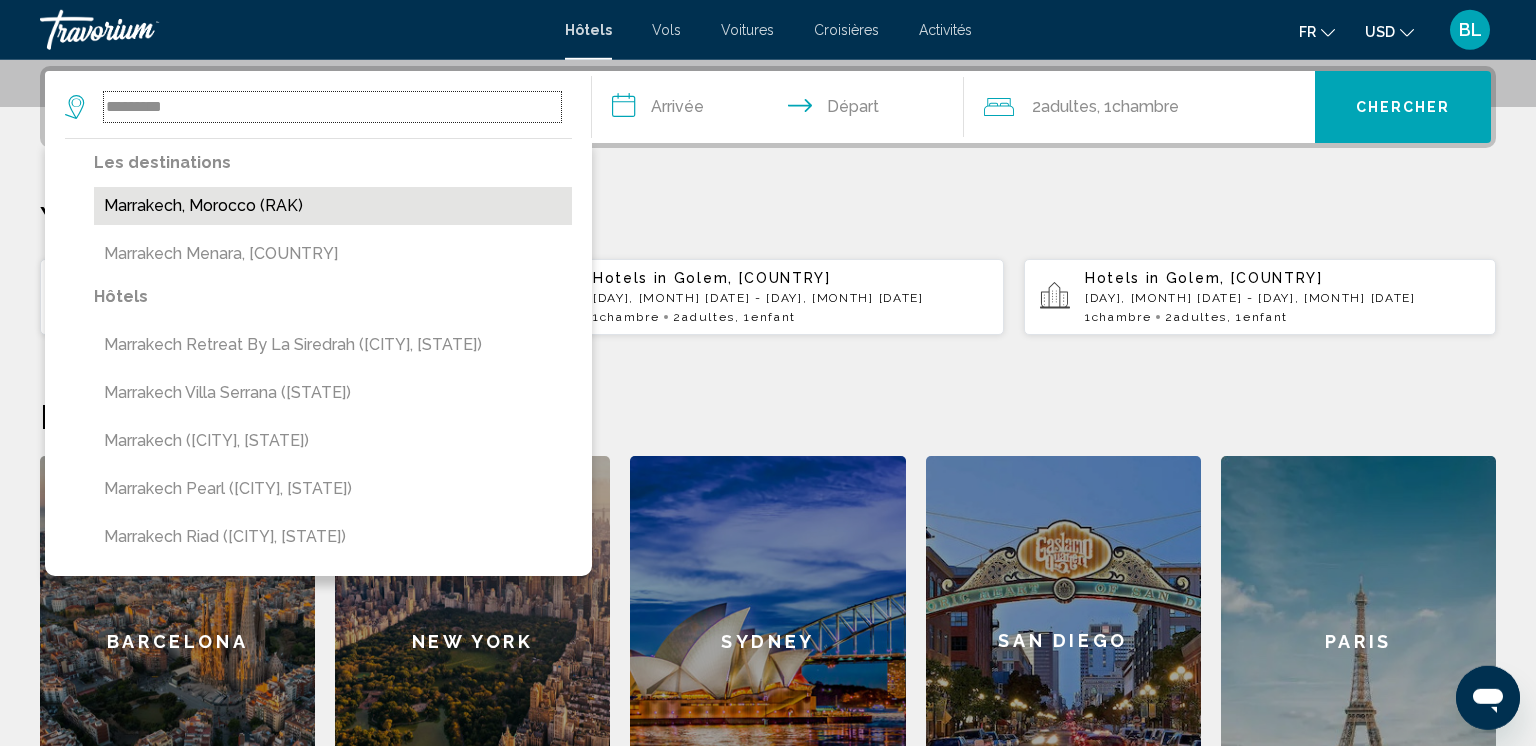 type on "**********" 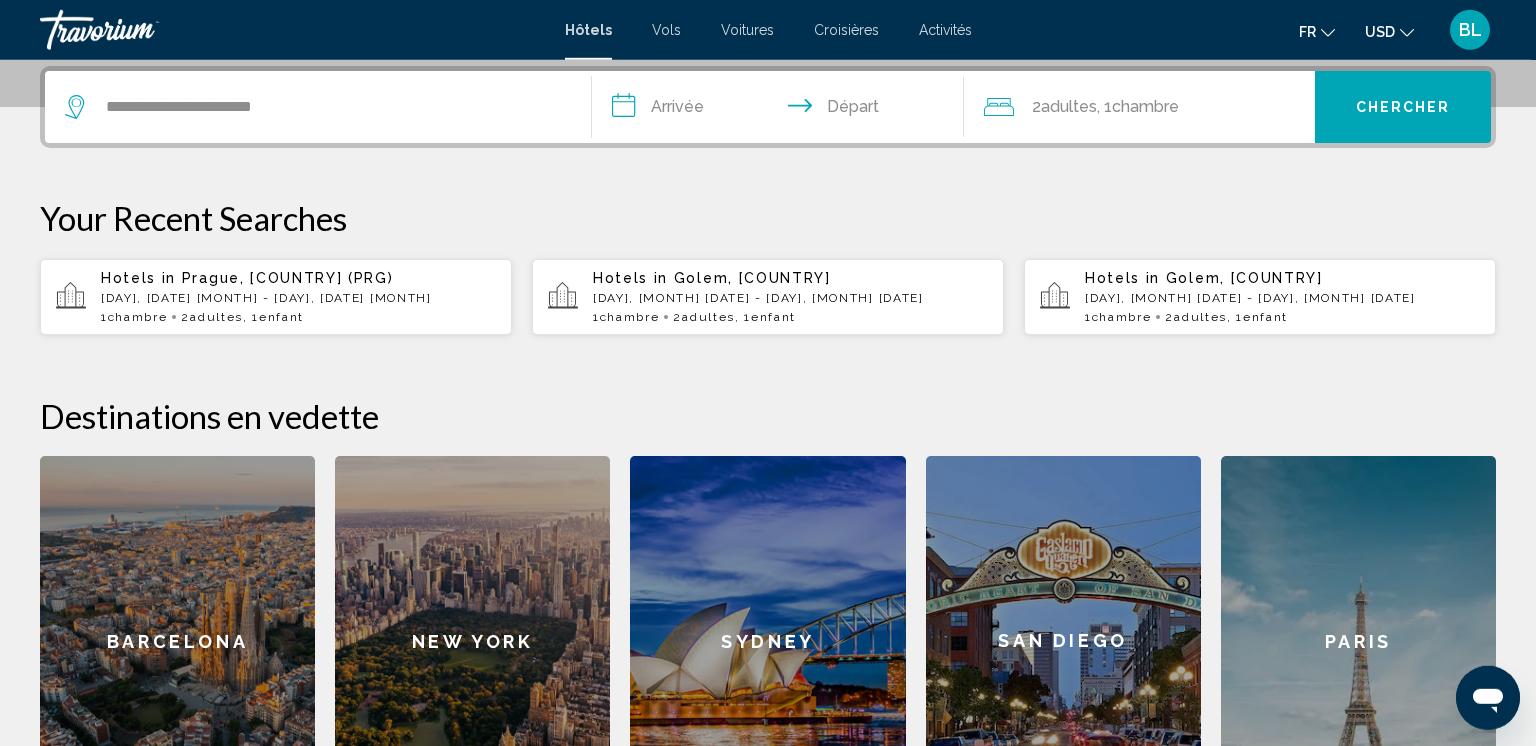 click on "**********" at bounding box center [782, 110] 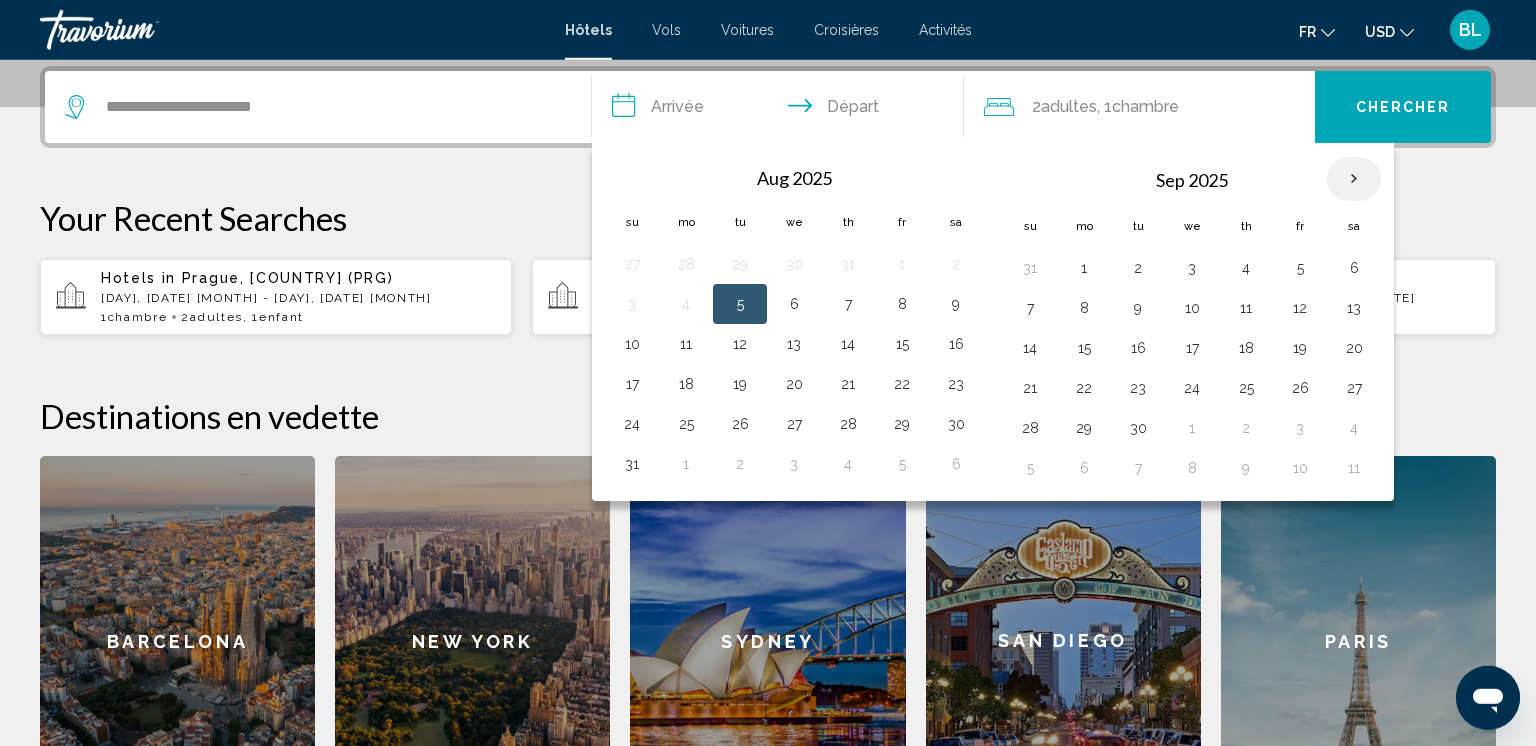 click at bounding box center [1354, 179] 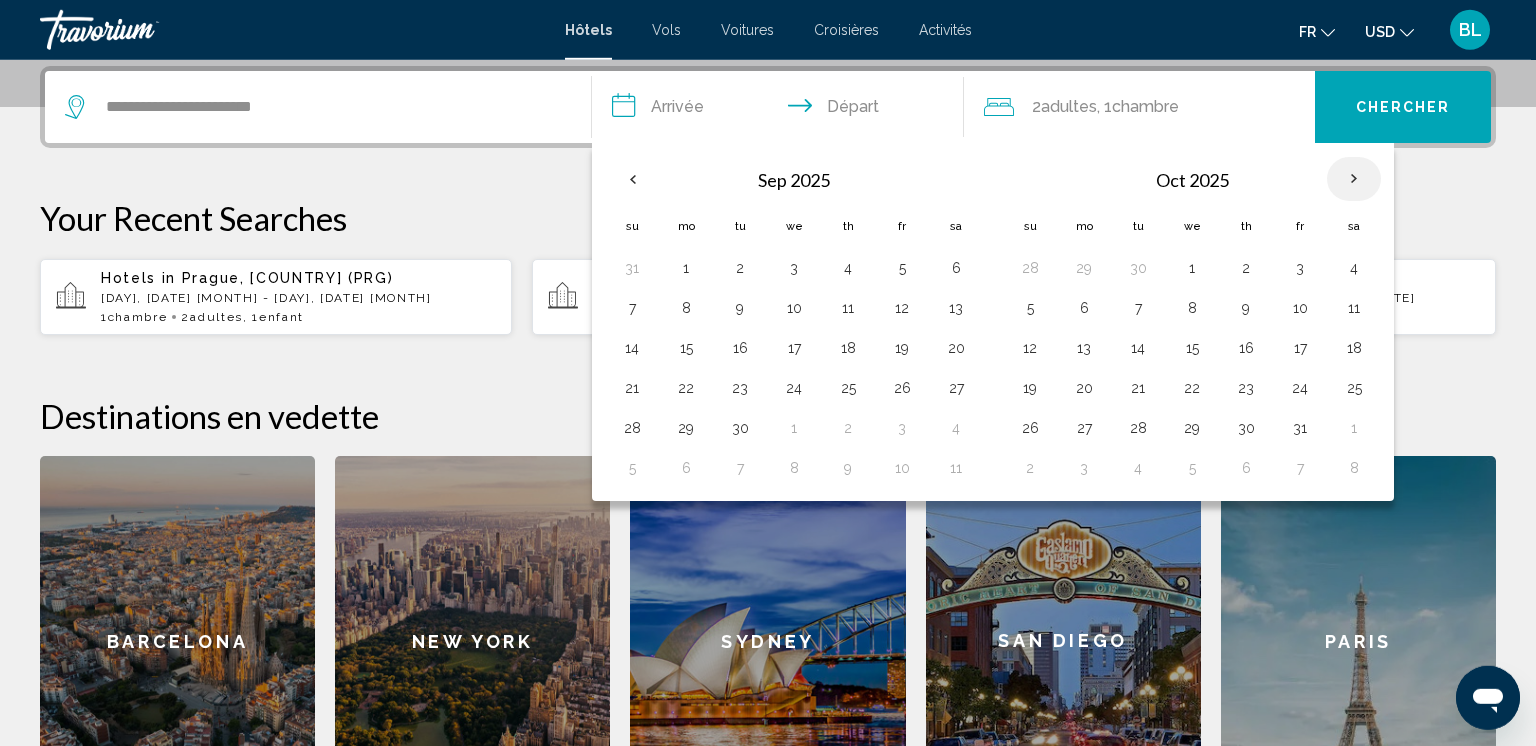 click at bounding box center [1354, 179] 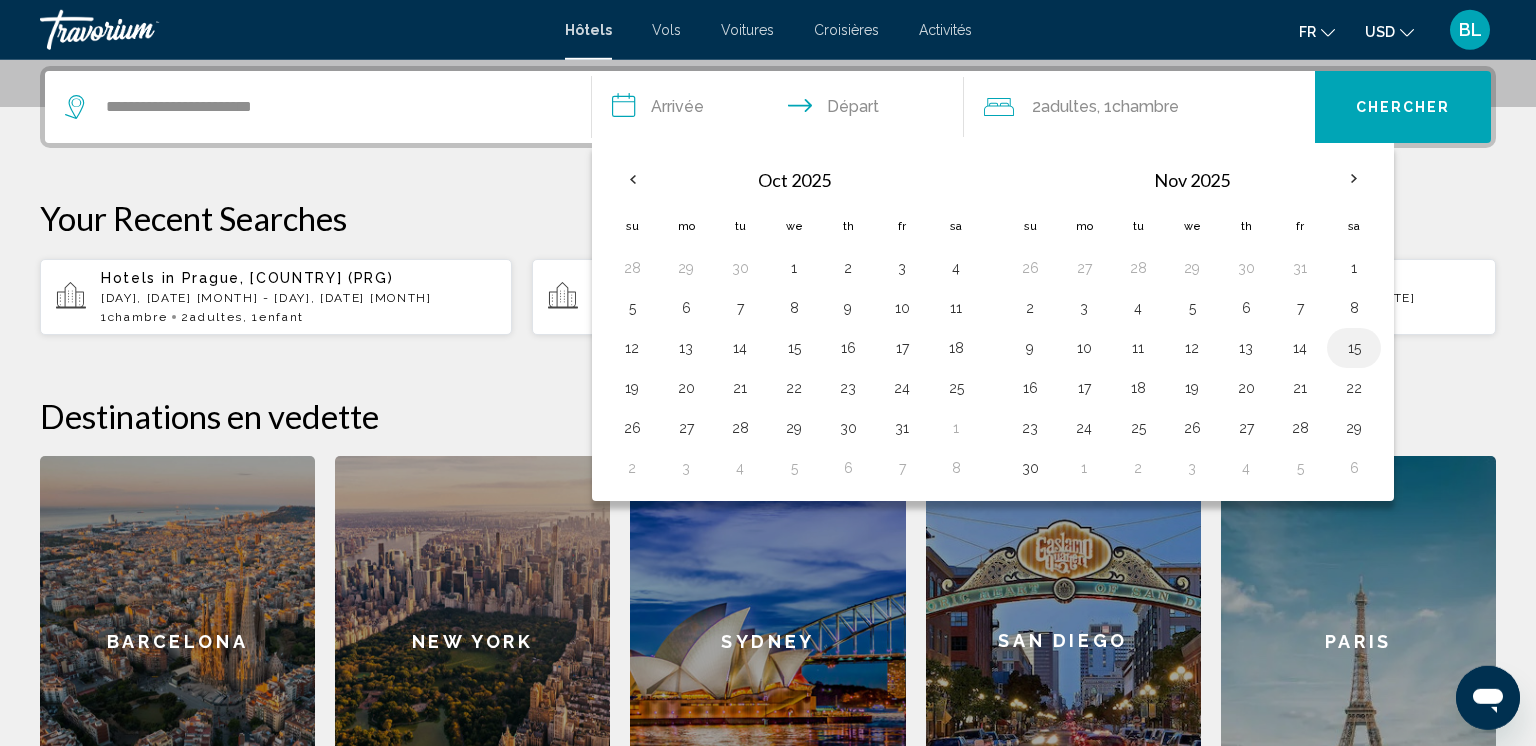 click on "15" at bounding box center (1354, 348) 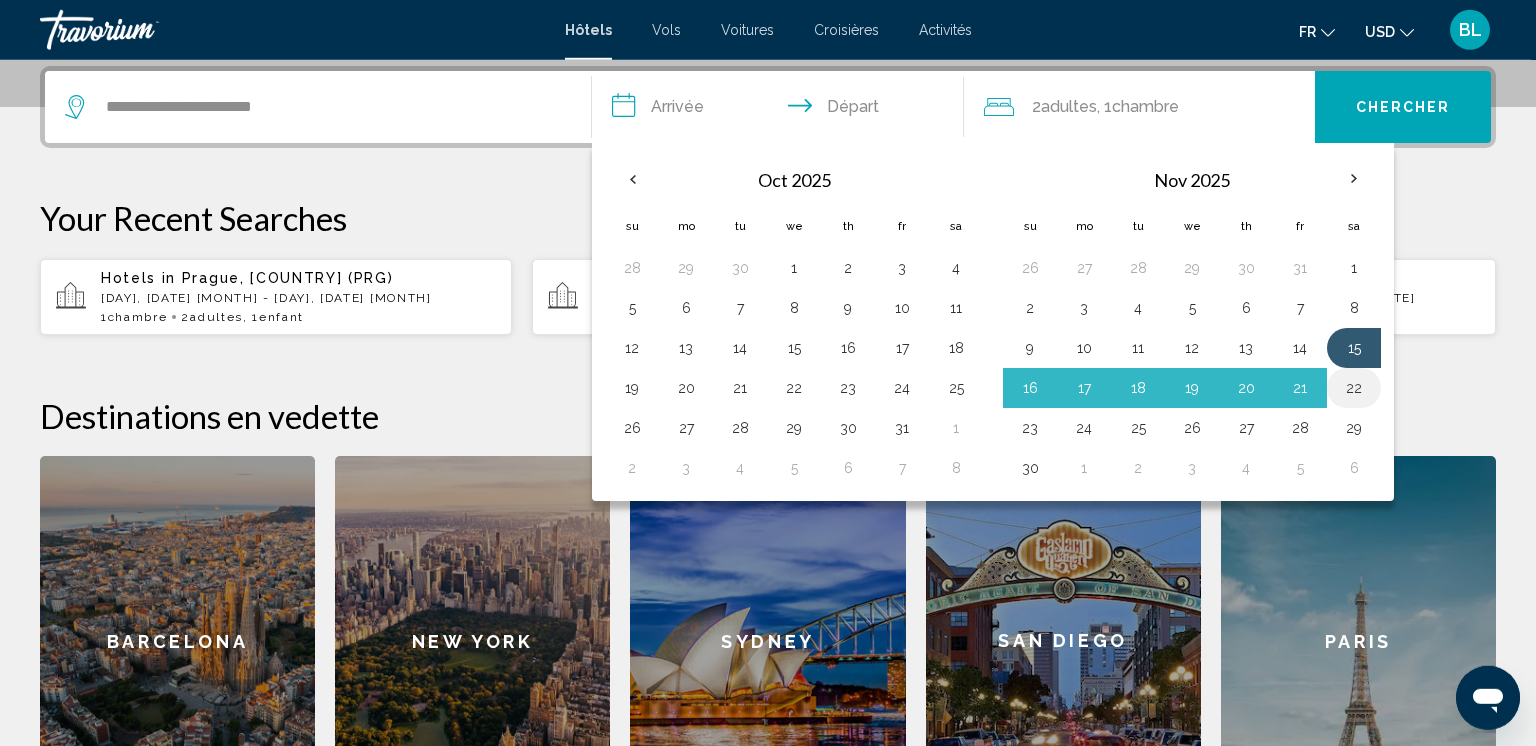 click on "22" at bounding box center [1354, 388] 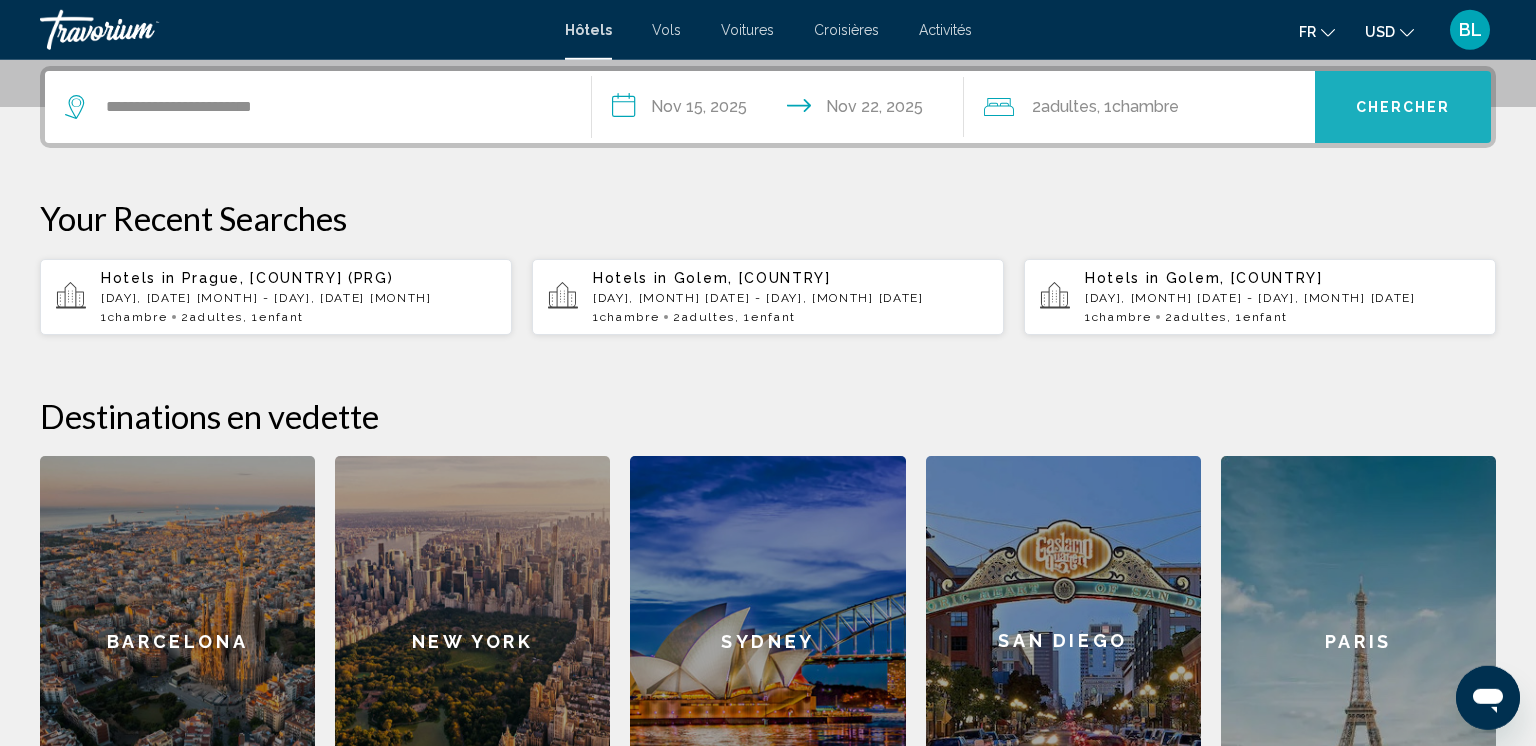 click on "Chercher" at bounding box center [1403, 107] 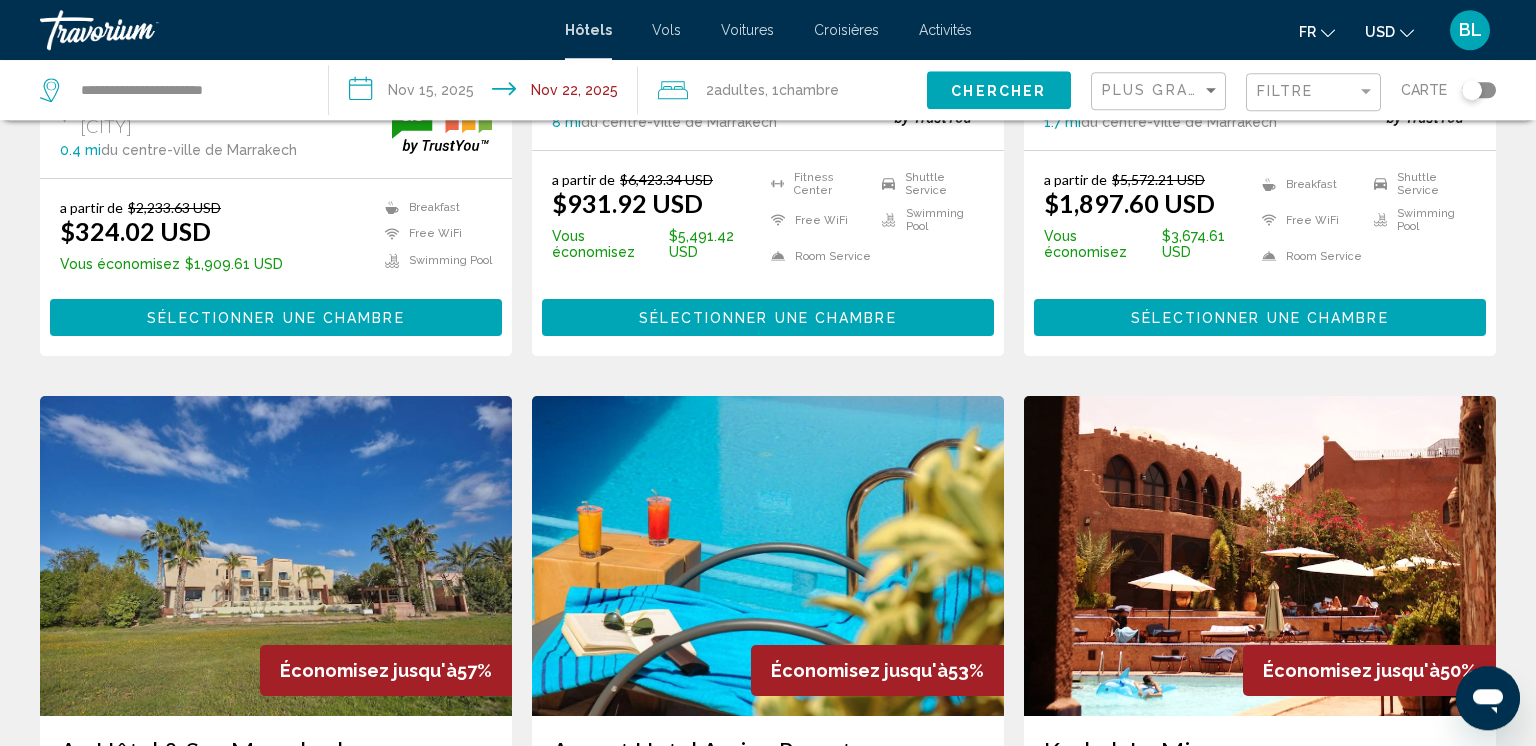 scroll, scrollTop: 0, scrollLeft: 0, axis: both 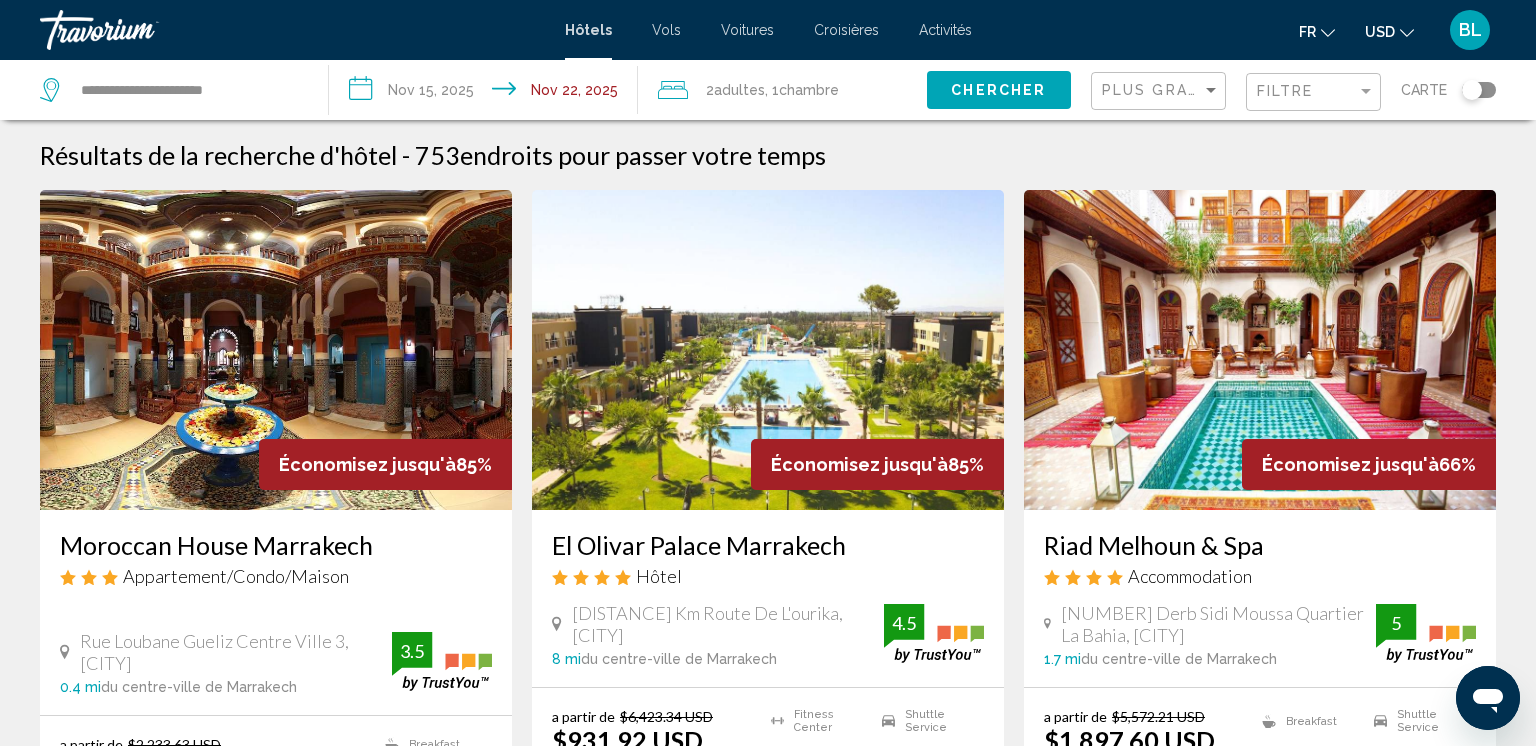 click at bounding box center [276, 350] 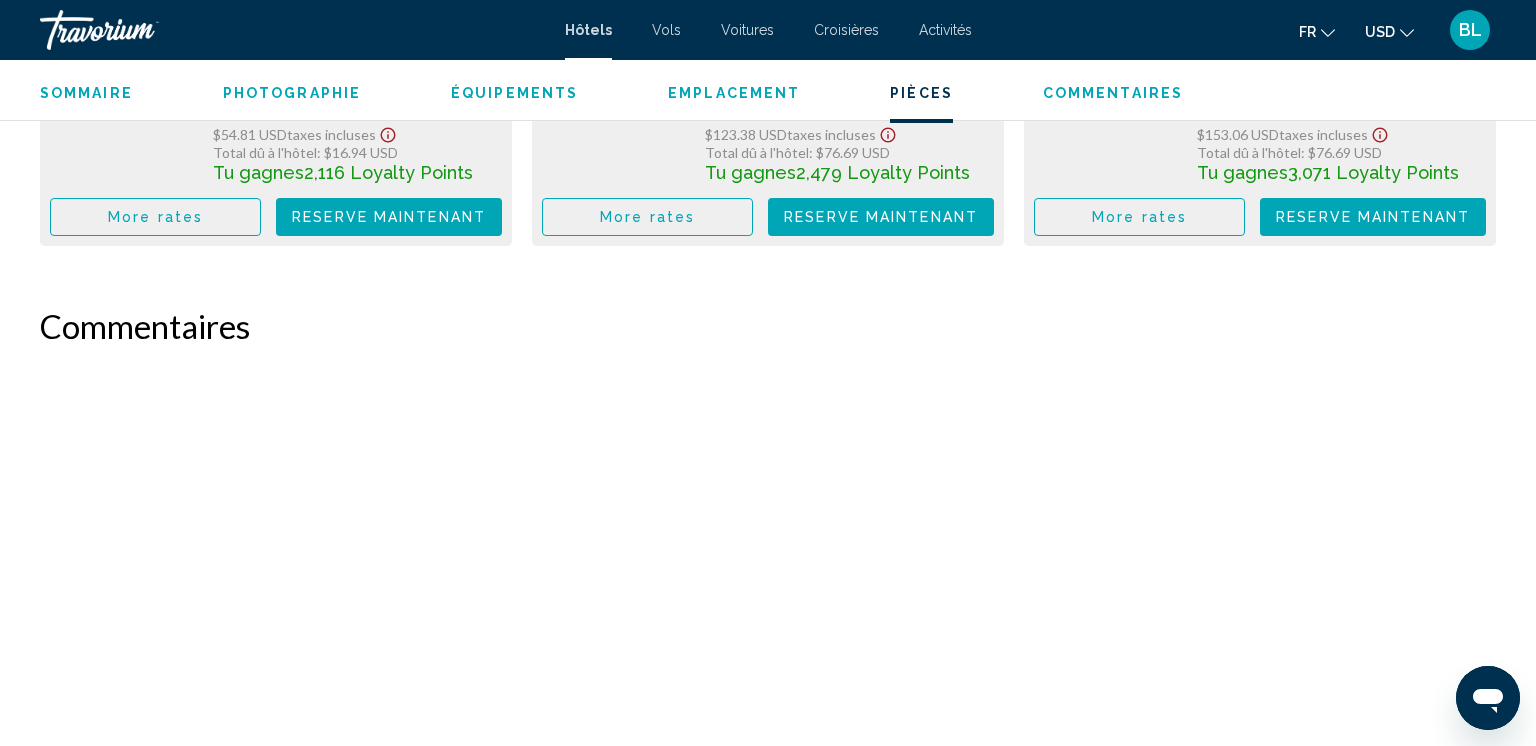 scroll, scrollTop: 4773, scrollLeft: 0, axis: vertical 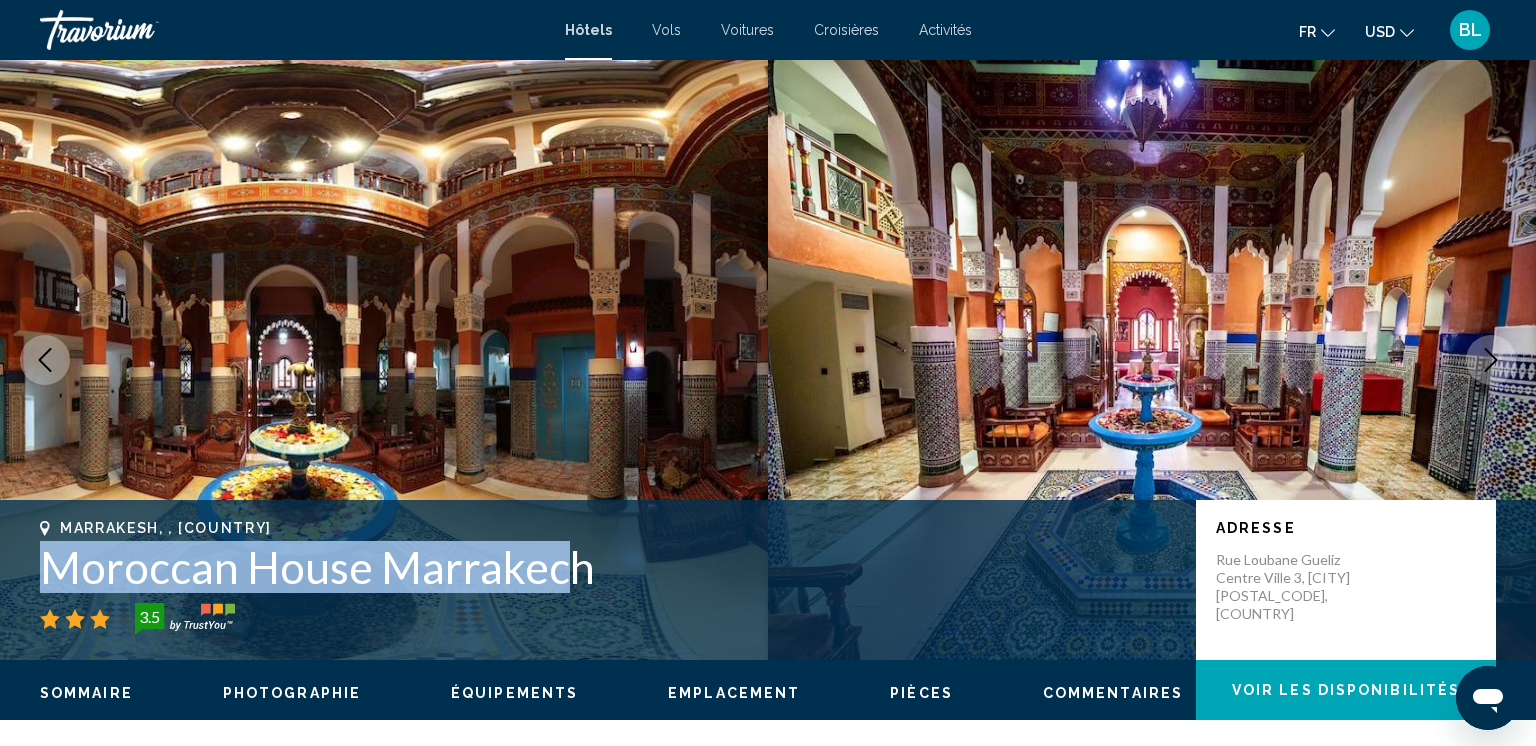 drag, startPoint x: 554, startPoint y: 543, endPoint x: 34, endPoint y: 567, distance: 520.5535 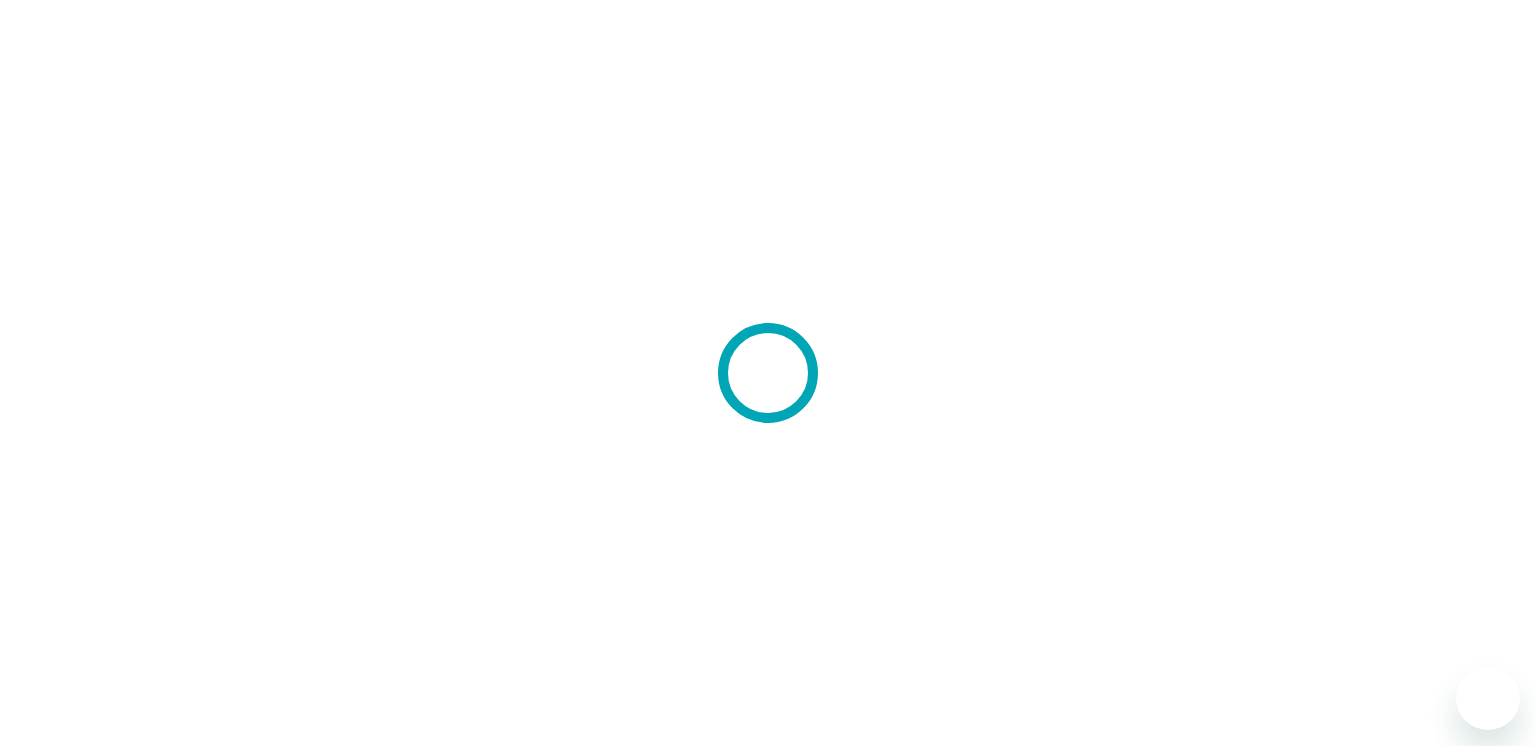 scroll, scrollTop: 0, scrollLeft: 0, axis: both 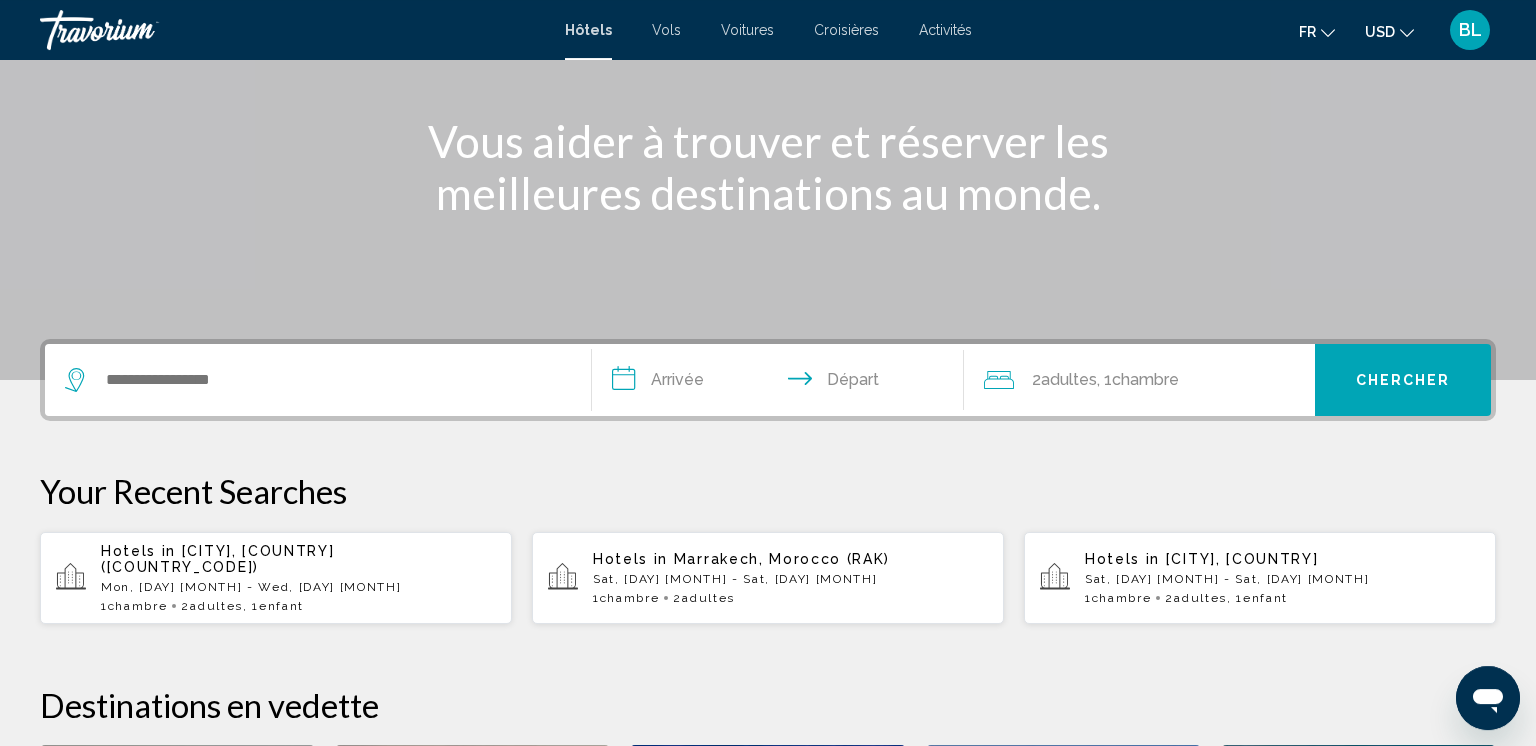 click at bounding box center (318, 380) 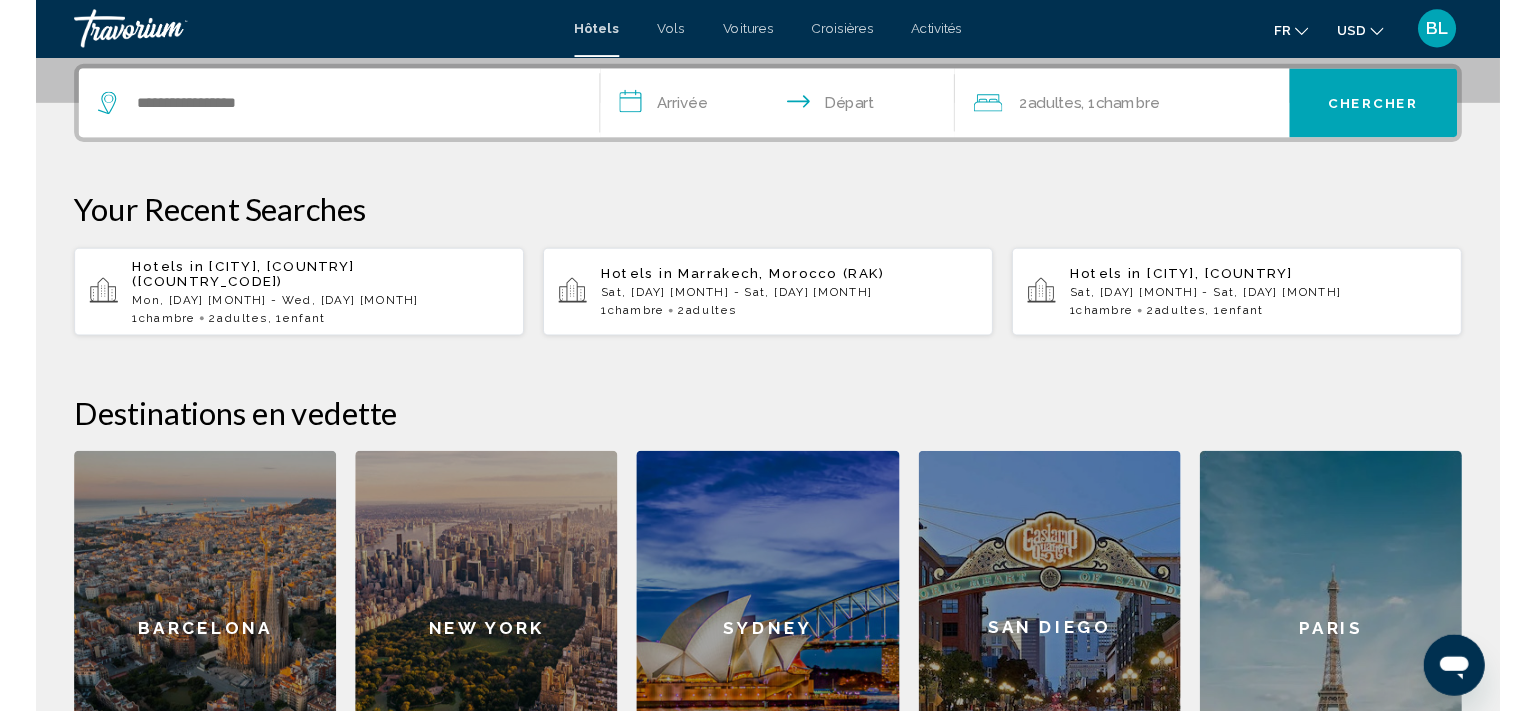 scroll, scrollTop: 493, scrollLeft: 0, axis: vertical 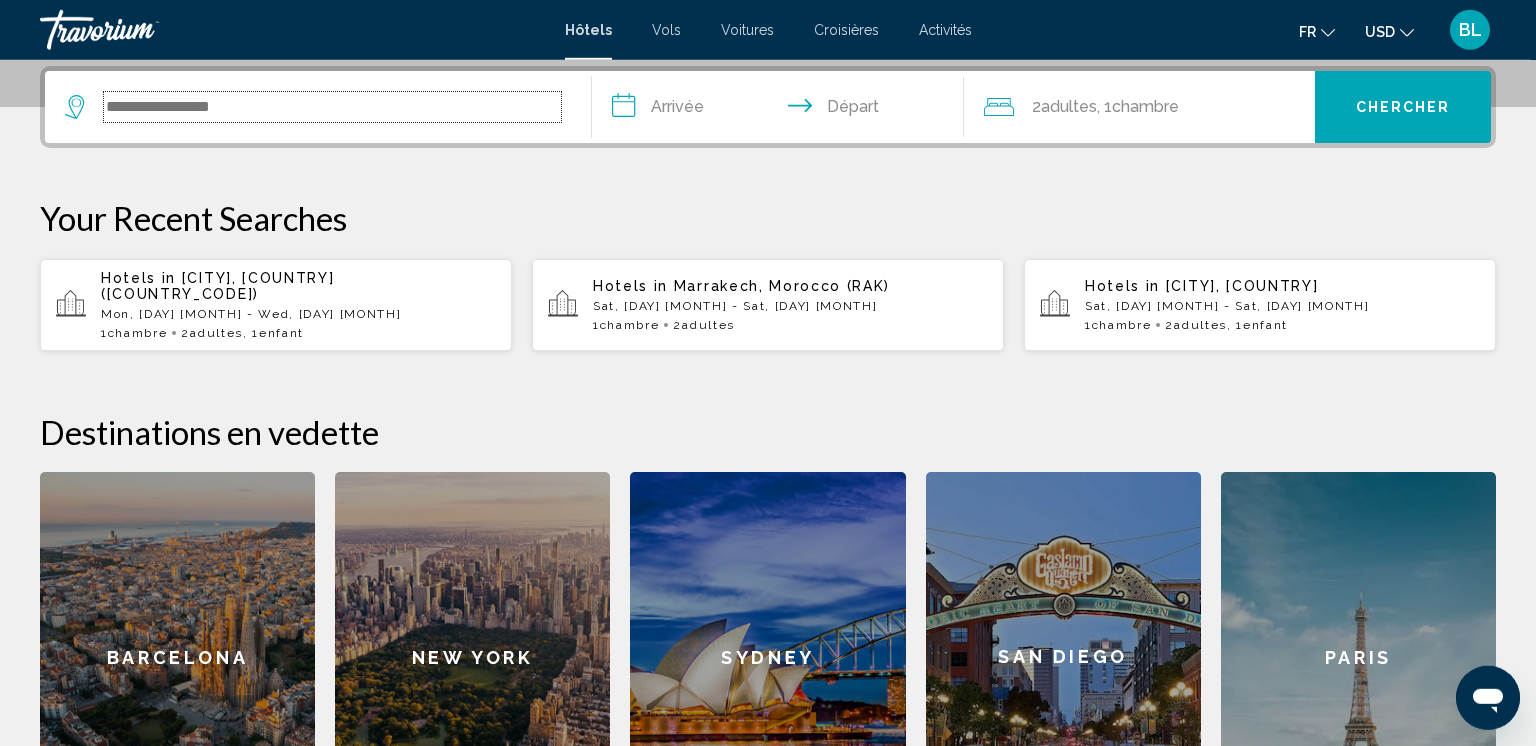 click at bounding box center (332, 107) 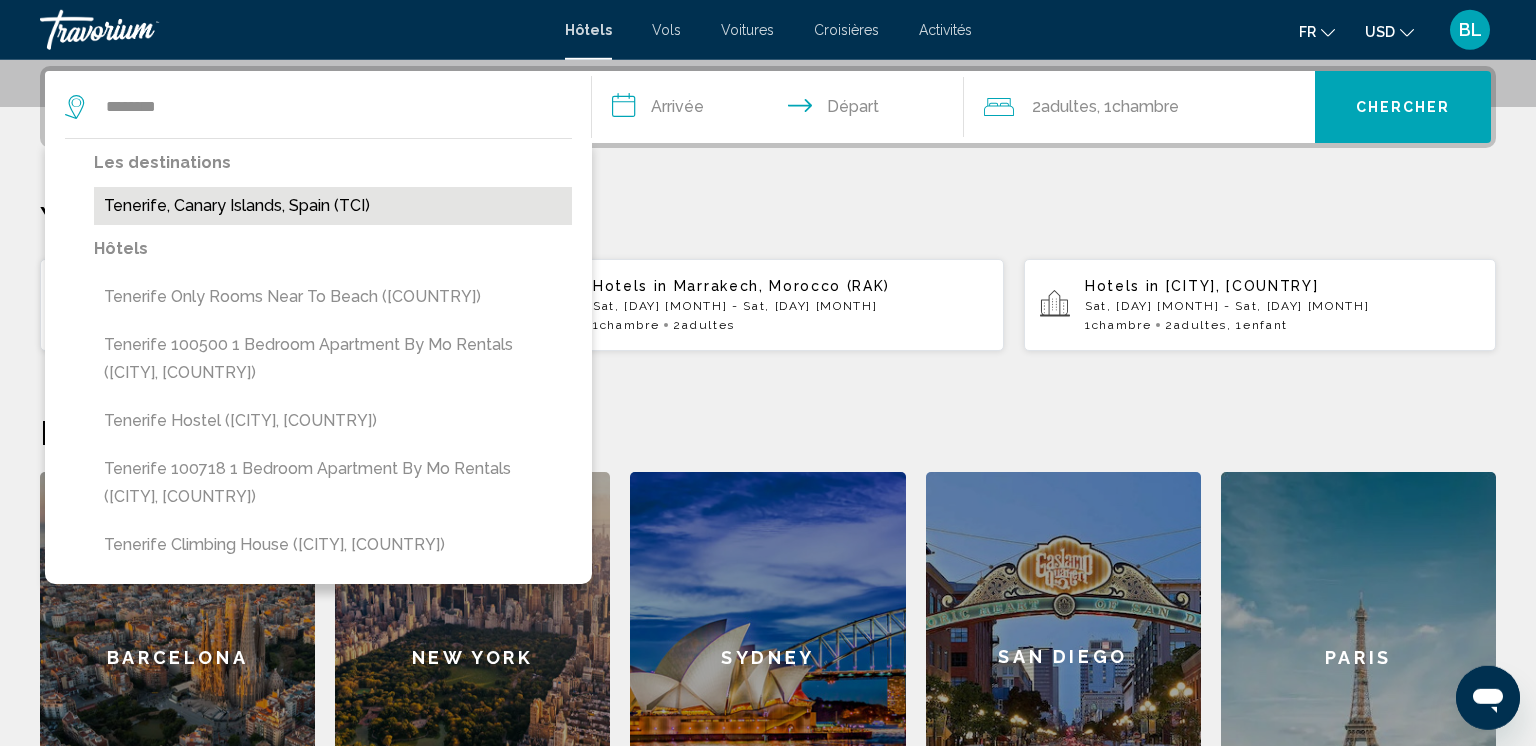 click on "Tenerife, Canary Islands, Spain (TCI)" at bounding box center [333, 206] 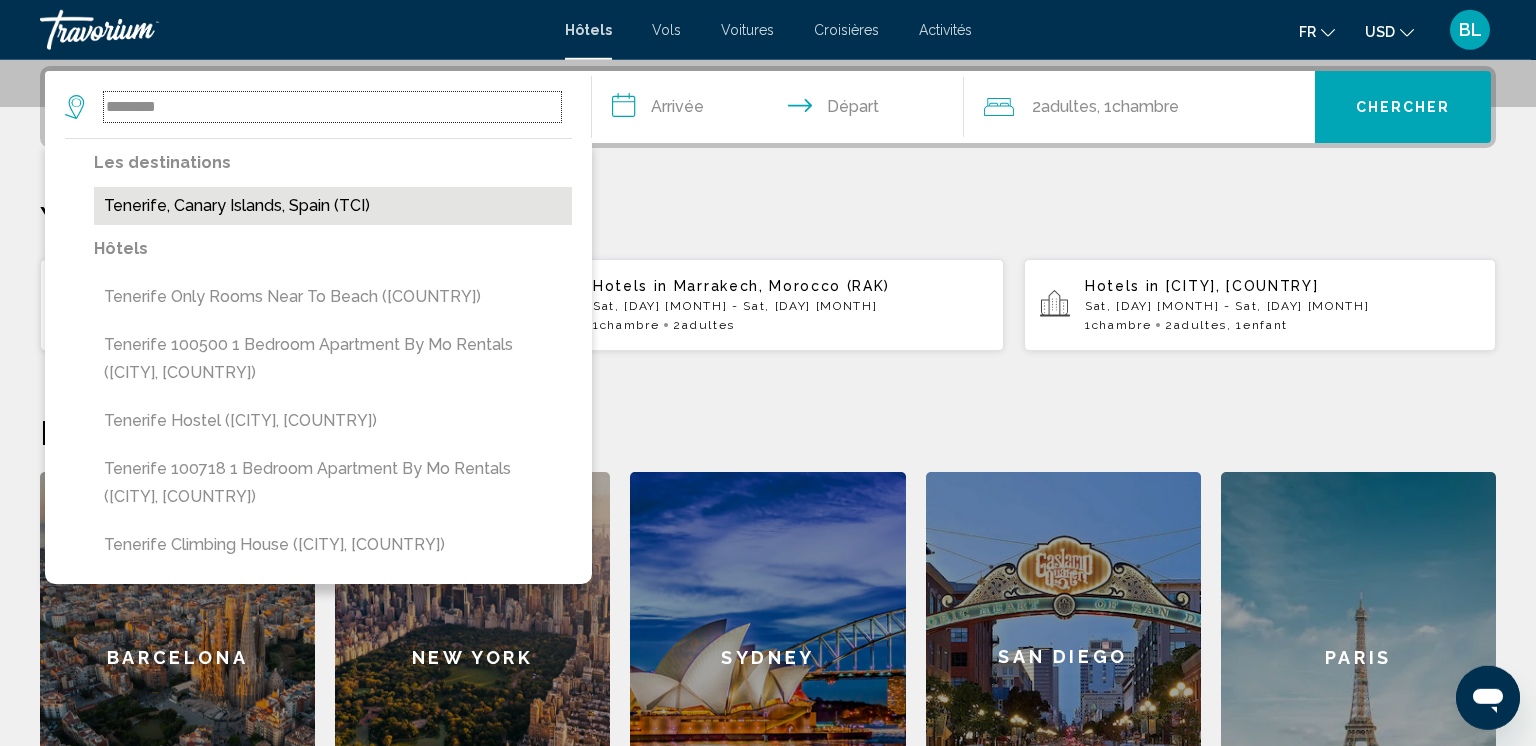 type on "**********" 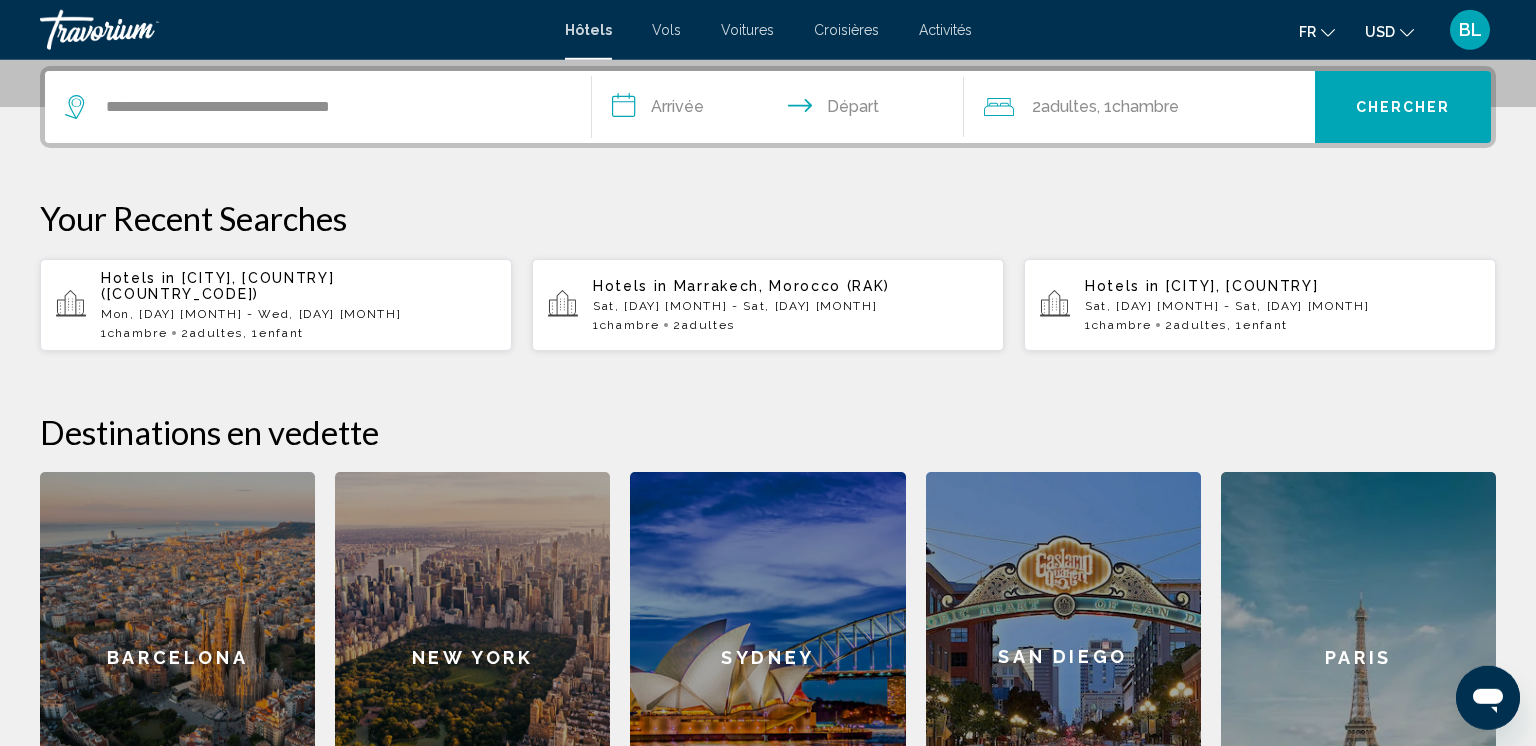 click on "**********" at bounding box center (782, 110) 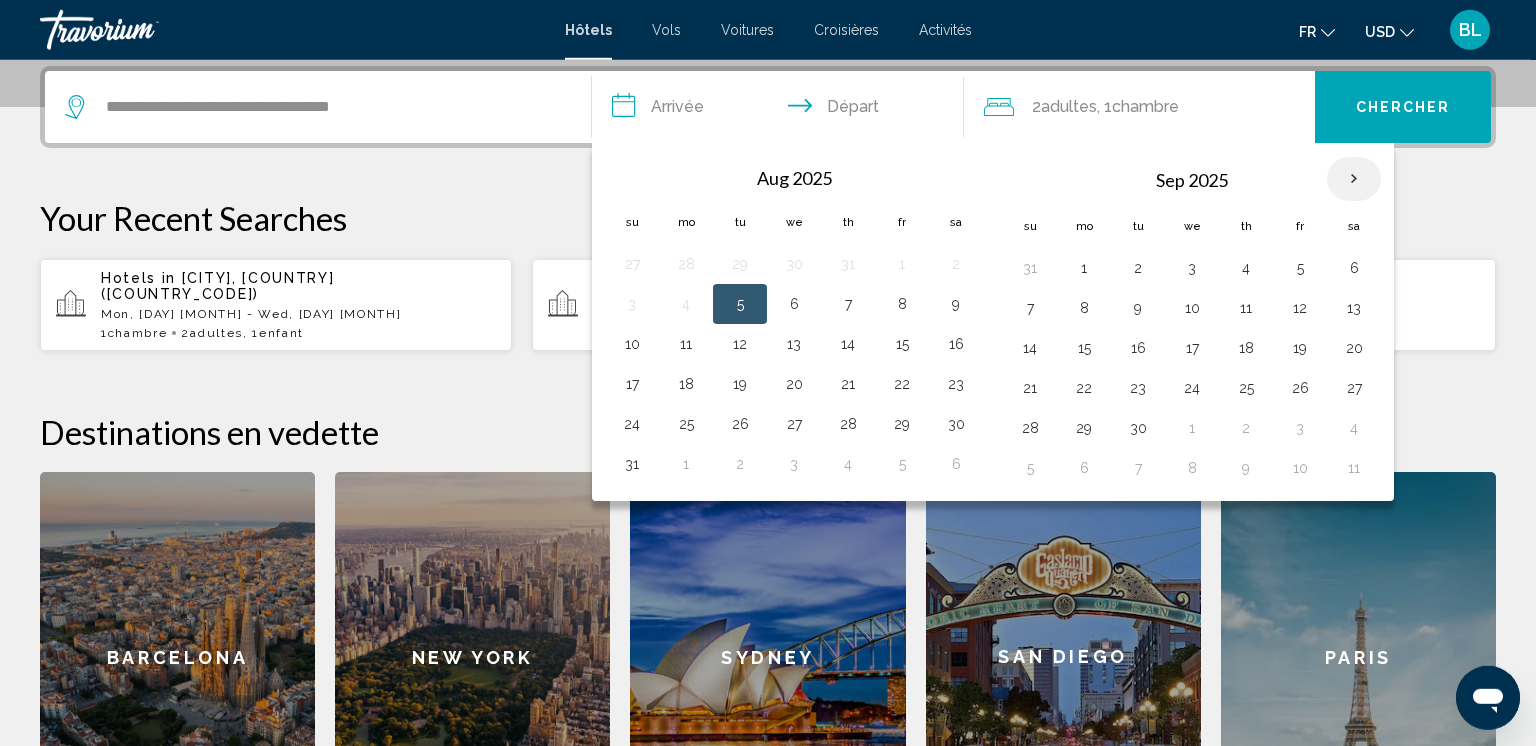 click at bounding box center (1354, 179) 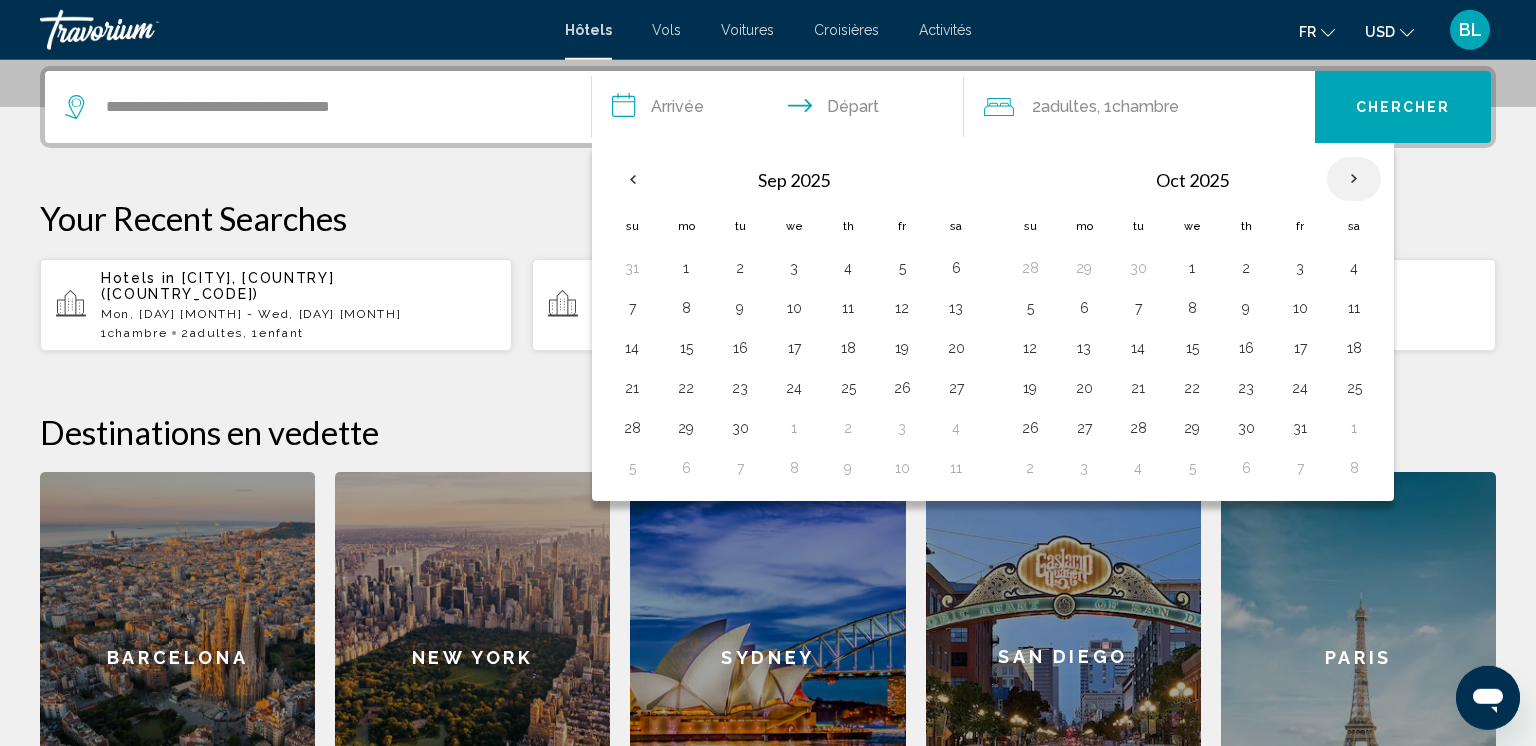 click at bounding box center [1354, 179] 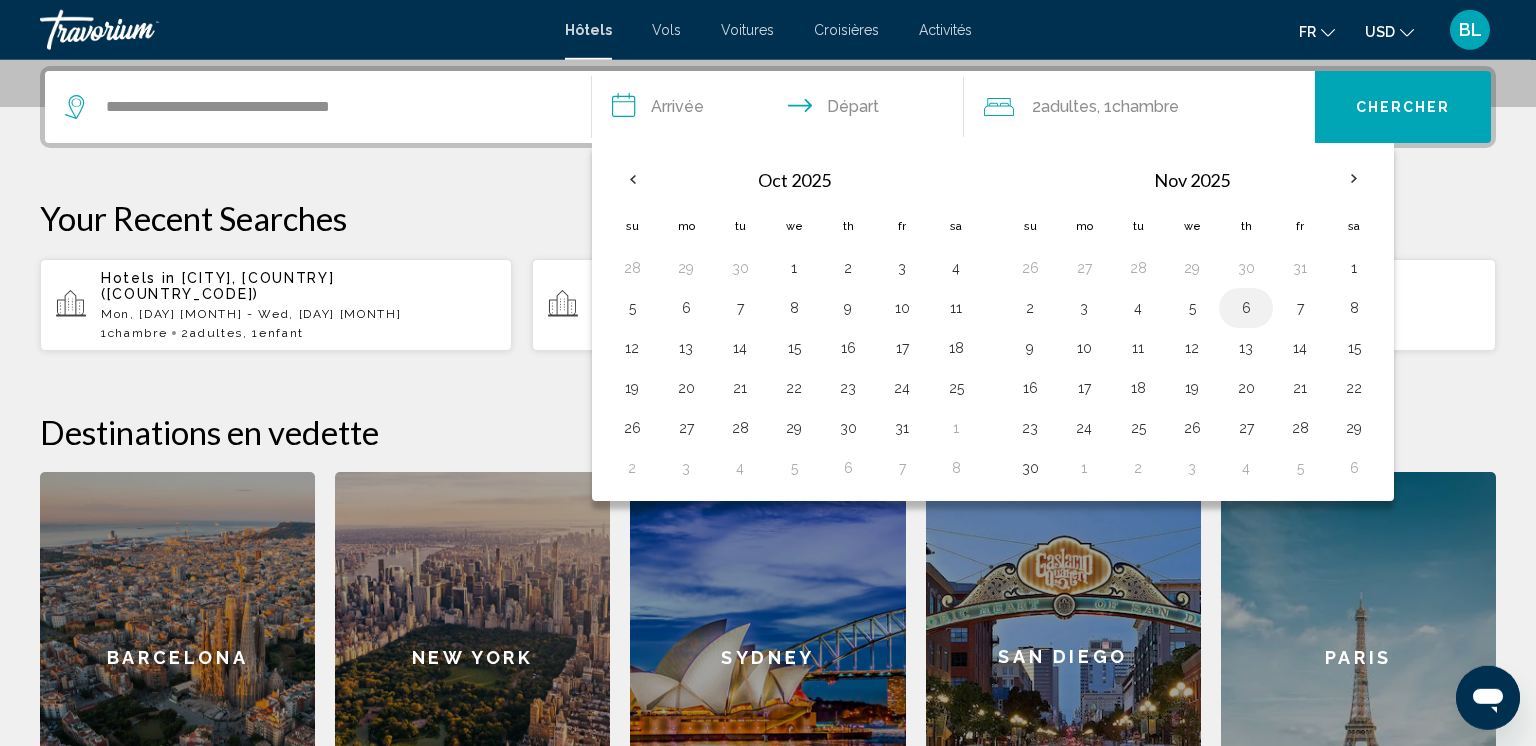 click on "6" at bounding box center [1246, 308] 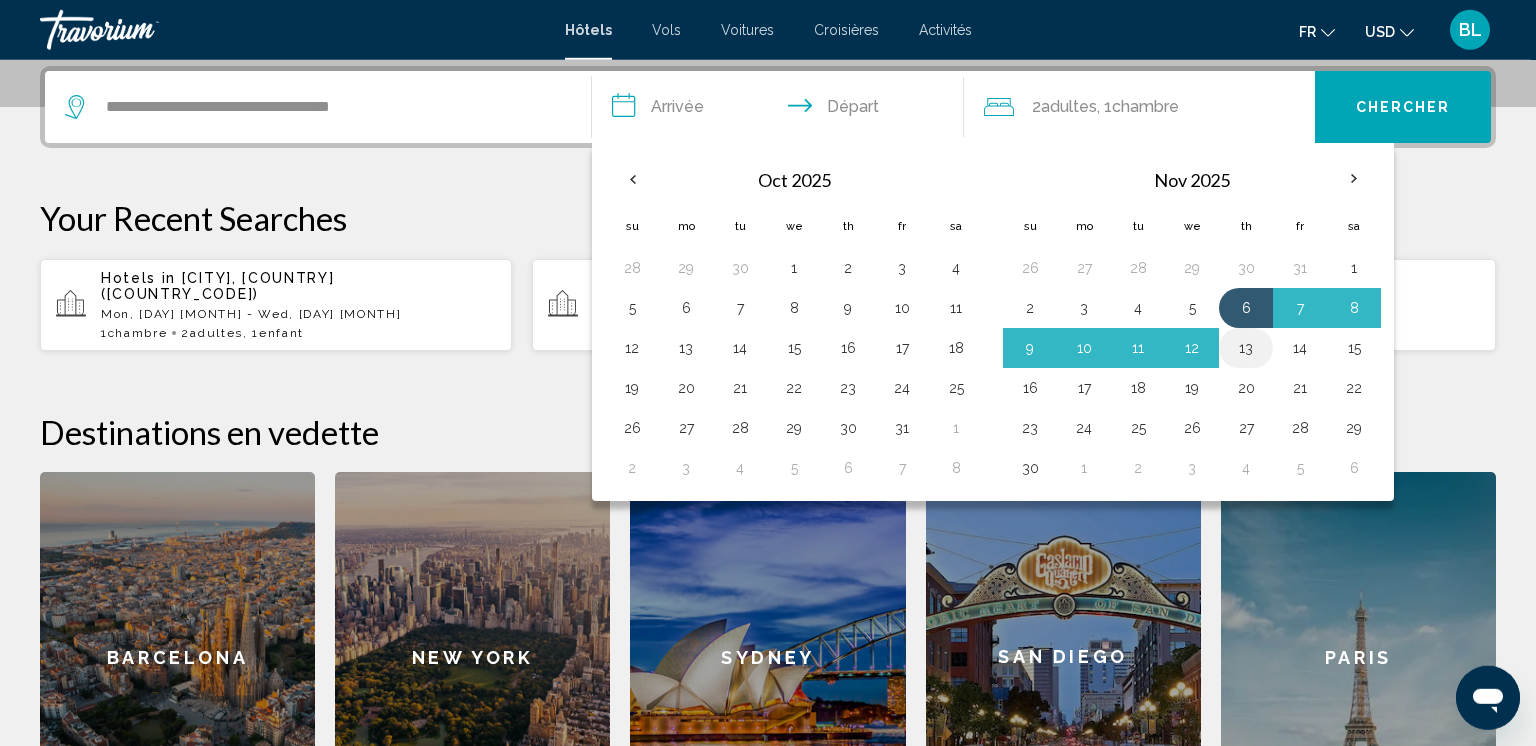 click on "13" at bounding box center [1246, 348] 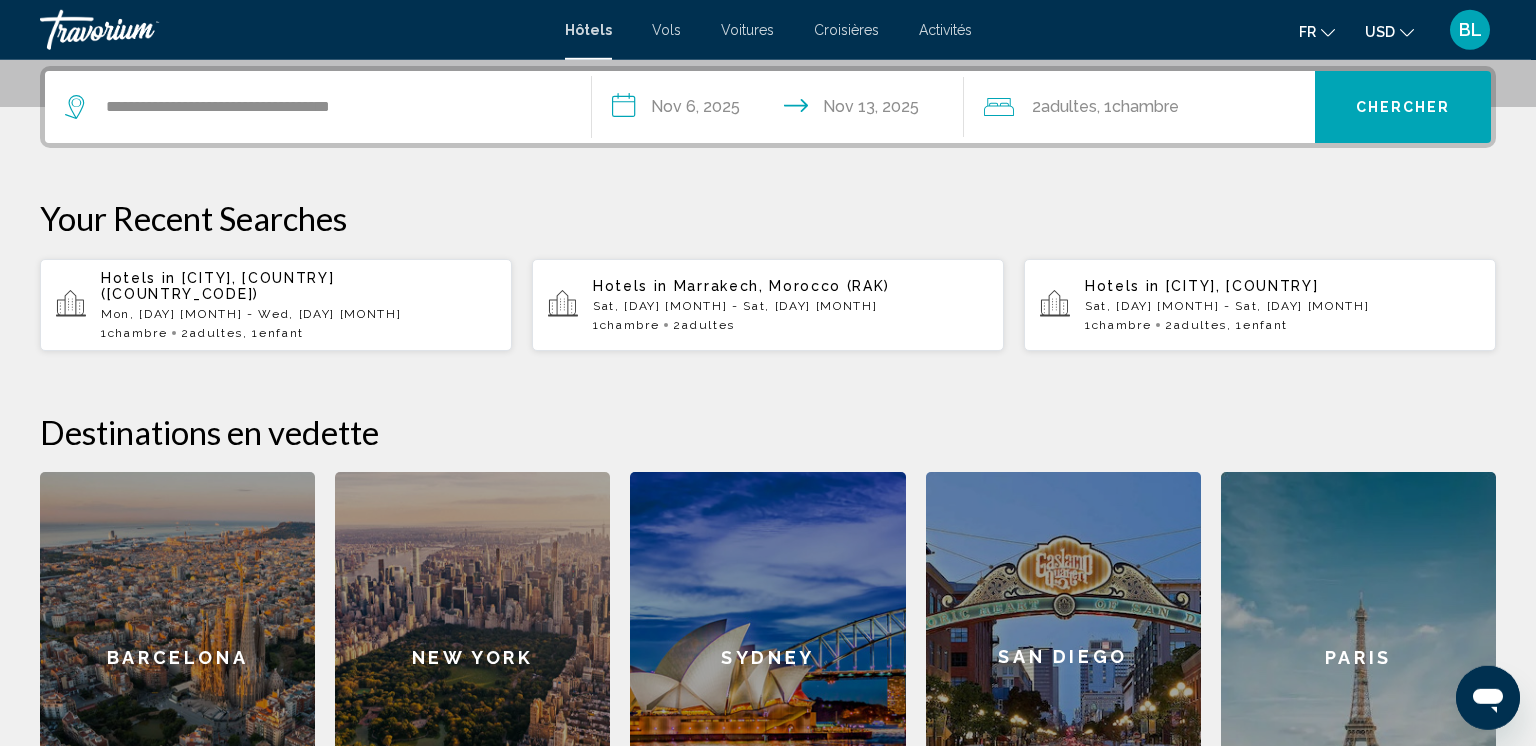 click on "Chambre" 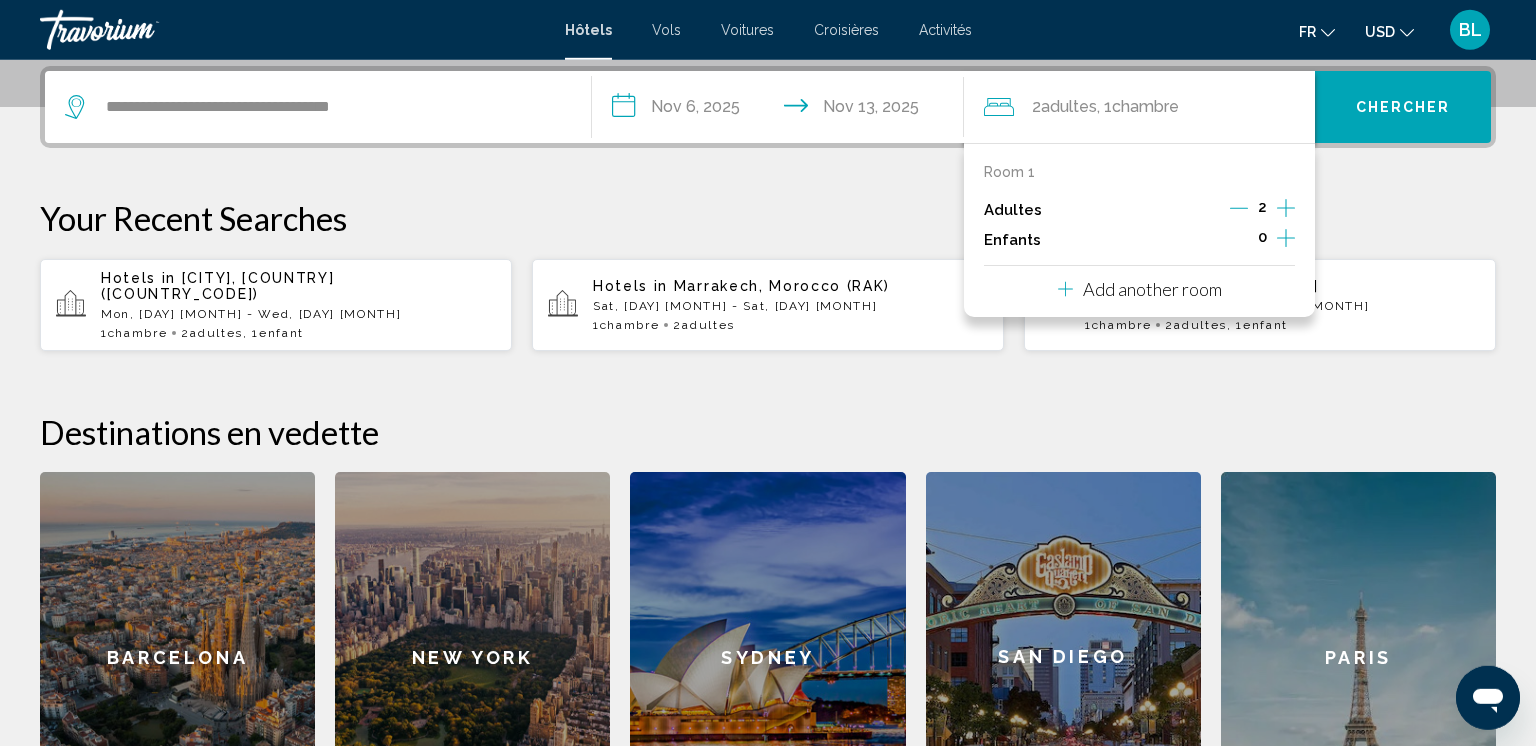 click 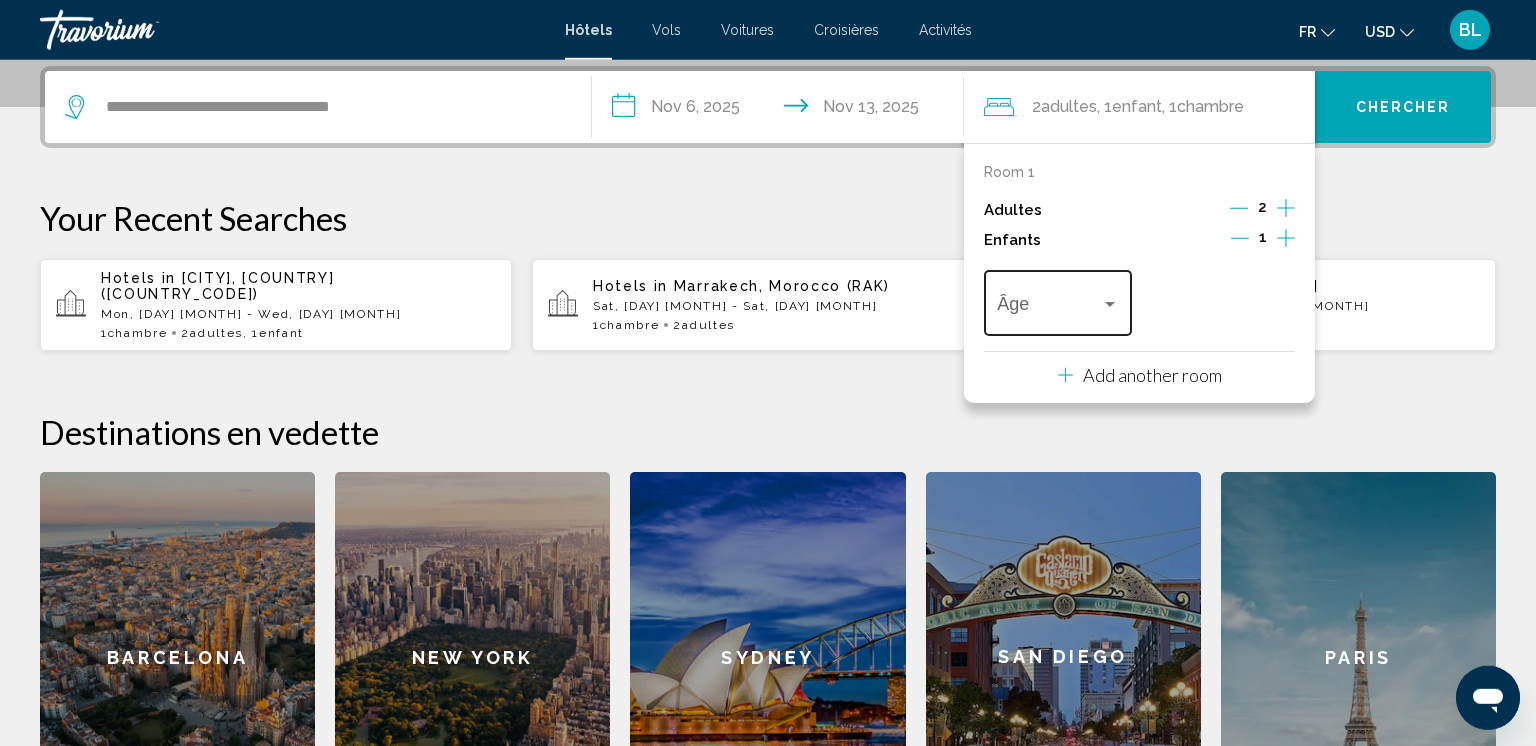 click on "Âge" at bounding box center [1057, 300] 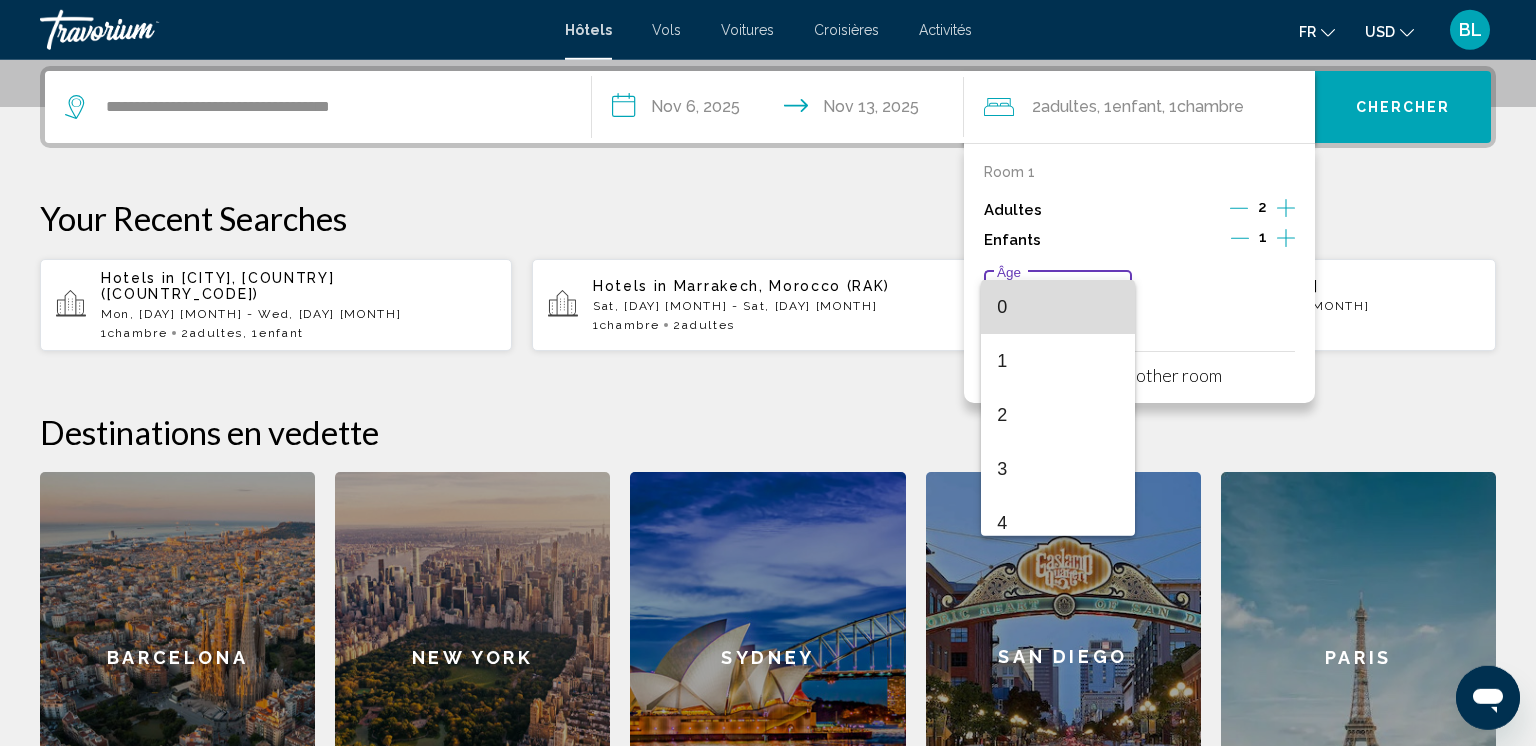 click on "0" at bounding box center [1057, 307] 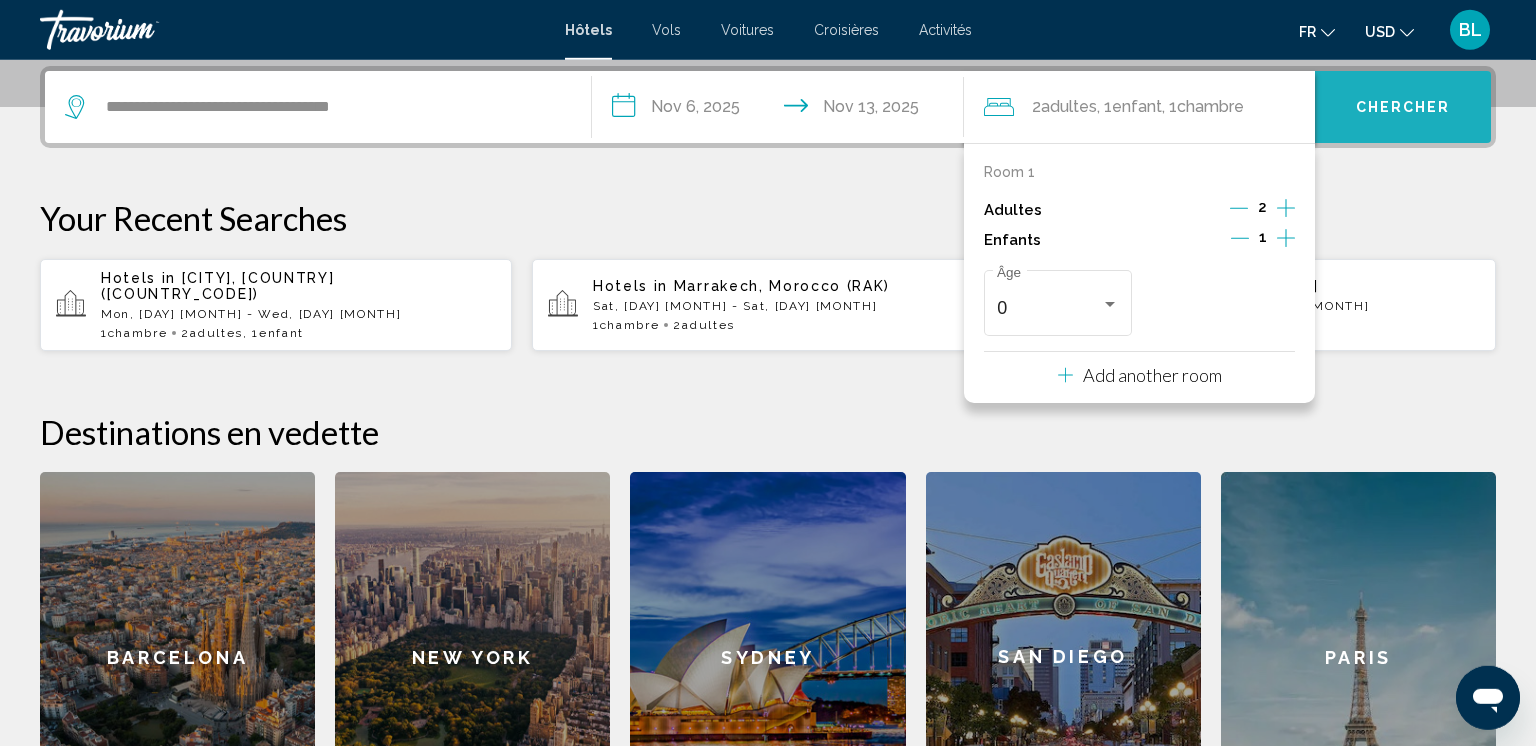 click on "Chercher" at bounding box center [1403, 107] 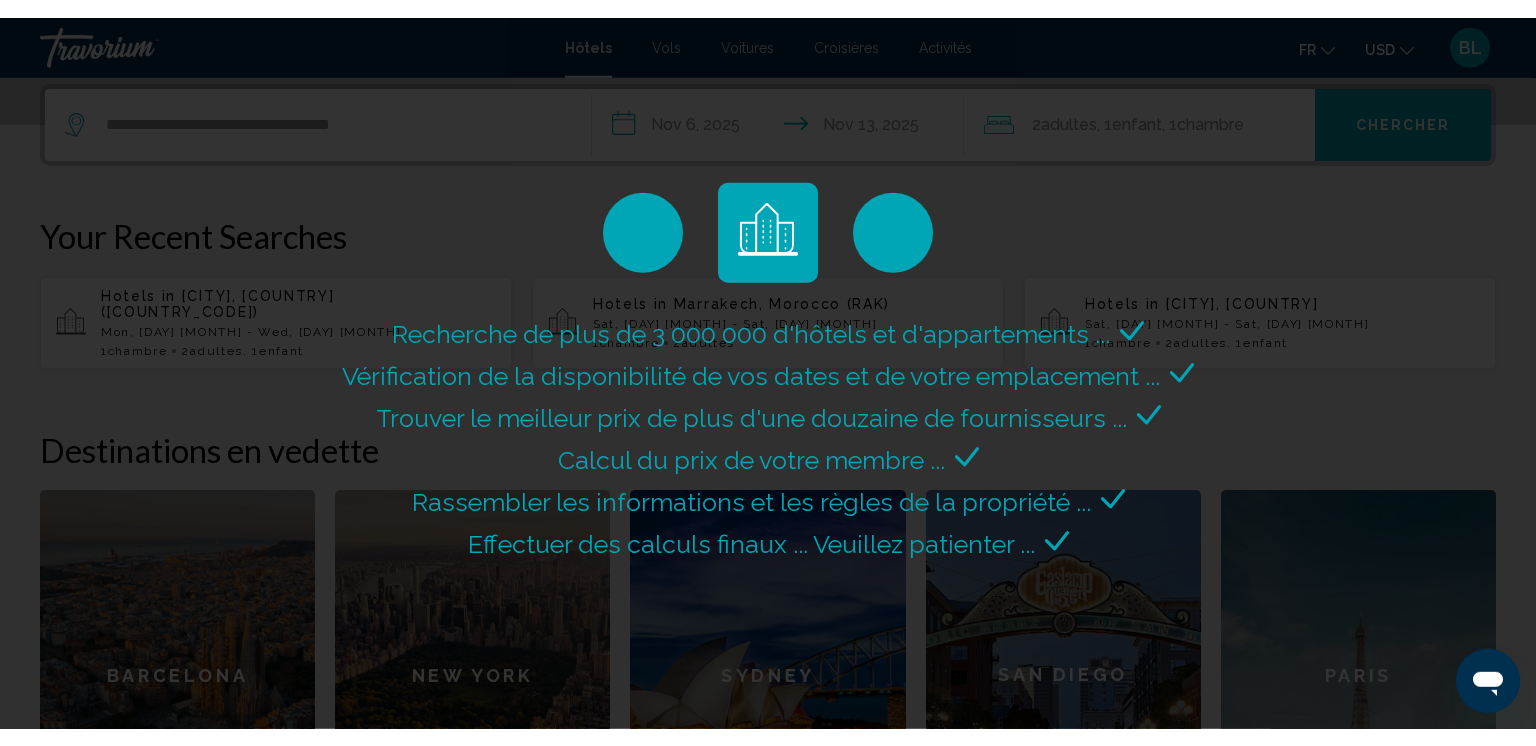 scroll, scrollTop: 0, scrollLeft: 0, axis: both 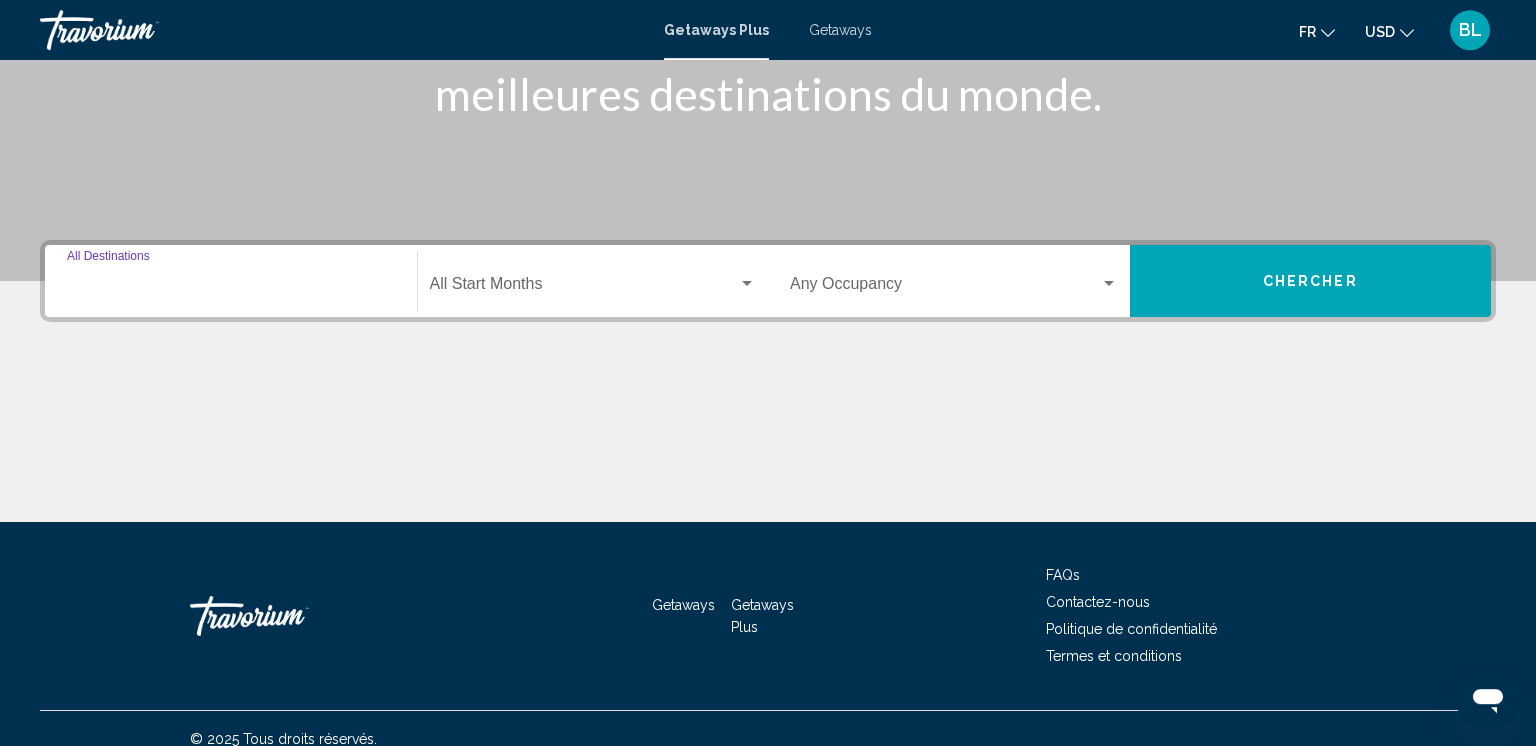 click on "Destination All Destinations" at bounding box center (231, 288) 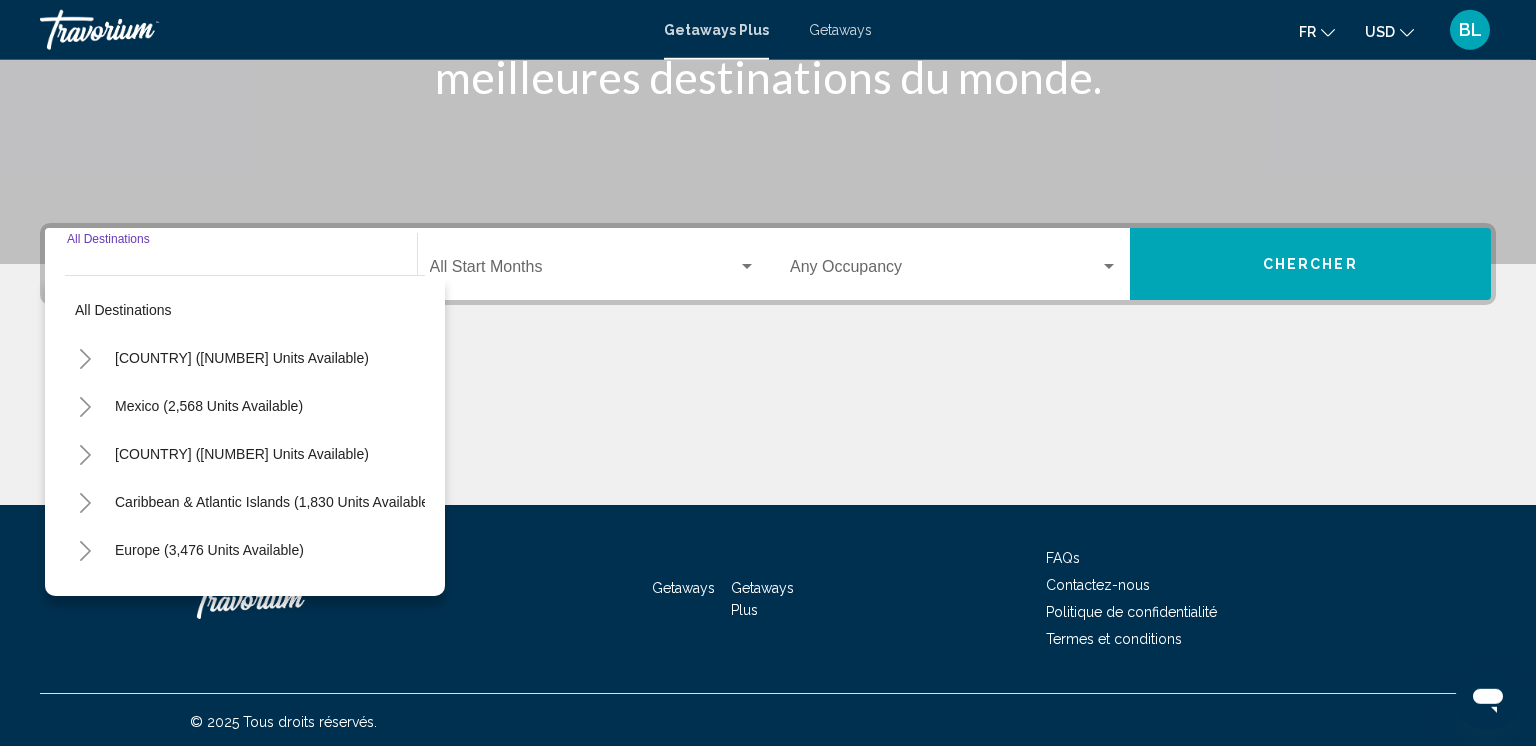 scroll, scrollTop: 340, scrollLeft: 0, axis: vertical 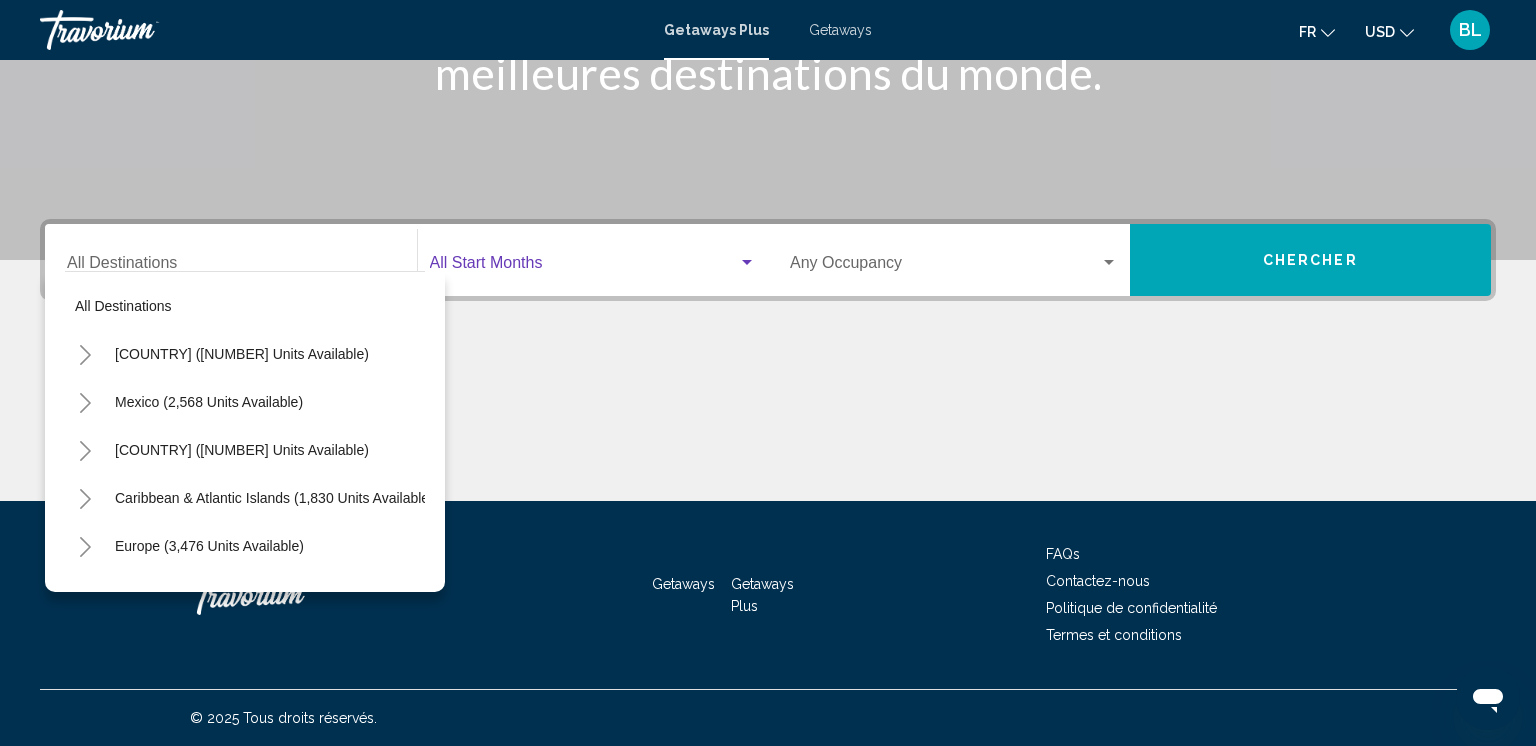 click at bounding box center (584, 267) 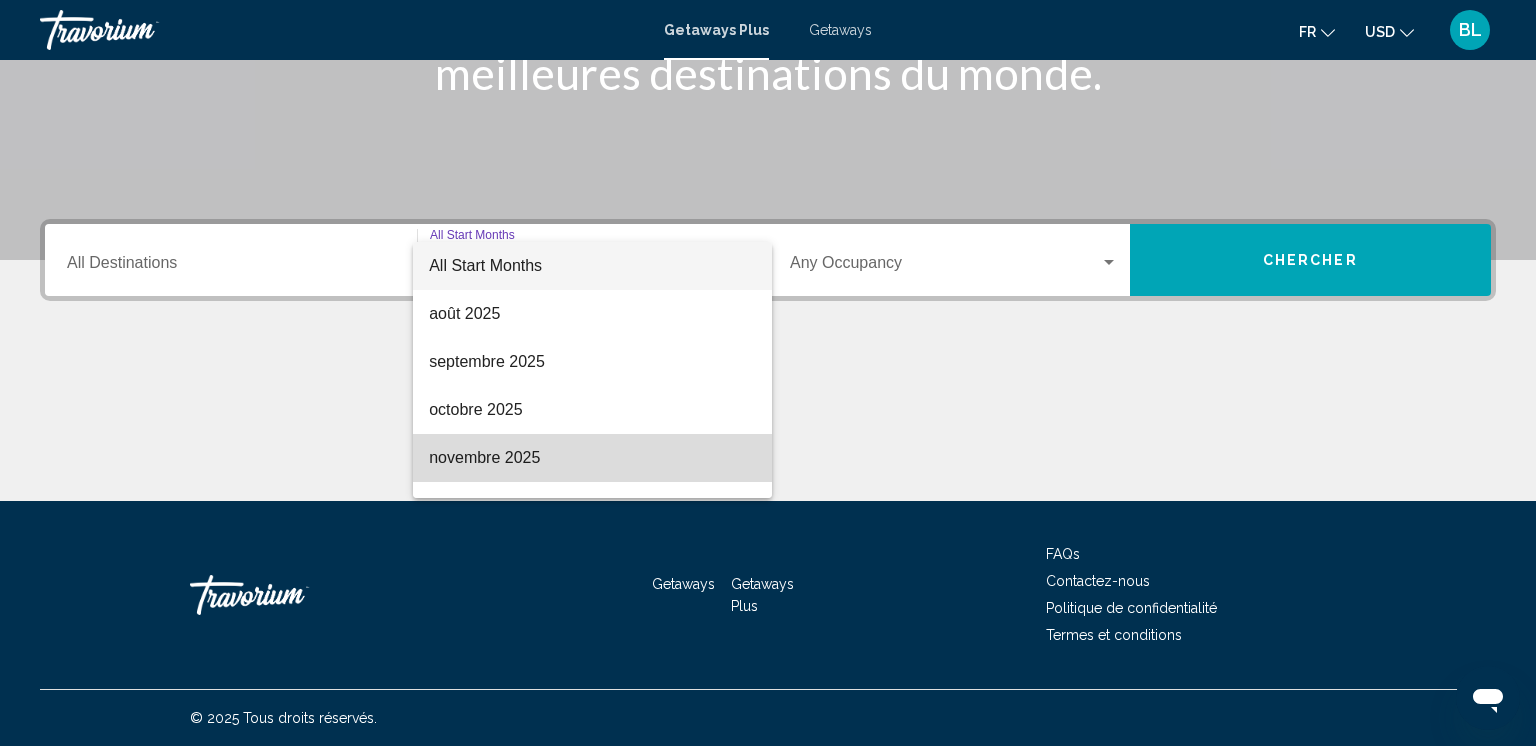 click on "novembre 2025" at bounding box center [592, 458] 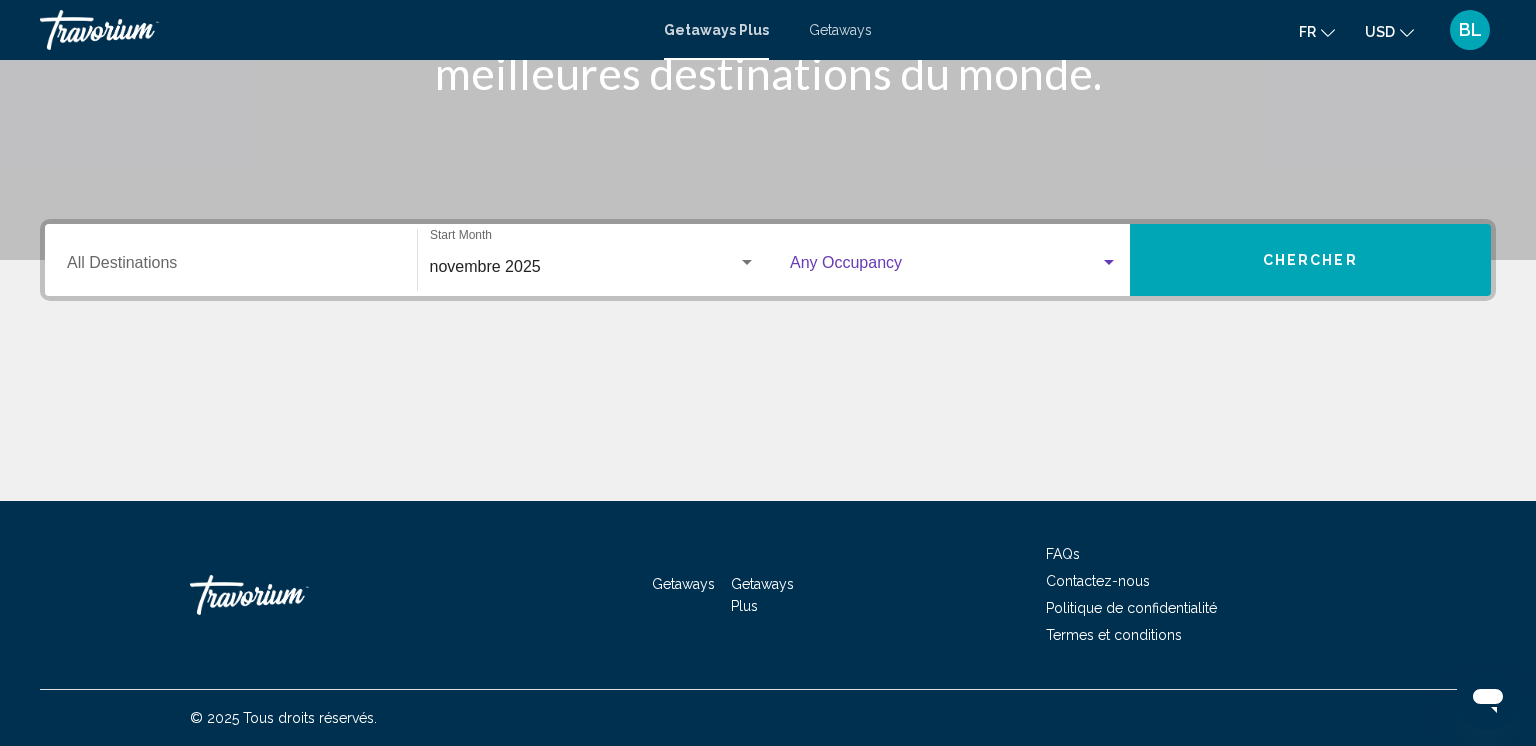 click at bounding box center [945, 267] 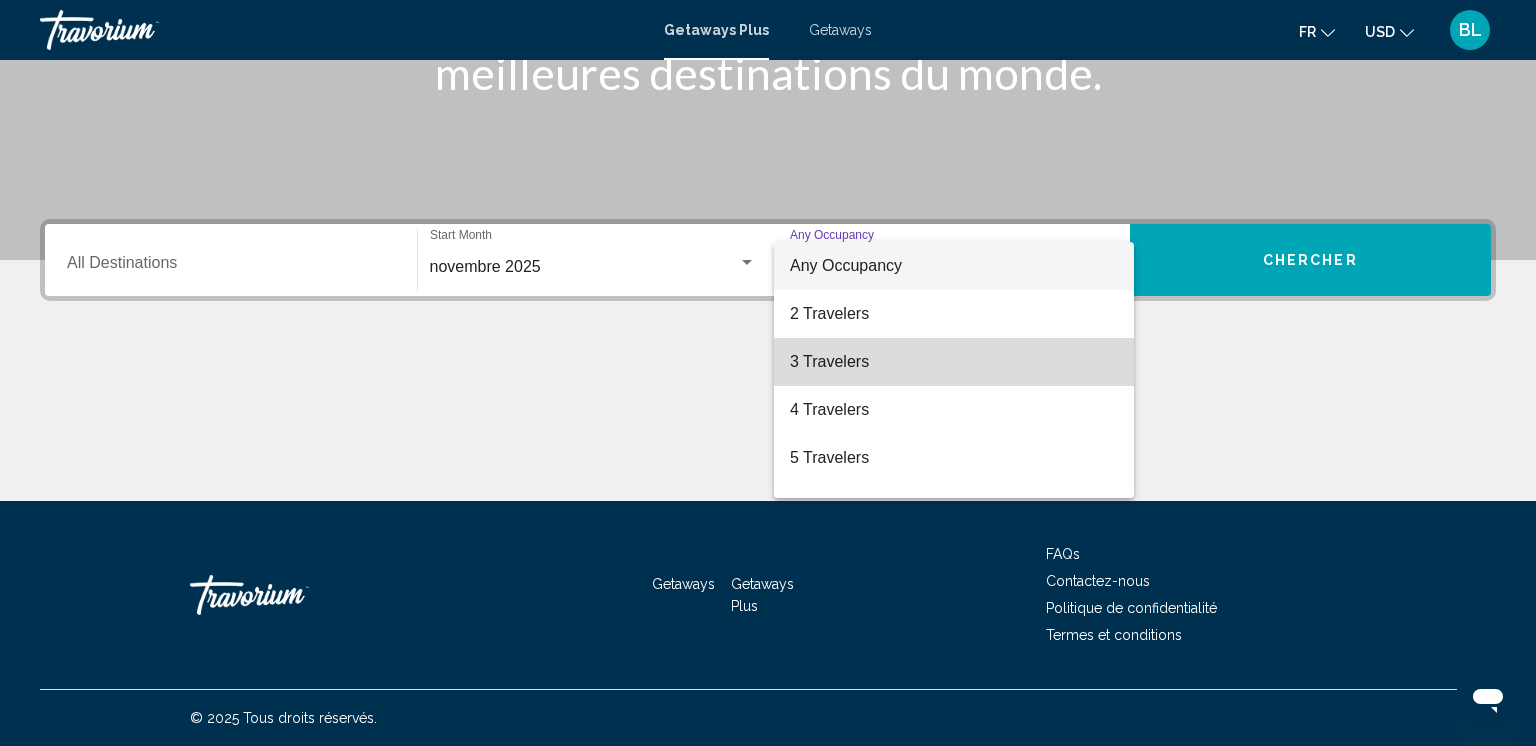 click on "3 Travelers" at bounding box center (954, 362) 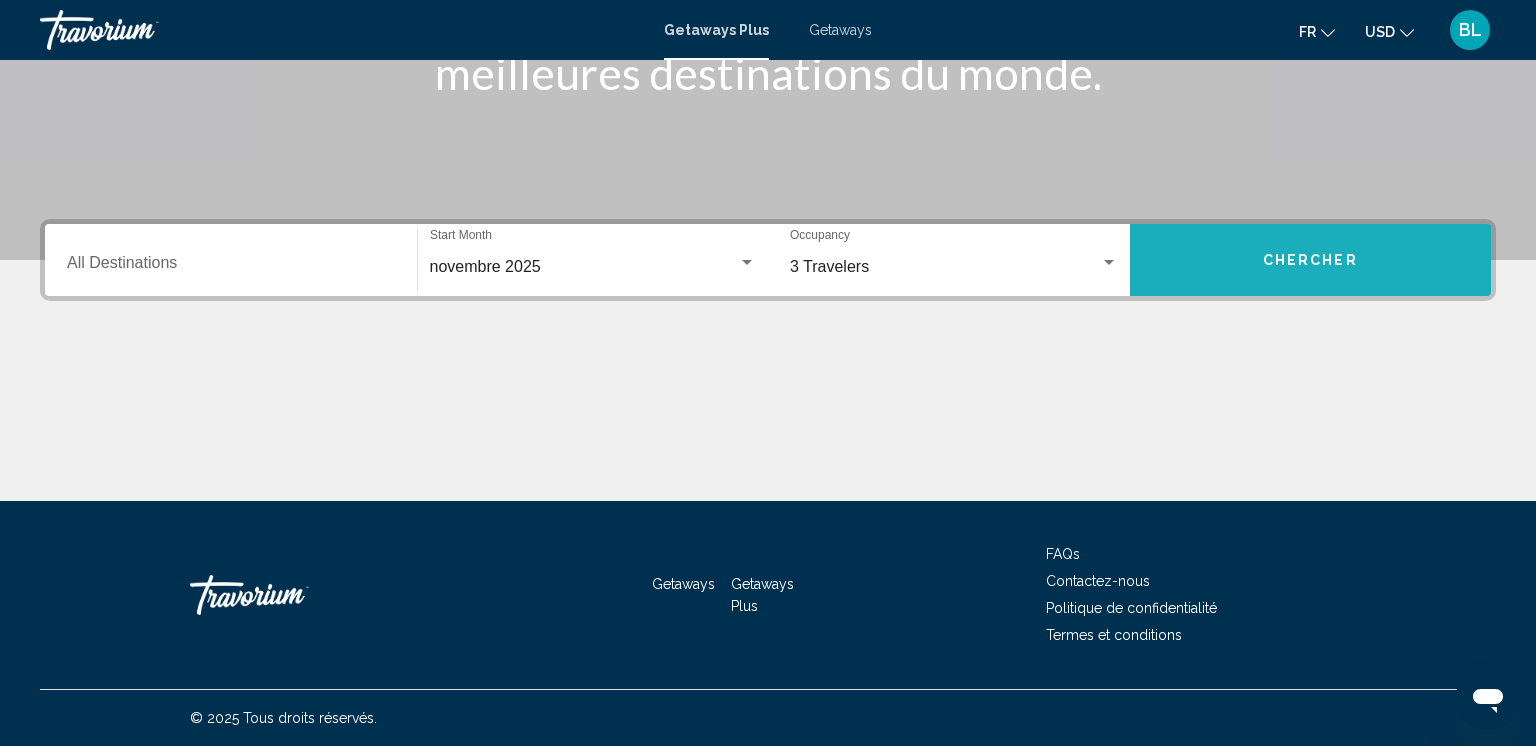 click on "Chercher" at bounding box center (1310, 261) 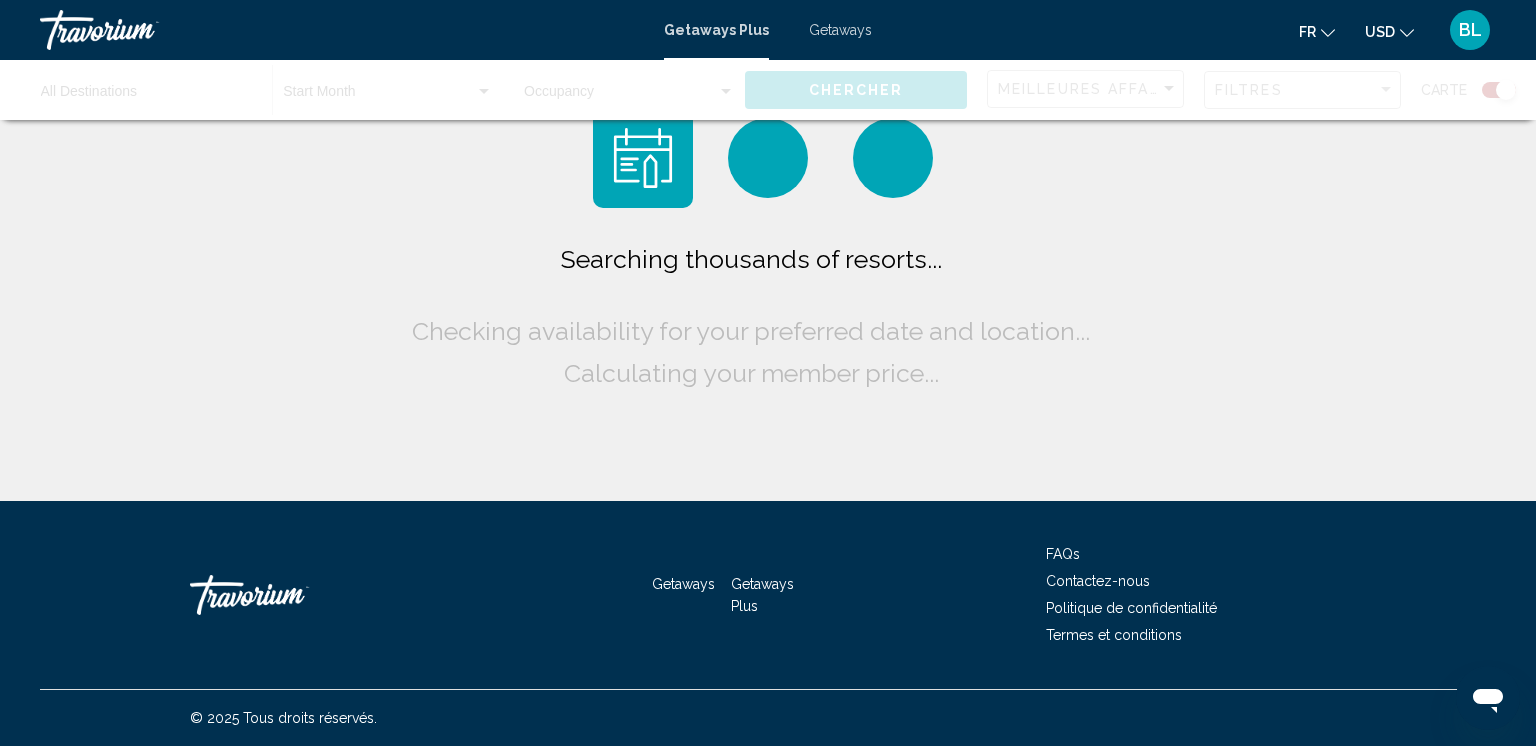 scroll, scrollTop: 0, scrollLeft: 0, axis: both 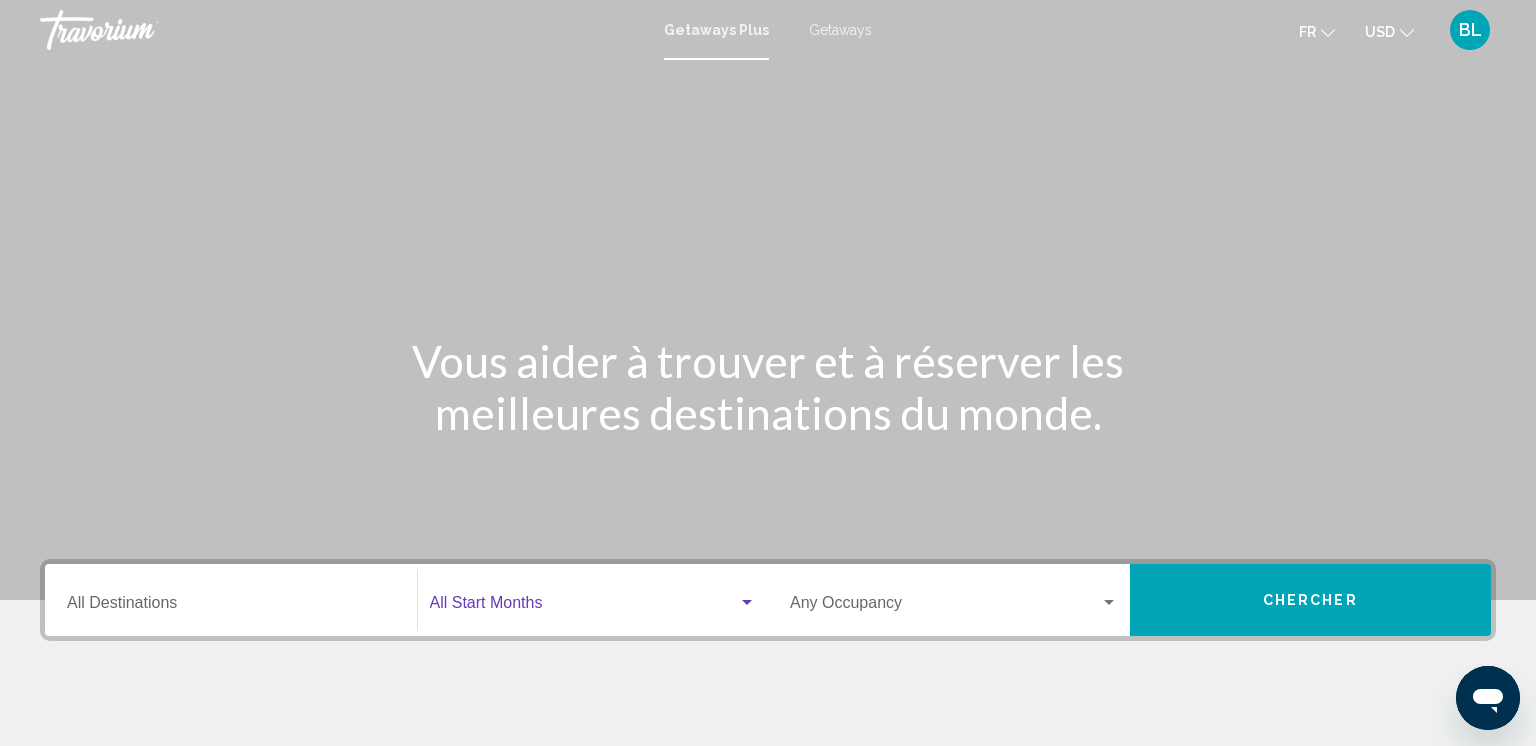 click at bounding box center [584, 607] 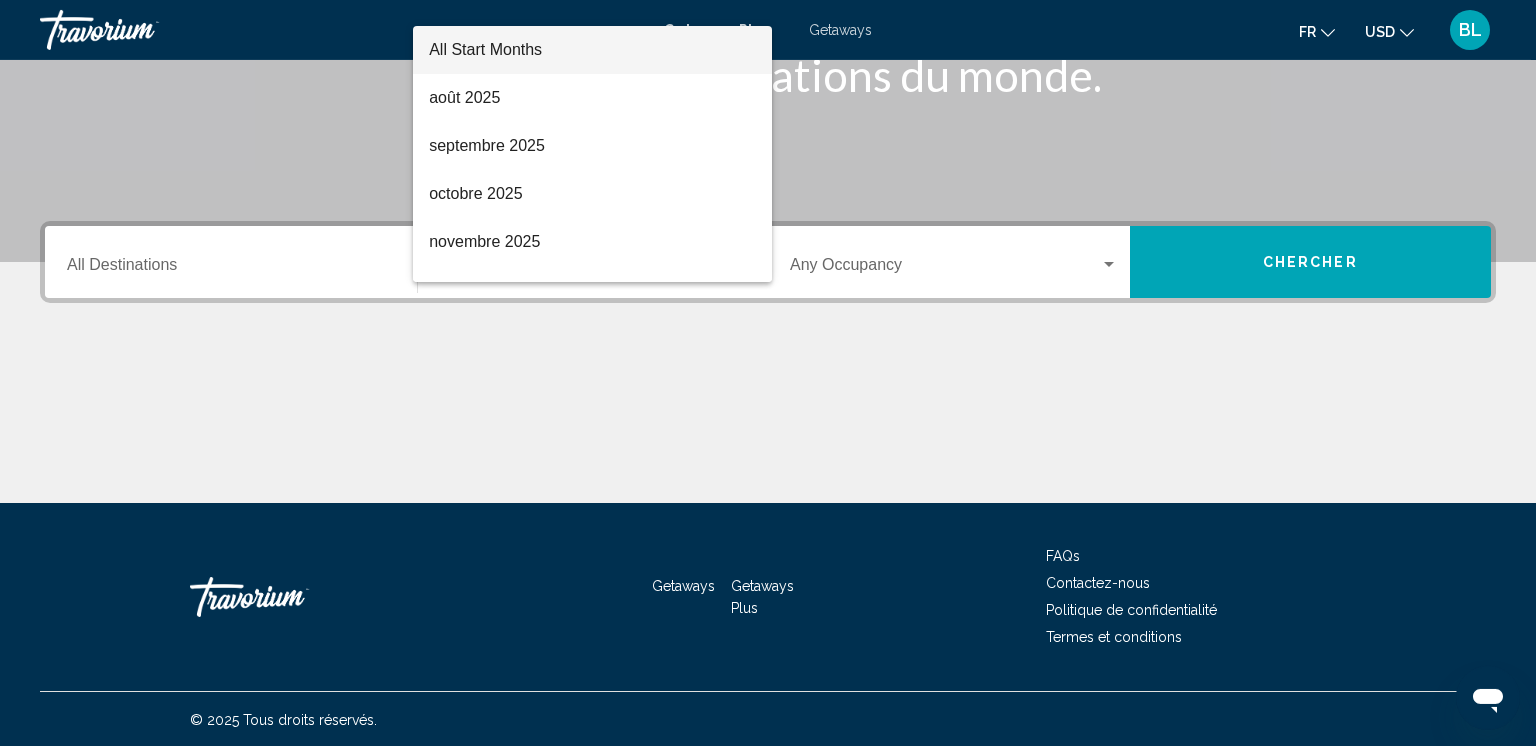 scroll, scrollTop: 340, scrollLeft: 0, axis: vertical 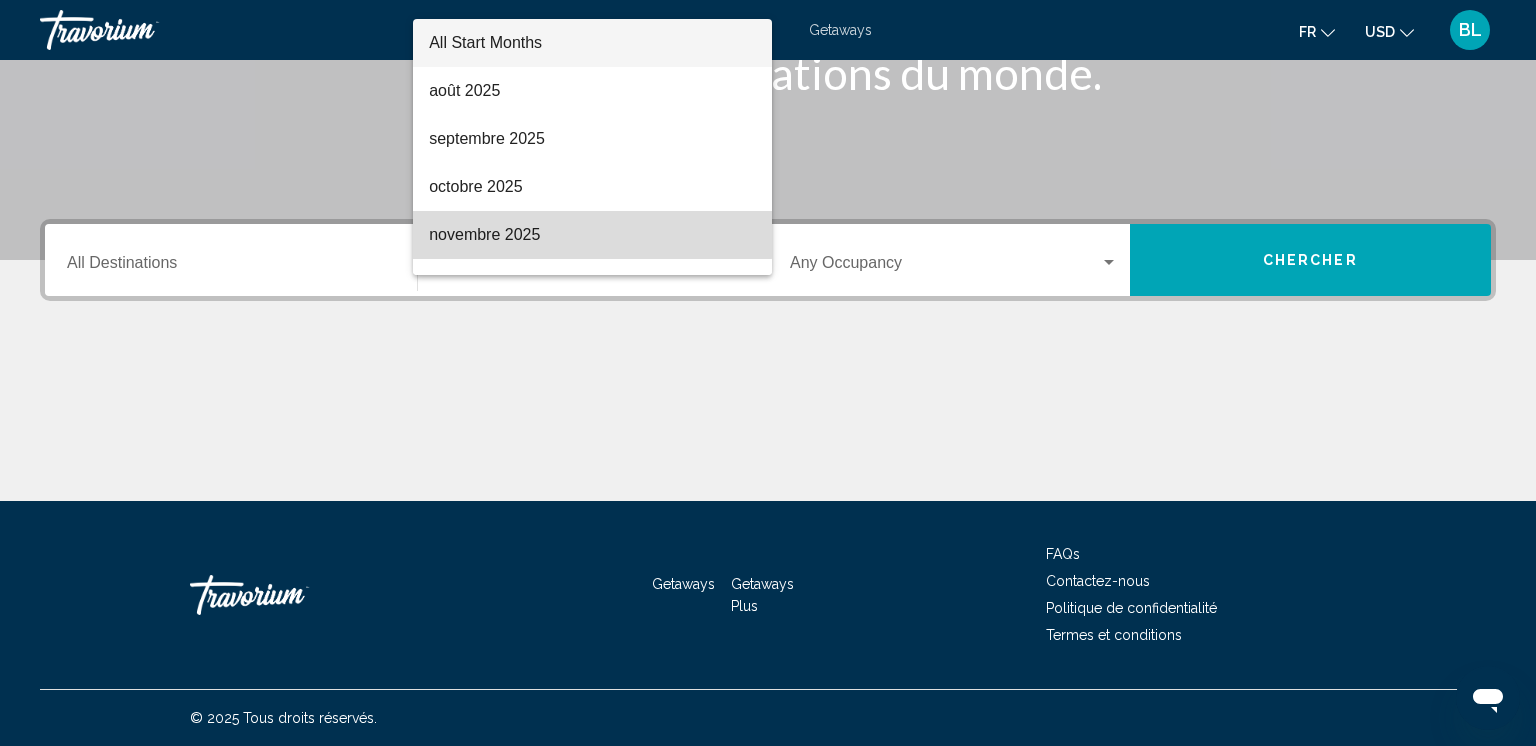 click on "novembre 2025" at bounding box center [592, 235] 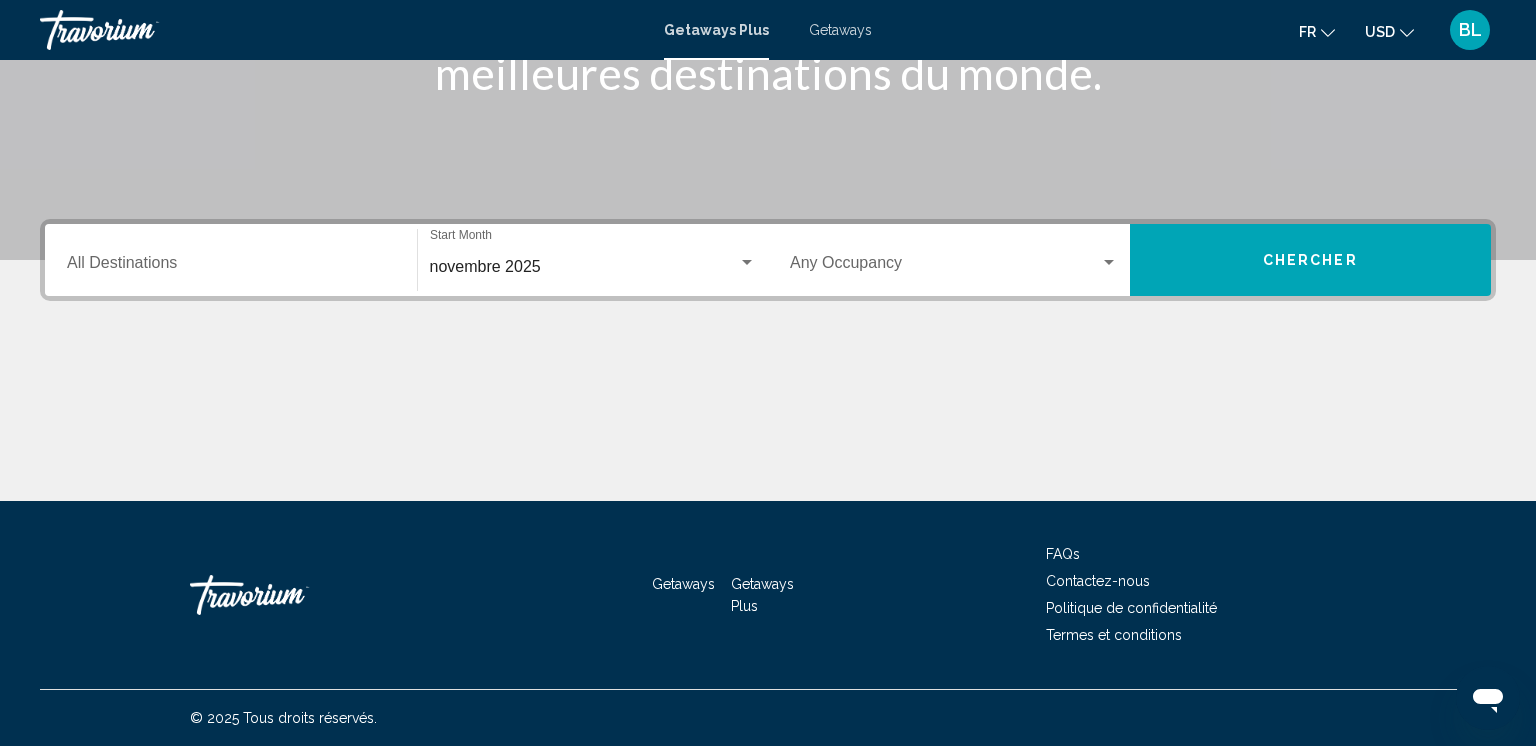 click on "Occupancy Any Occupancy" at bounding box center [954, 260] 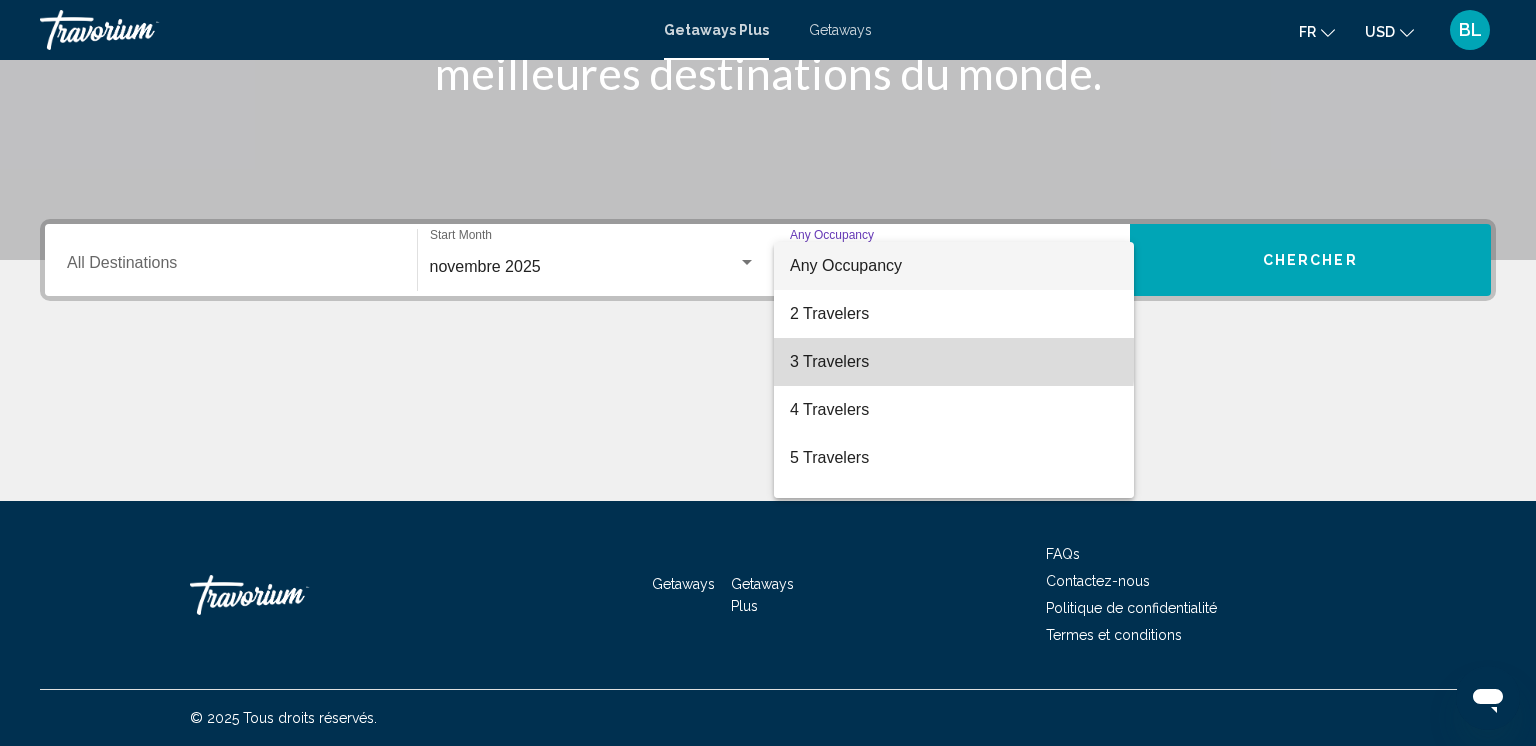 click on "3 Travelers" at bounding box center (954, 362) 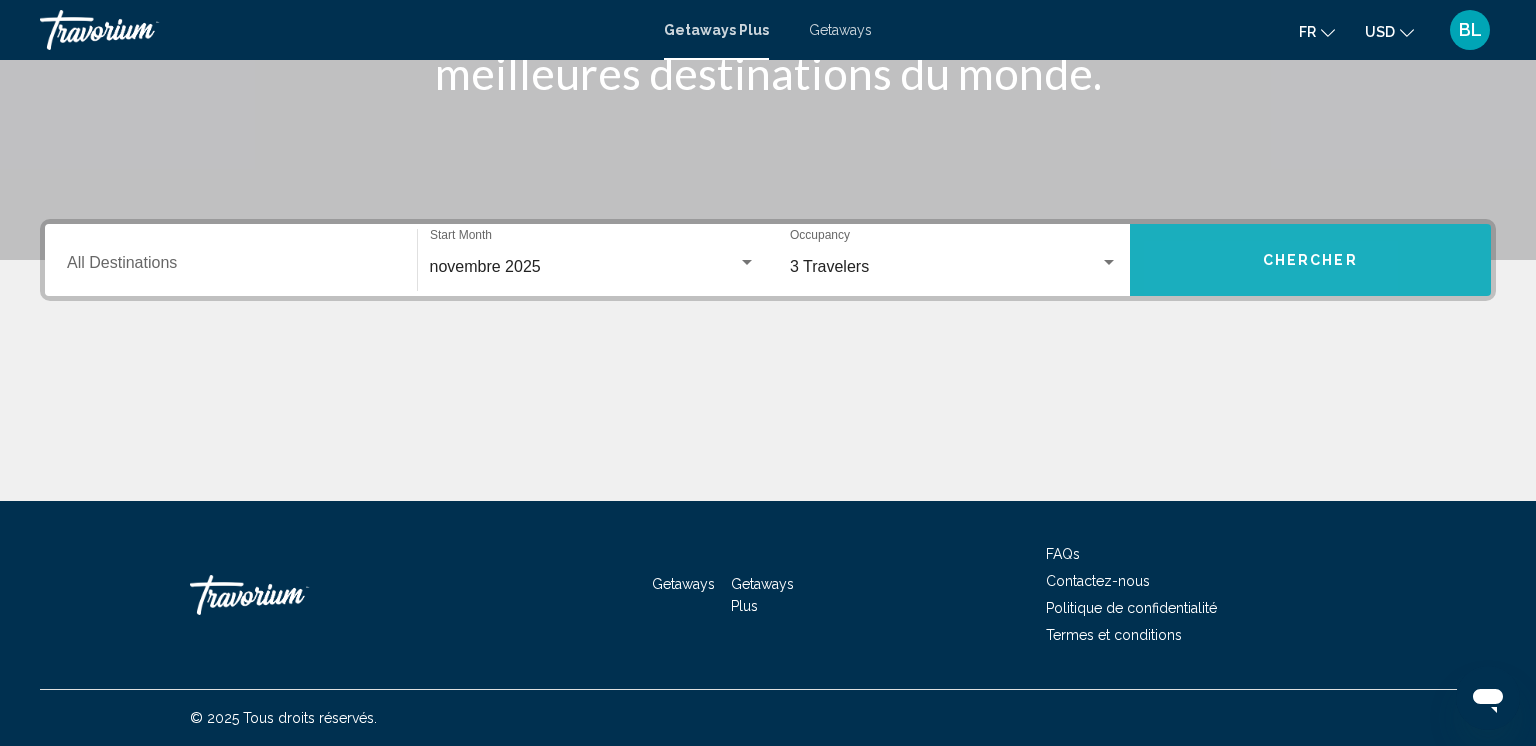 click on "Chercher" at bounding box center (1311, 260) 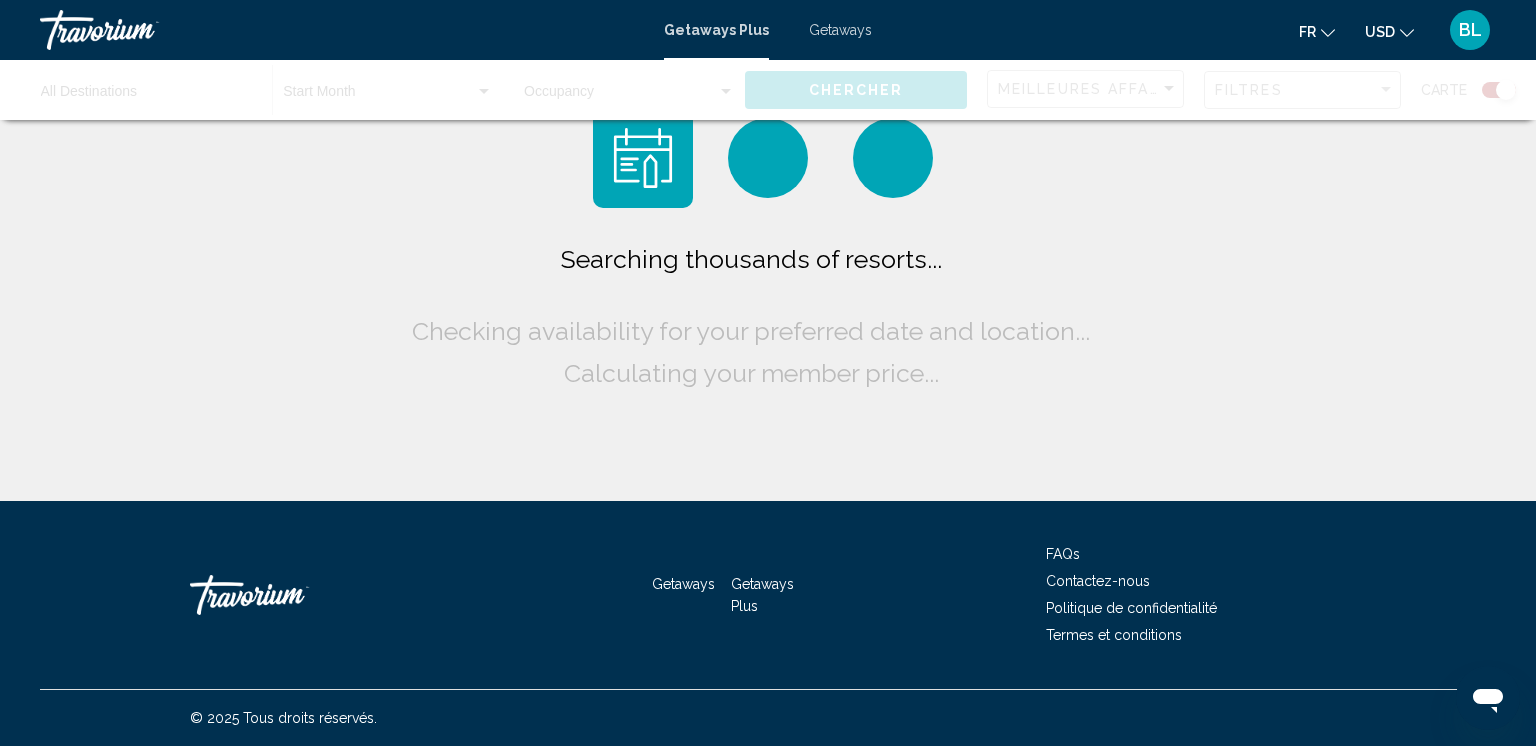 scroll, scrollTop: 0, scrollLeft: 0, axis: both 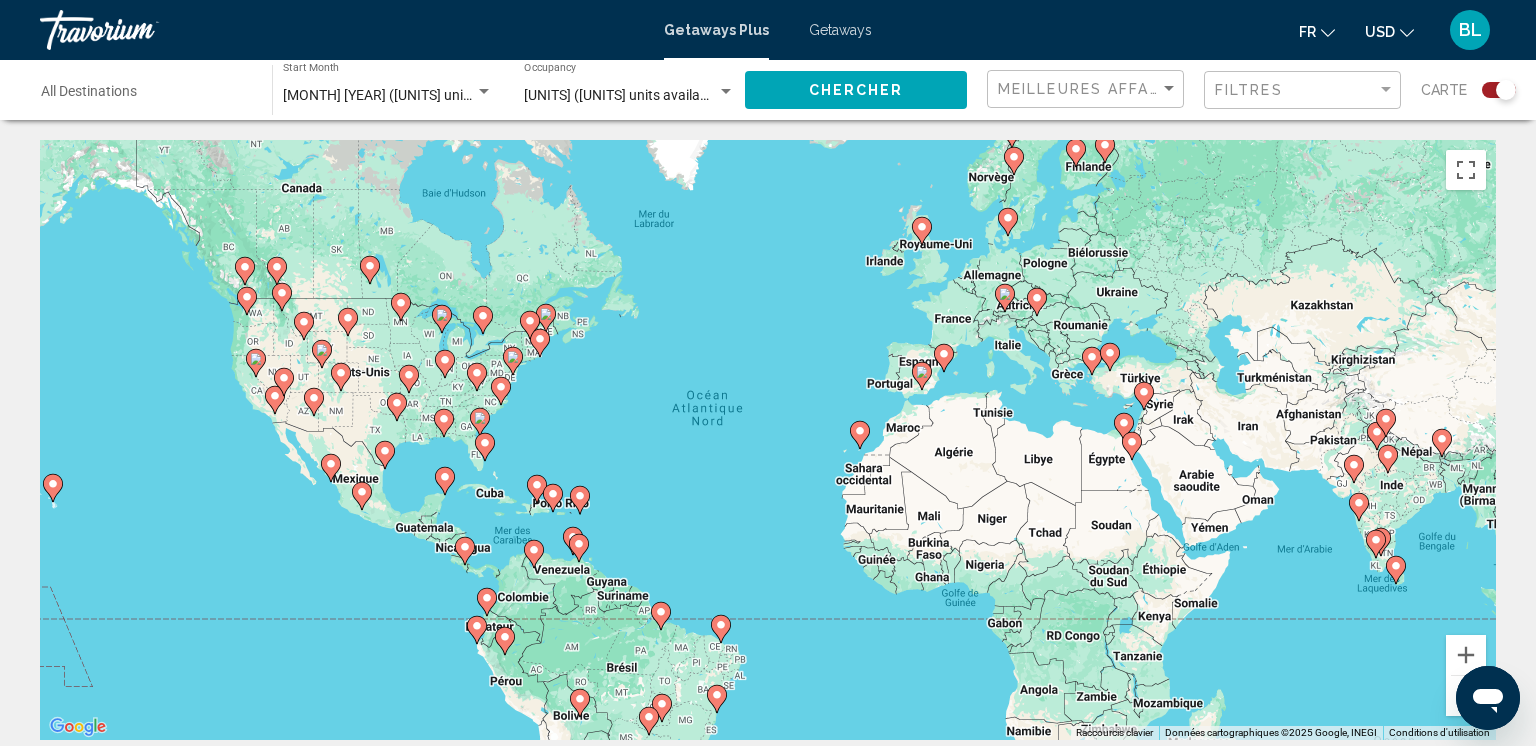 click 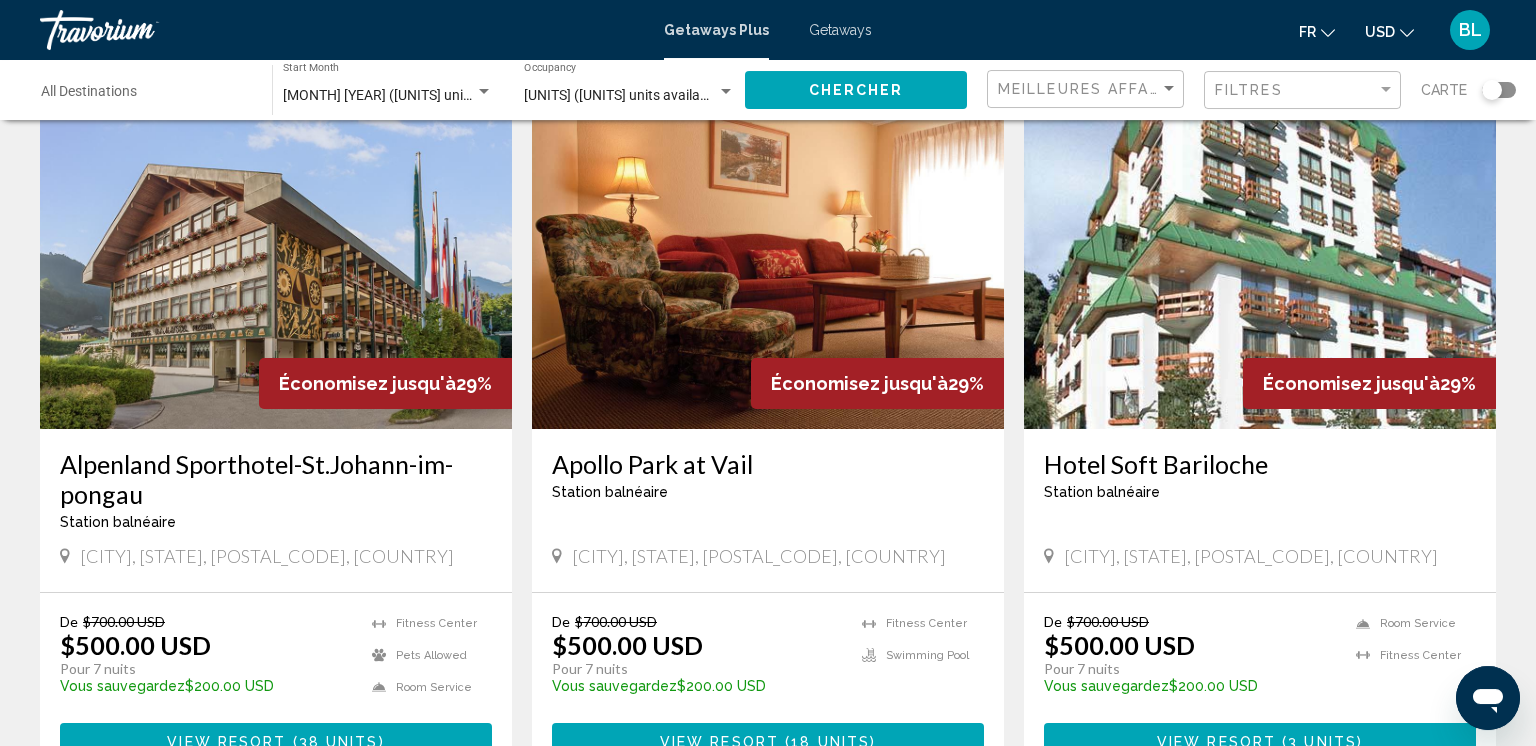 scroll, scrollTop: 0, scrollLeft: 0, axis: both 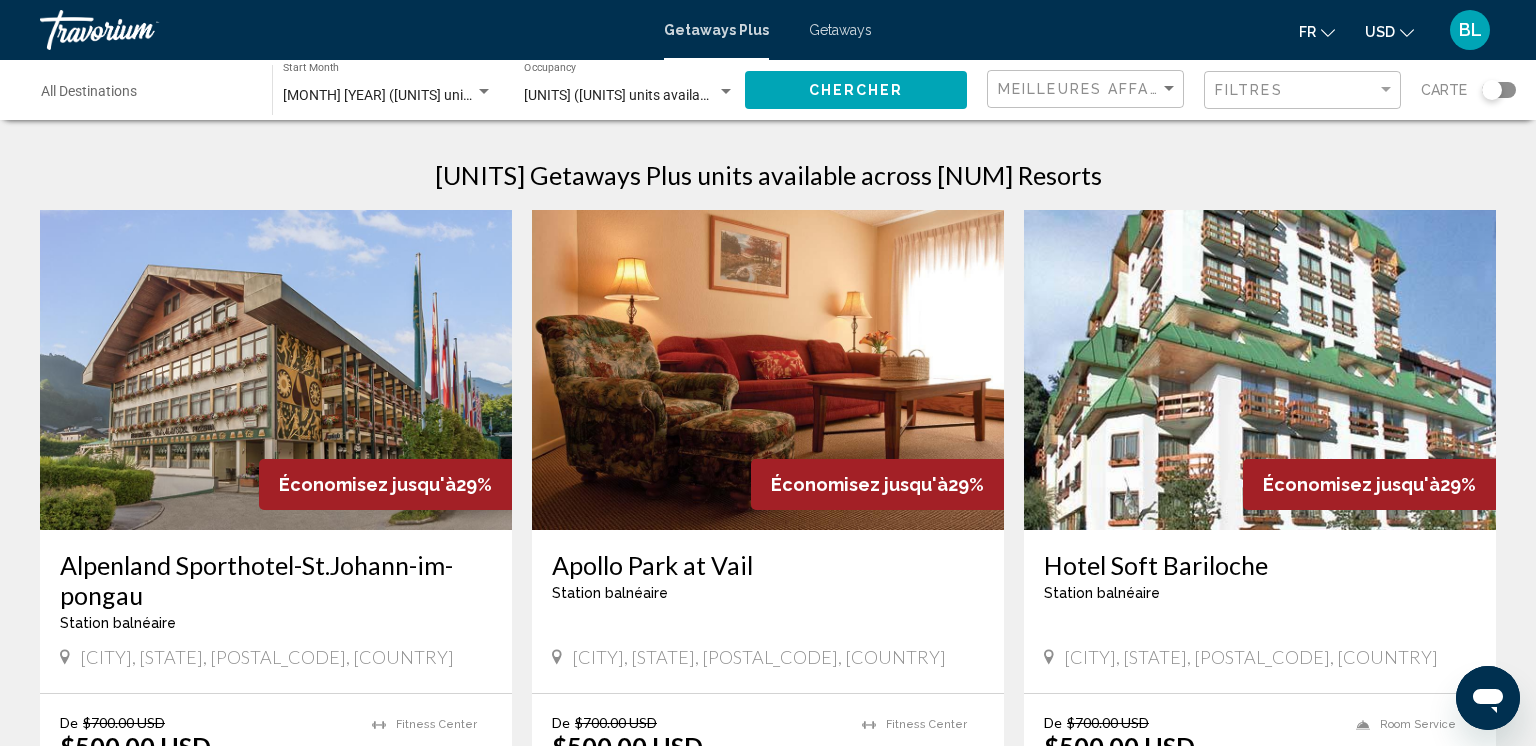 click 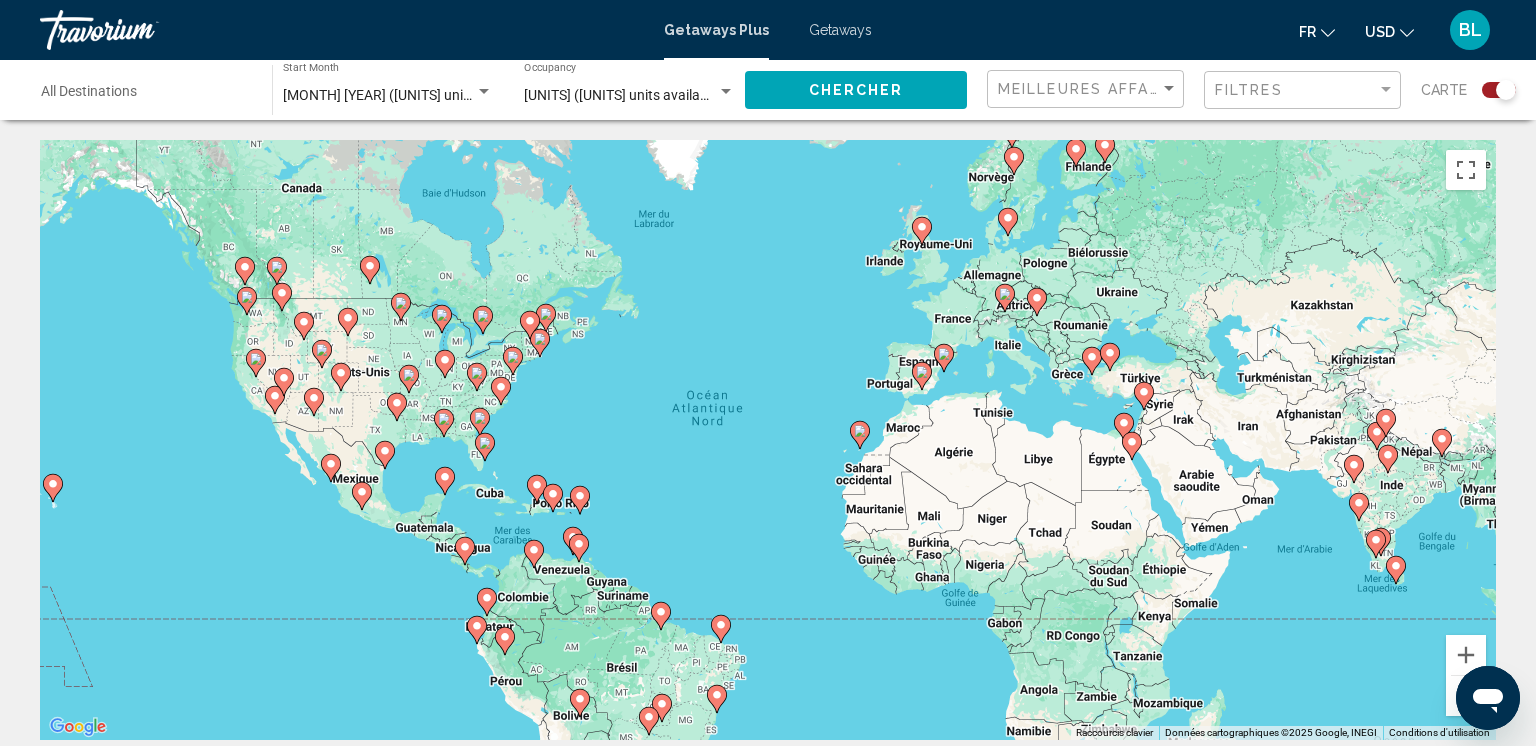 click 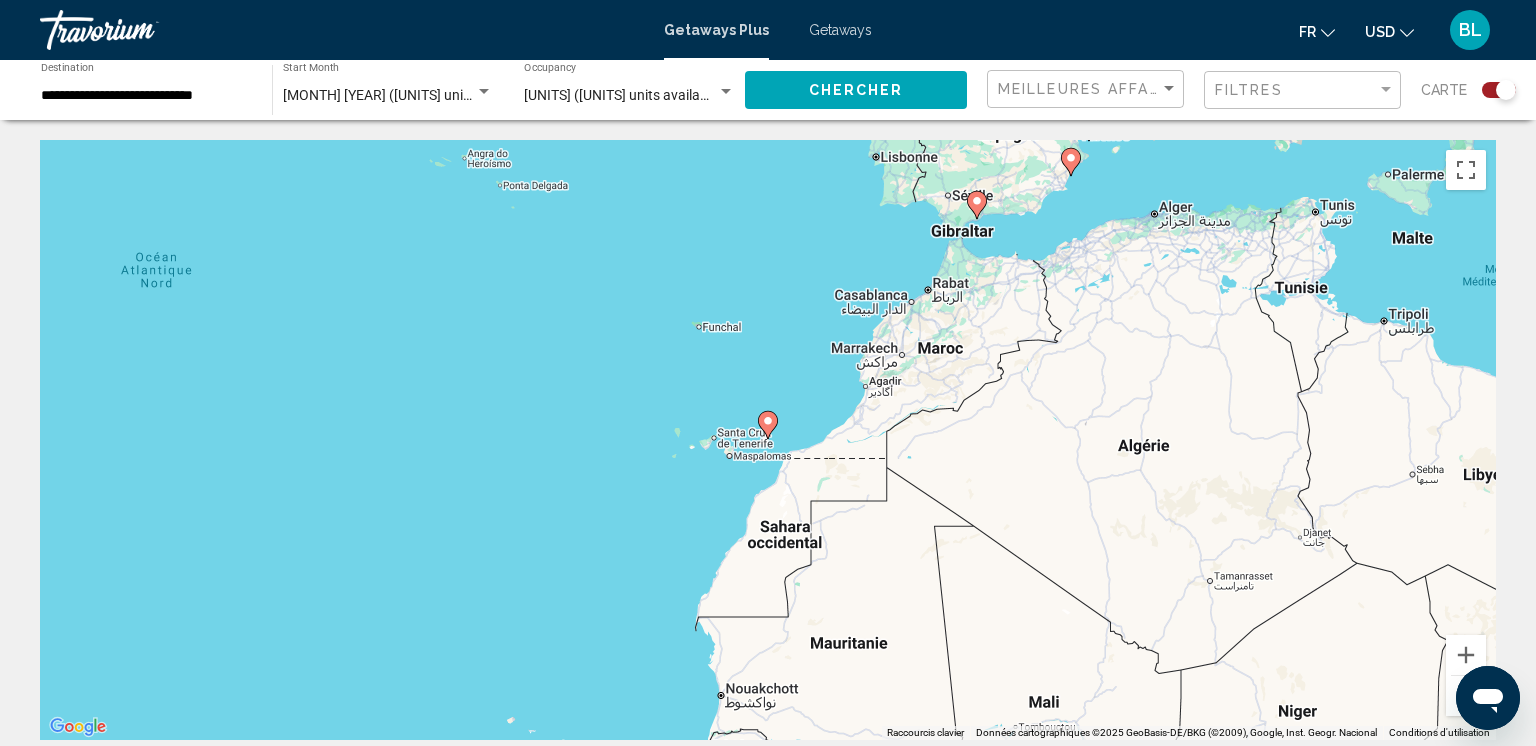 click 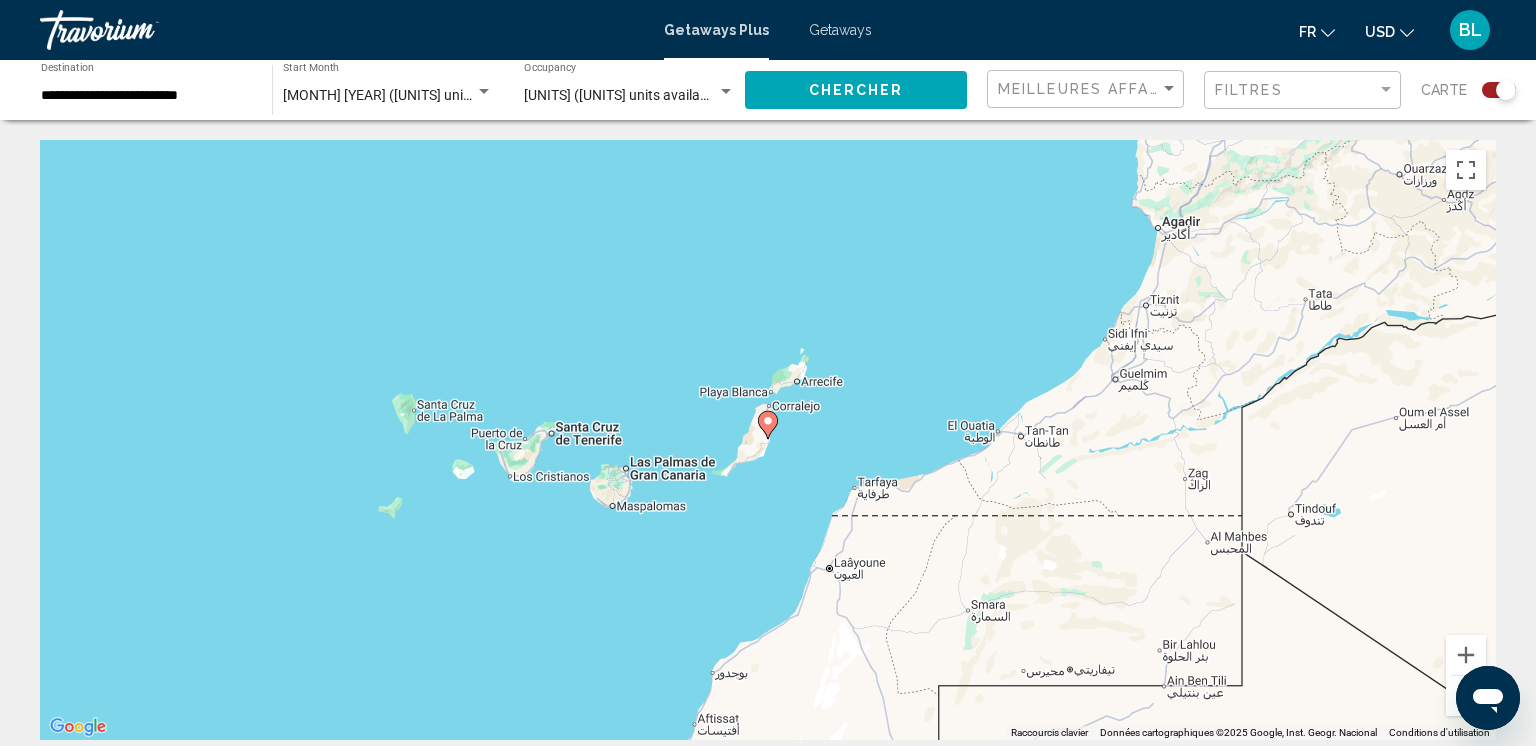 click 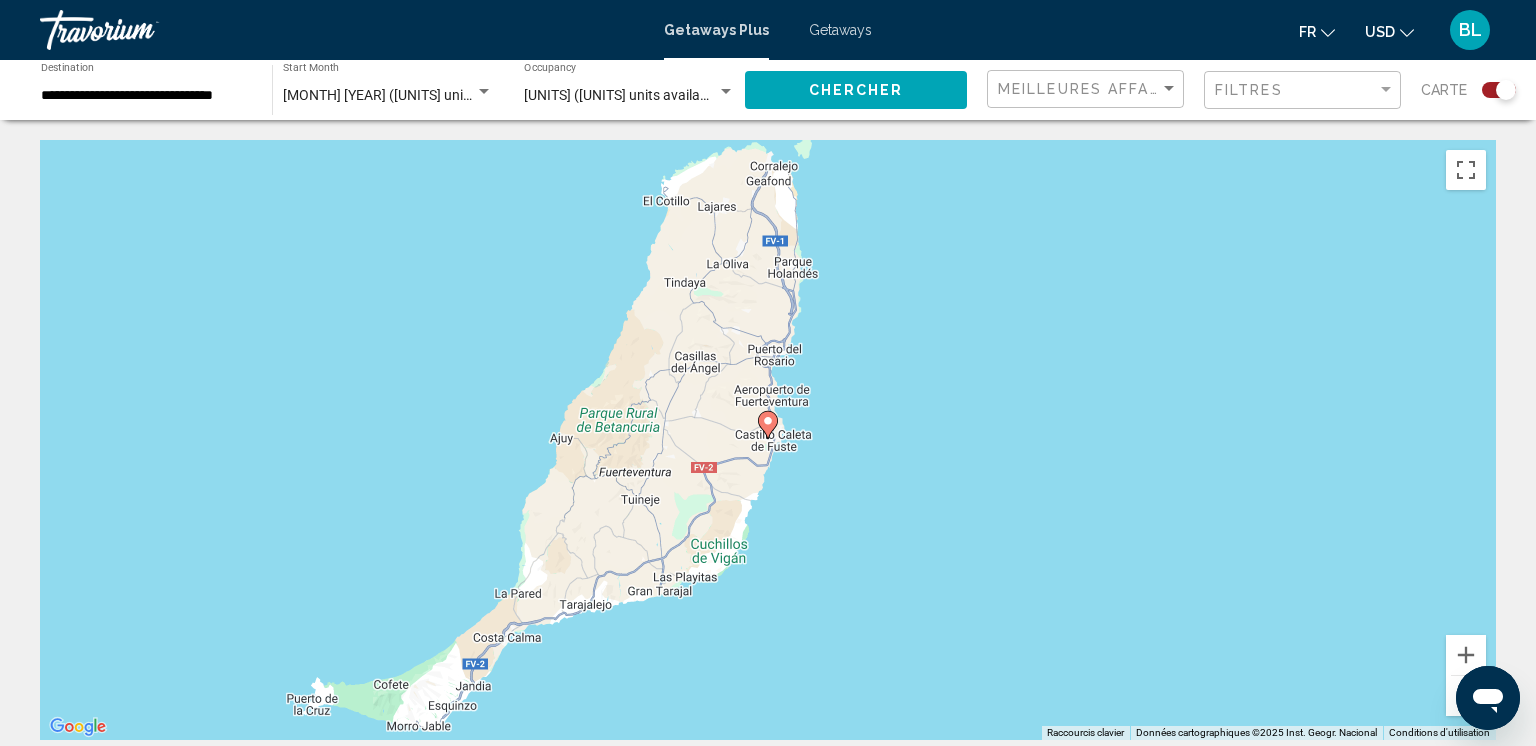 click 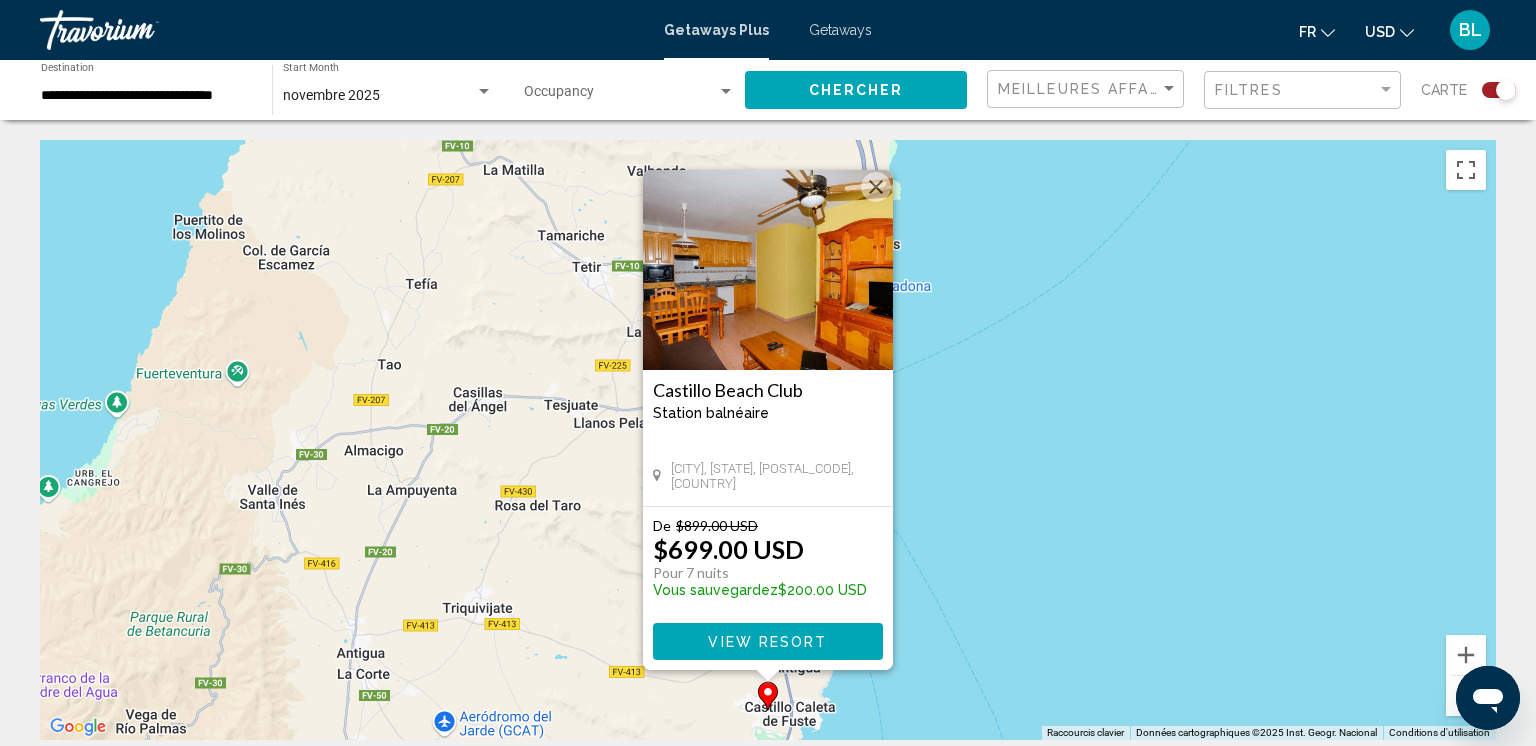 click on "Getaways" at bounding box center (840, 30) 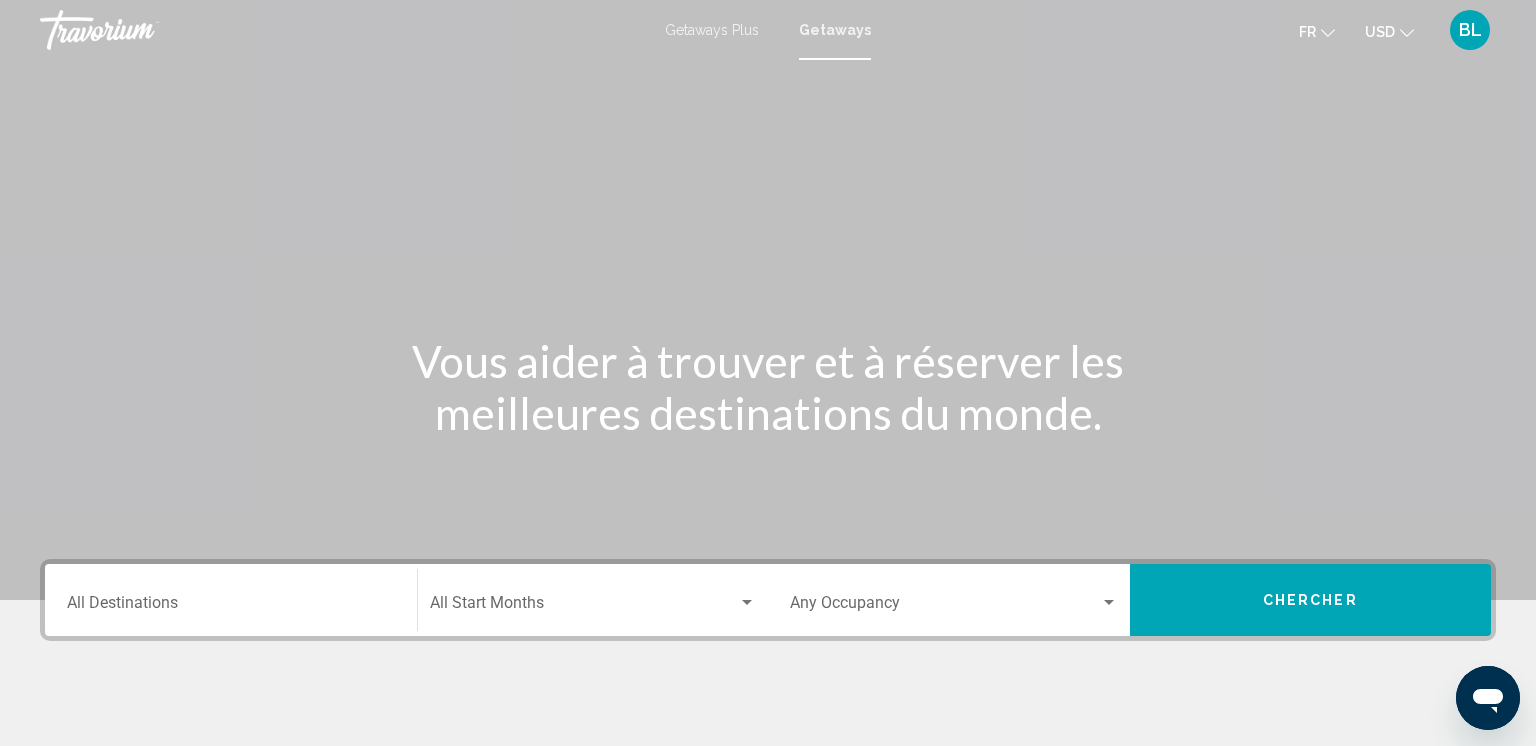 click on "Start Month All Start Months" 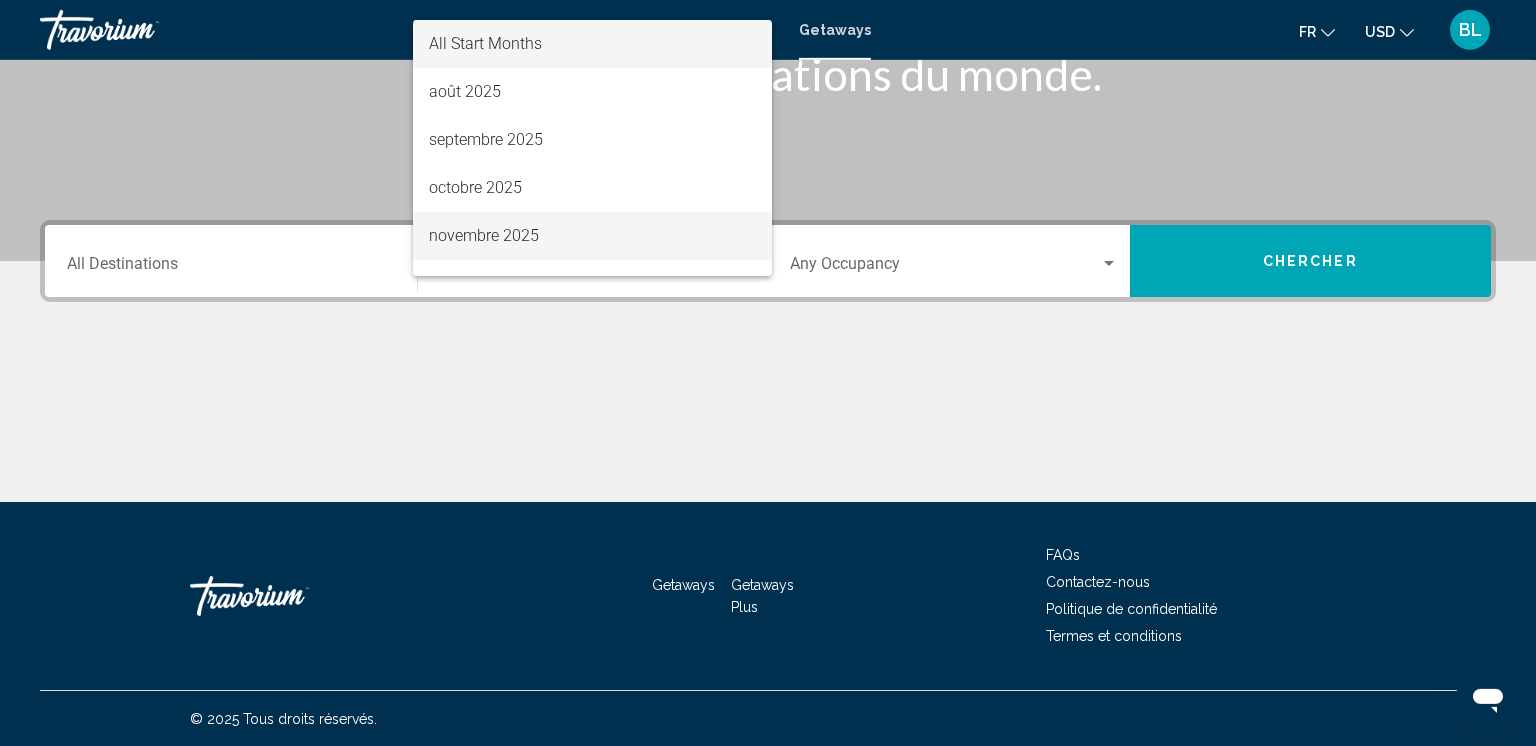 scroll, scrollTop: 340, scrollLeft: 0, axis: vertical 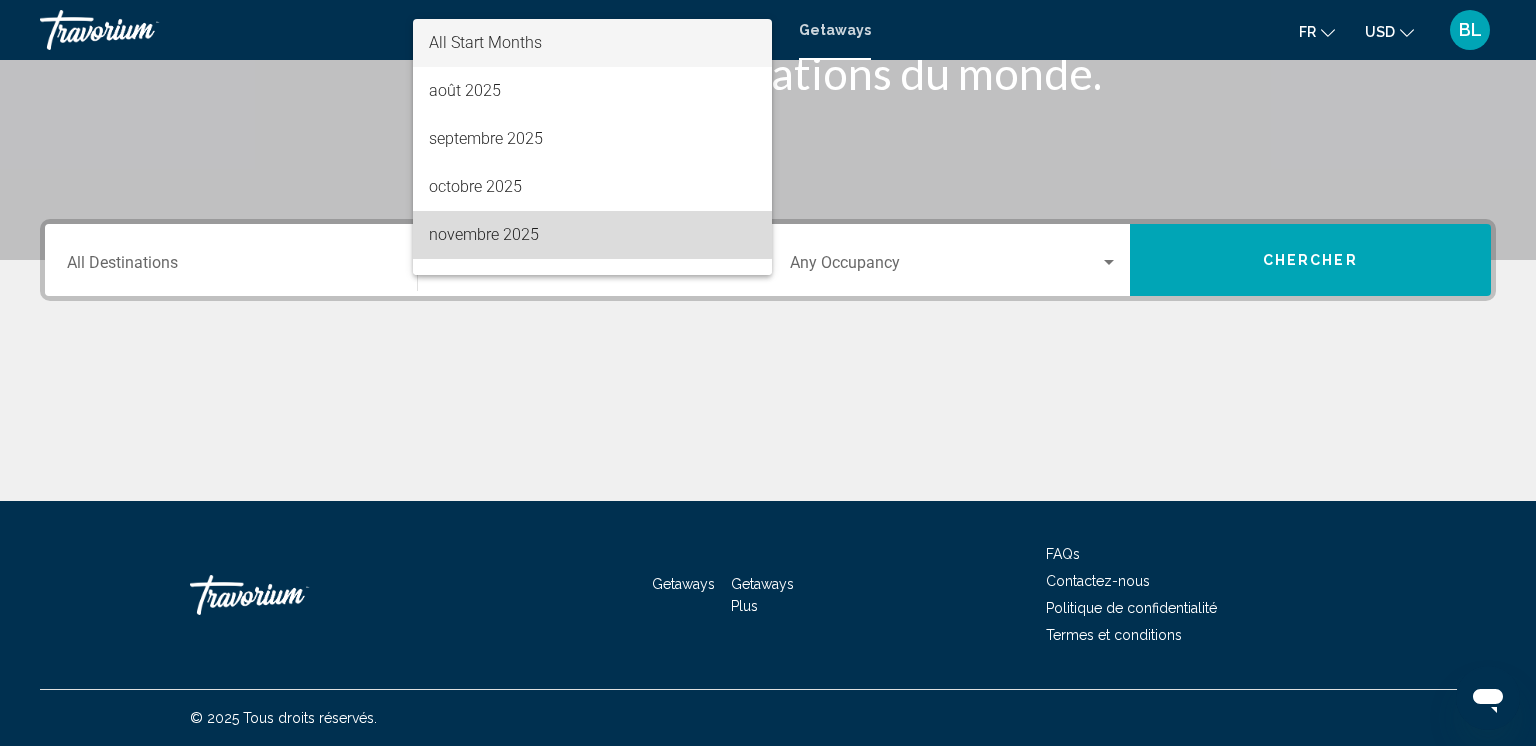 click on "novembre 2025" at bounding box center (592, 235) 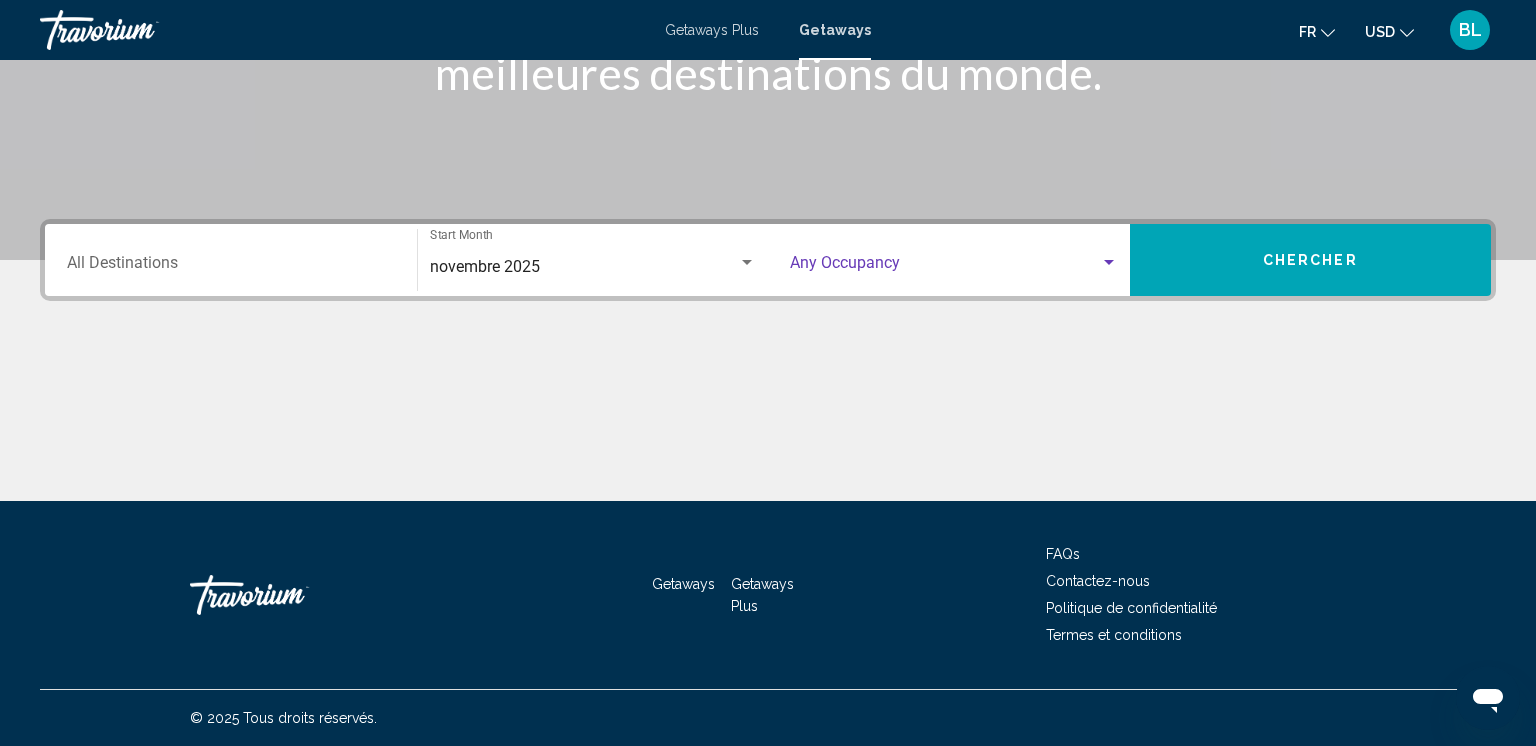 click at bounding box center [945, 267] 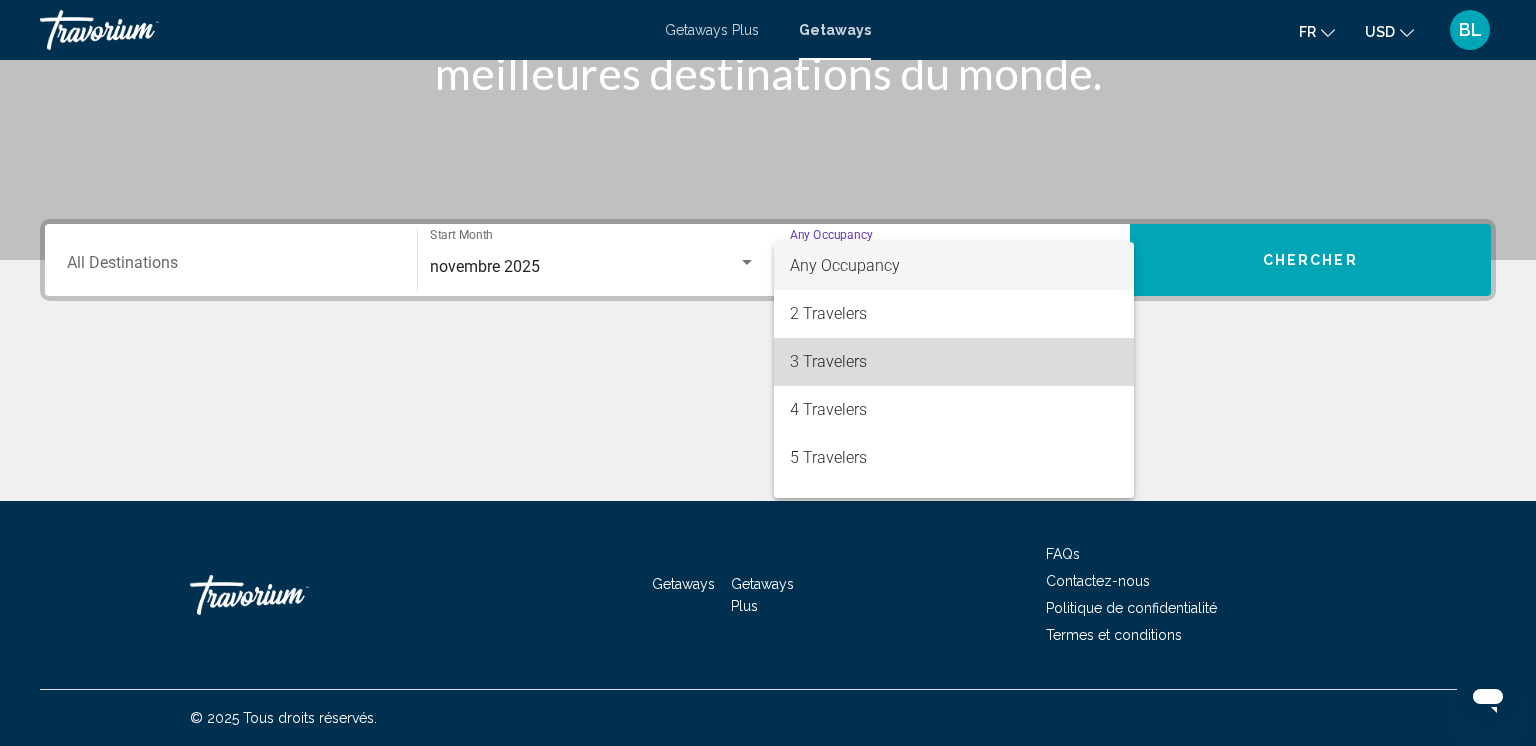 click on "3 Travelers" at bounding box center (954, 362) 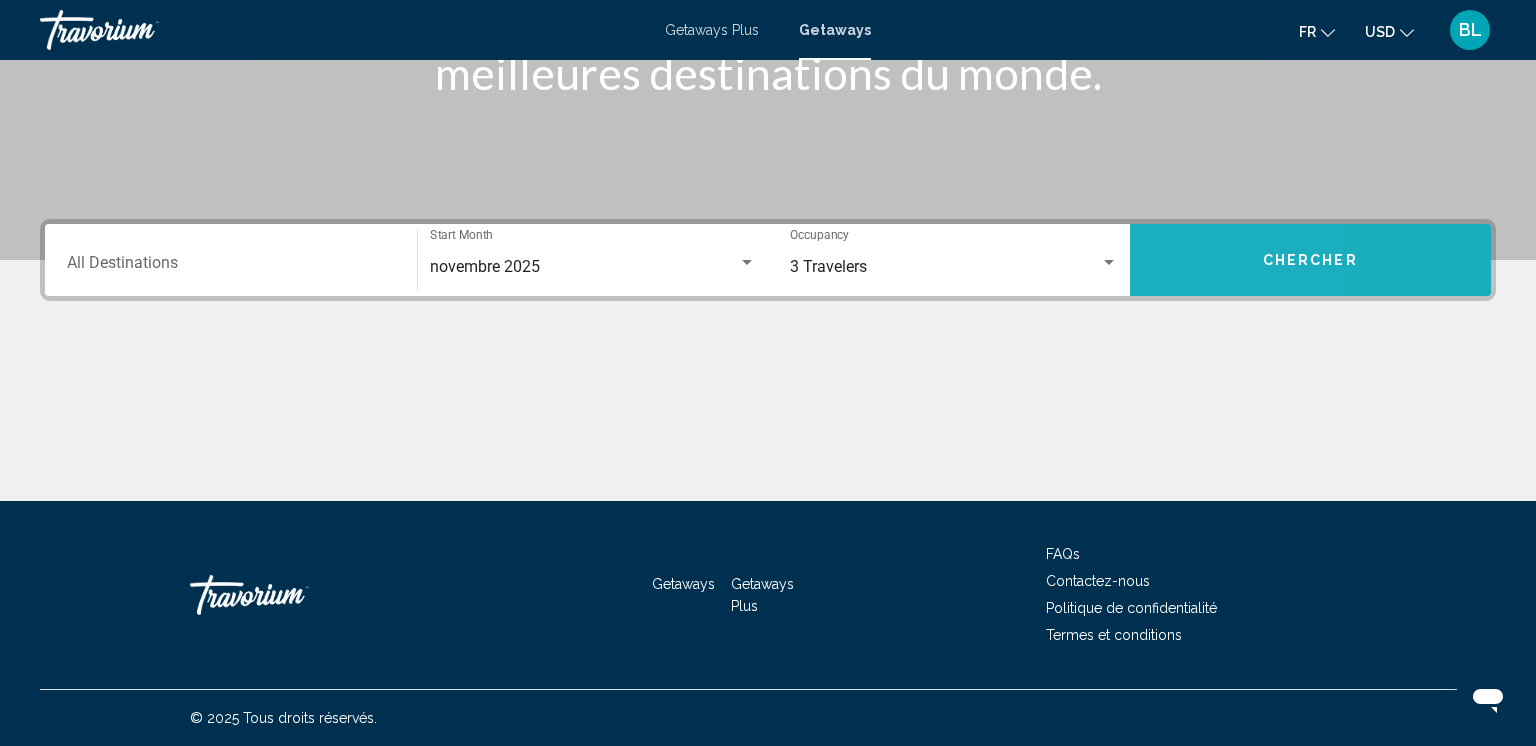 click on "Chercher" at bounding box center (1311, 260) 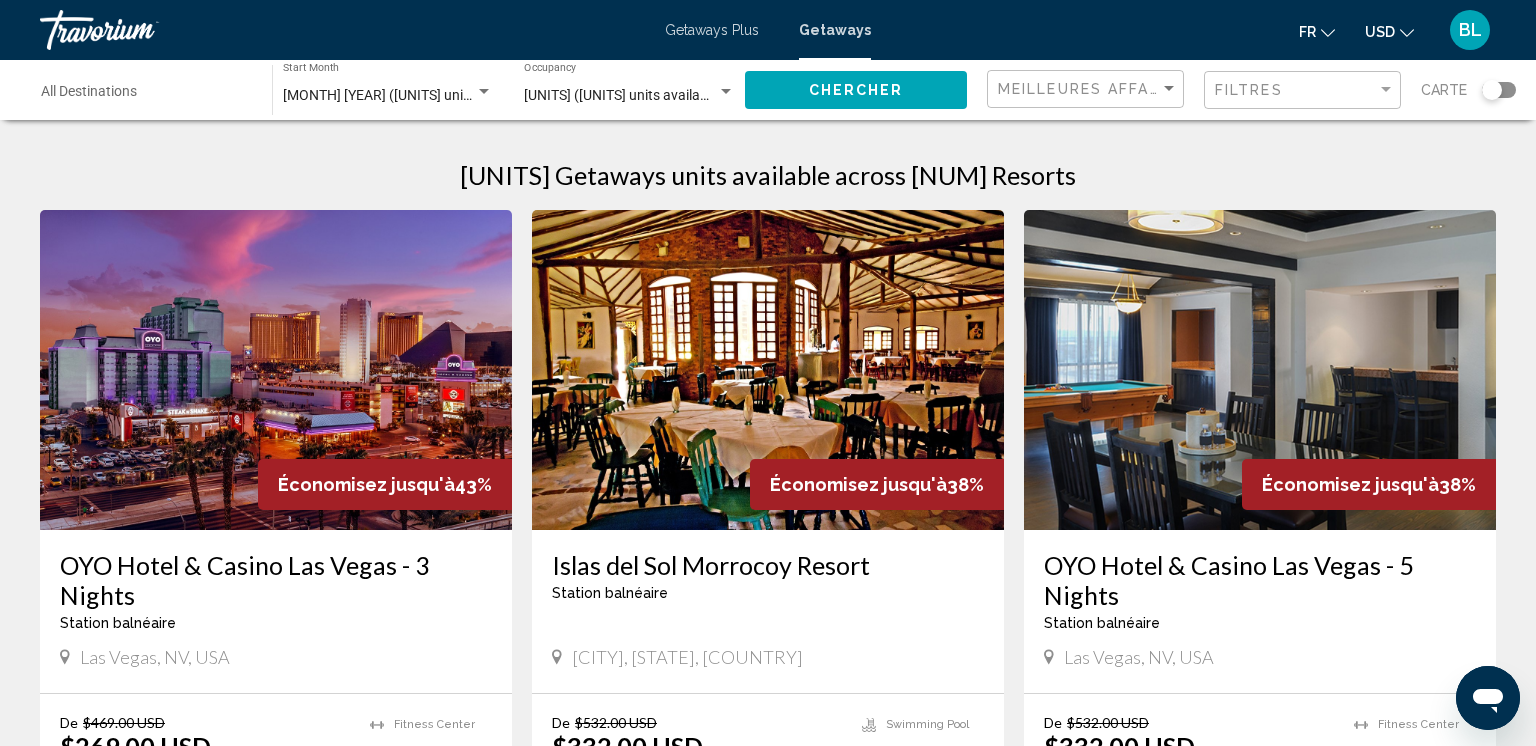 click 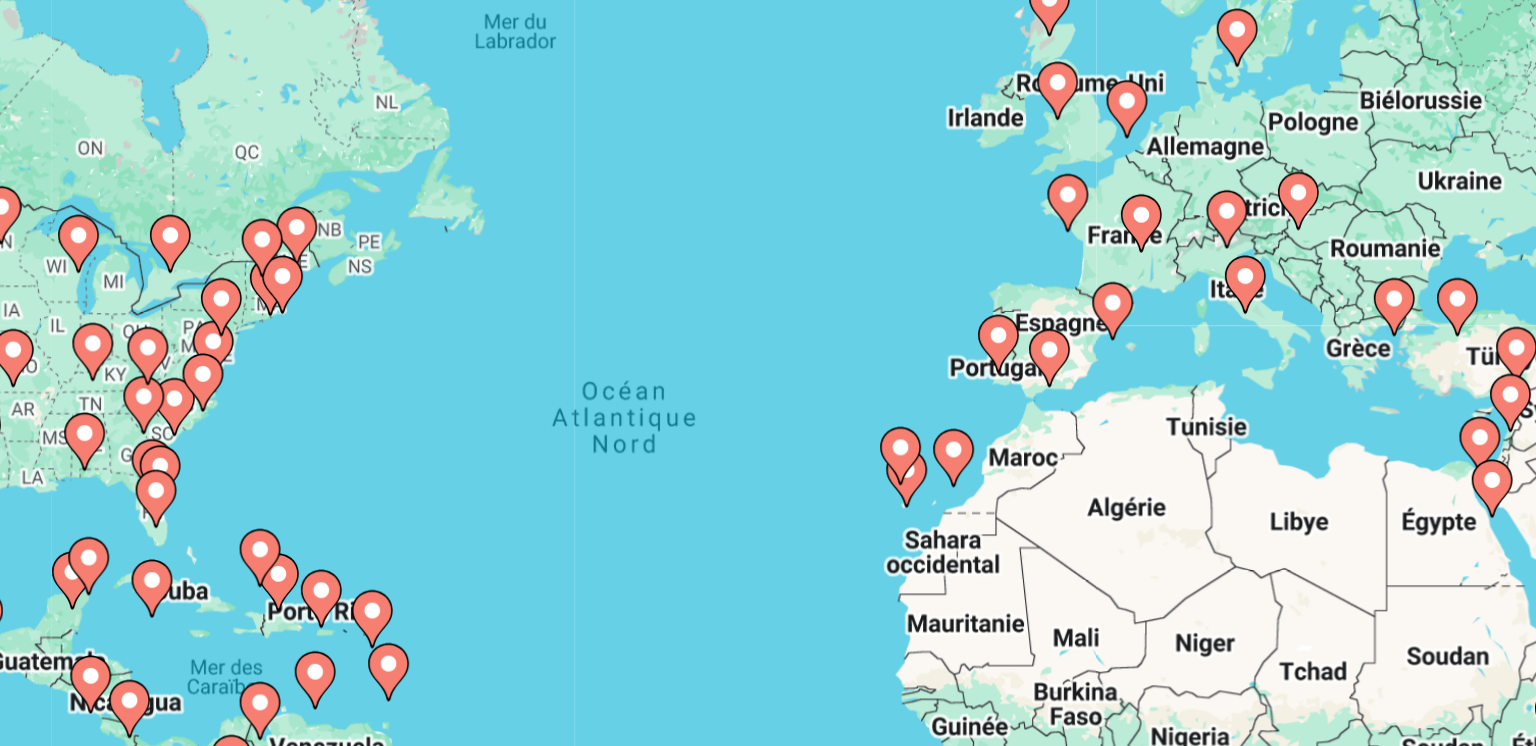 click on "Pour activer le glissement avec le clavier, appuyez sur Alt+Entrée. Une fois ce mode activé, utilisez les touches fléchées pour déplacer le repère. Pour valider le déplacement, appuyez sur Entrée. Pour annuler, appuyez sur Échap." at bounding box center (768, 440) 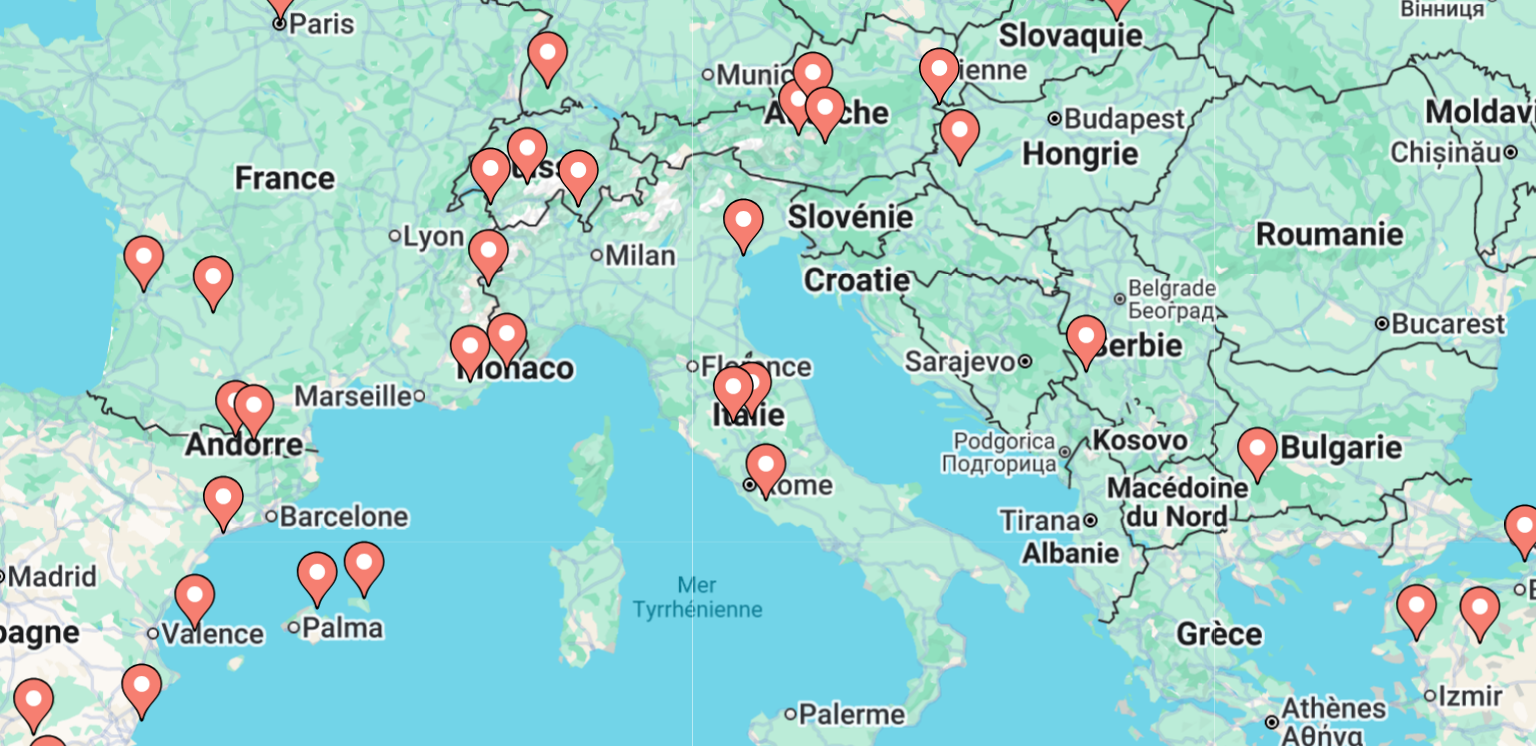 click on "Pour naviguer, appuyez sur les touches fléchées. Pour activer le glissement avec le clavier, appuyez sur Alt+Entrée. Une fois ce mode activé, utilisez les touches fléchées pour déplacer le repère. Pour valider le déplacement, appuyez sur Entrée. Pour annuler, appuyez sur Échap." at bounding box center (768, 440) 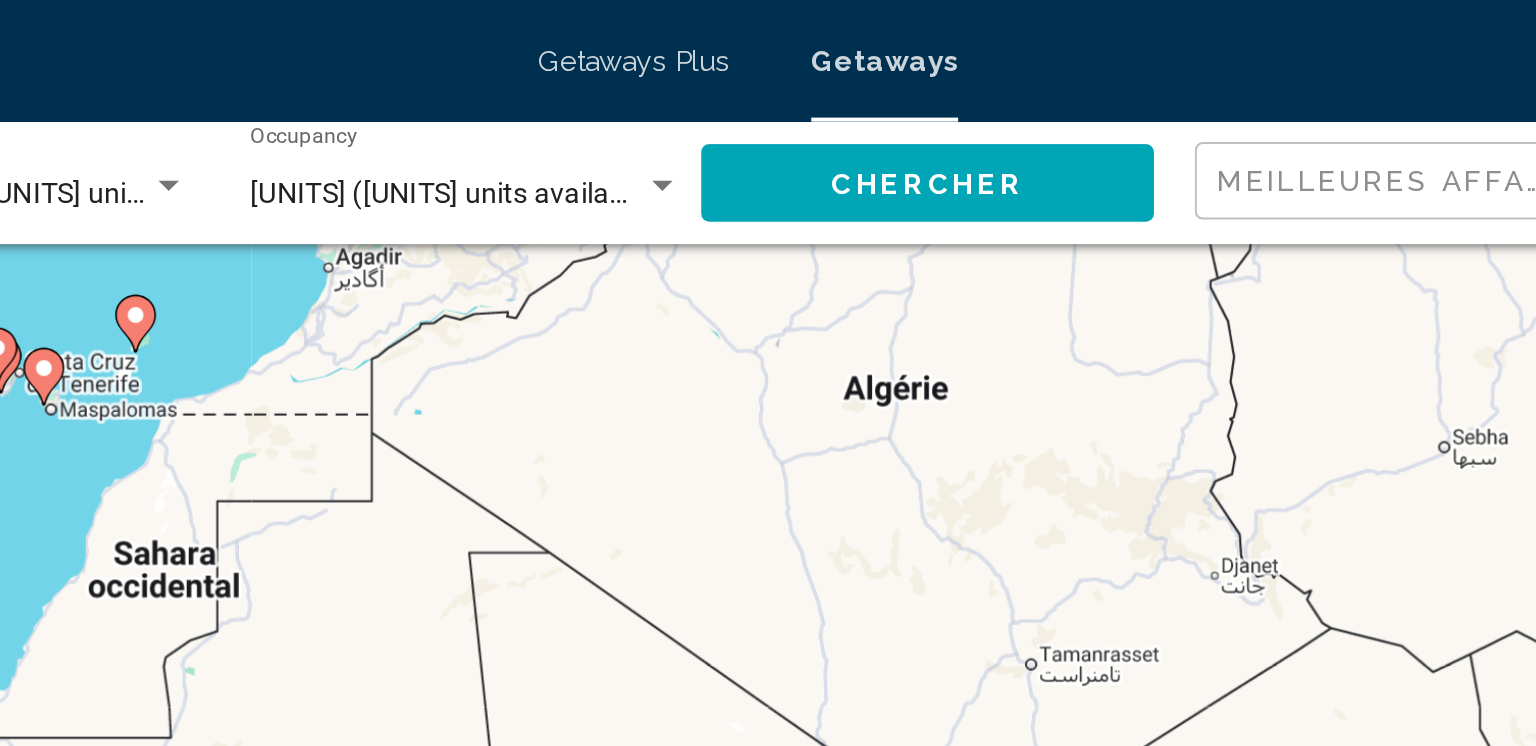 scroll, scrollTop: 0, scrollLeft: 0, axis: both 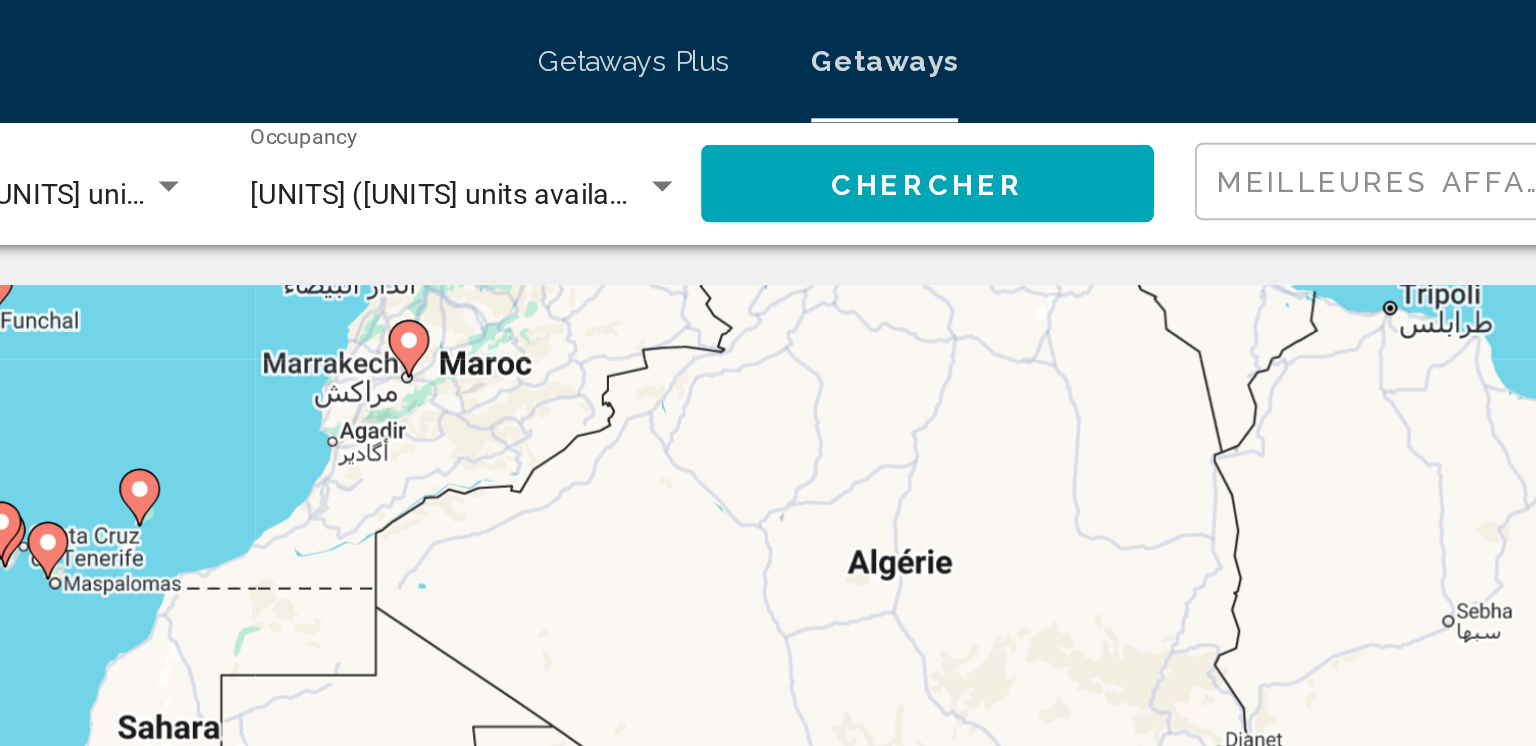 drag, startPoint x: 651, startPoint y: 504, endPoint x: 953, endPoint y: -45, distance: 626.582 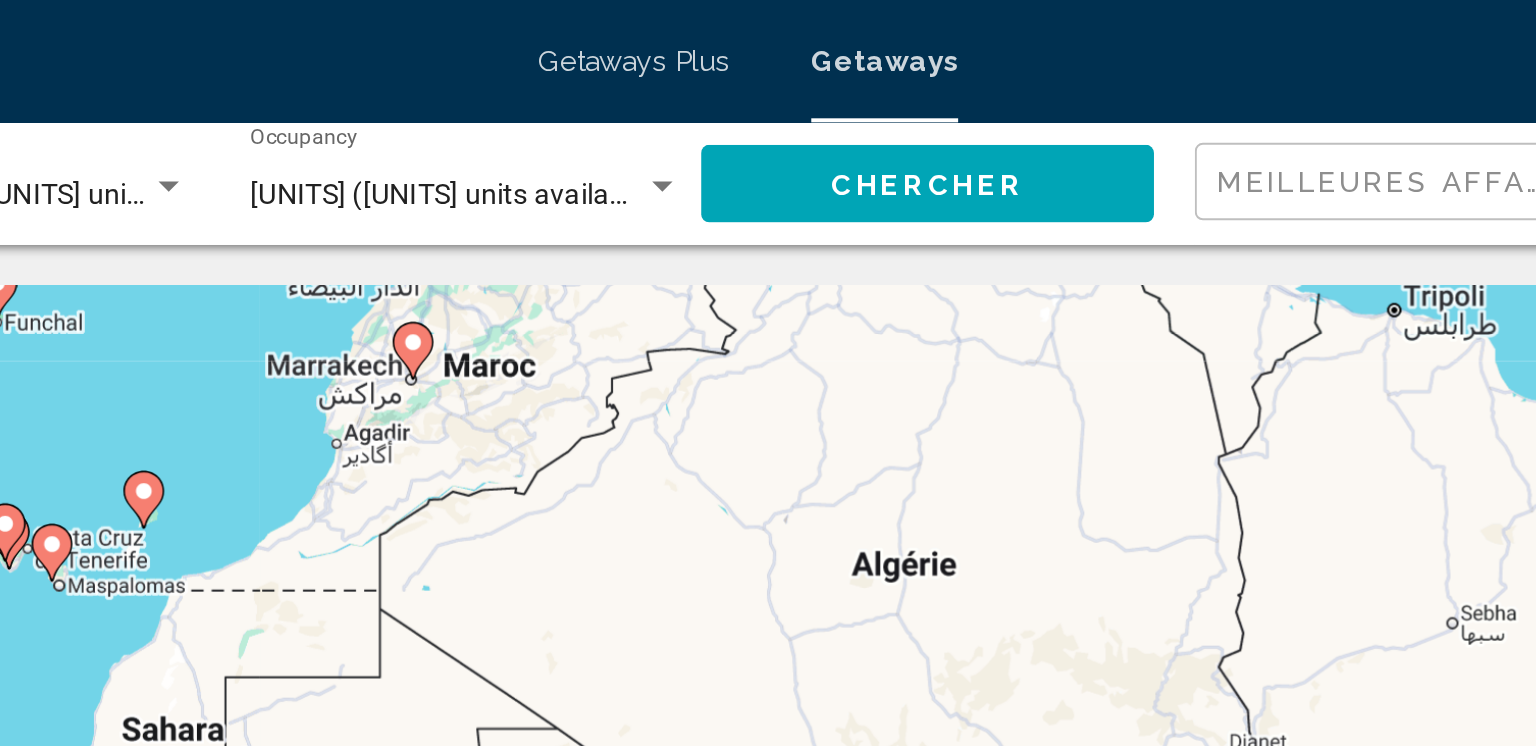 click 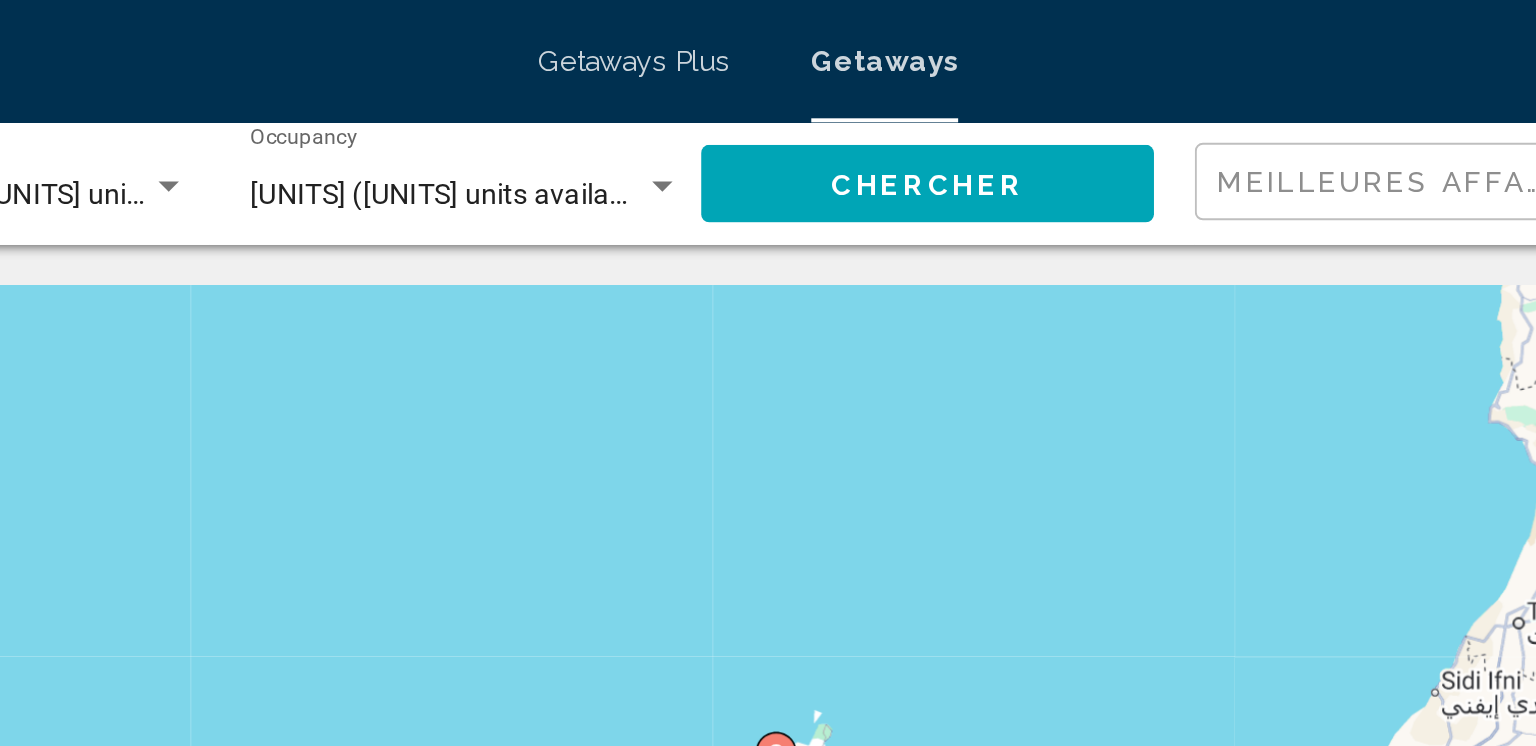 scroll, scrollTop: 0, scrollLeft: 0, axis: both 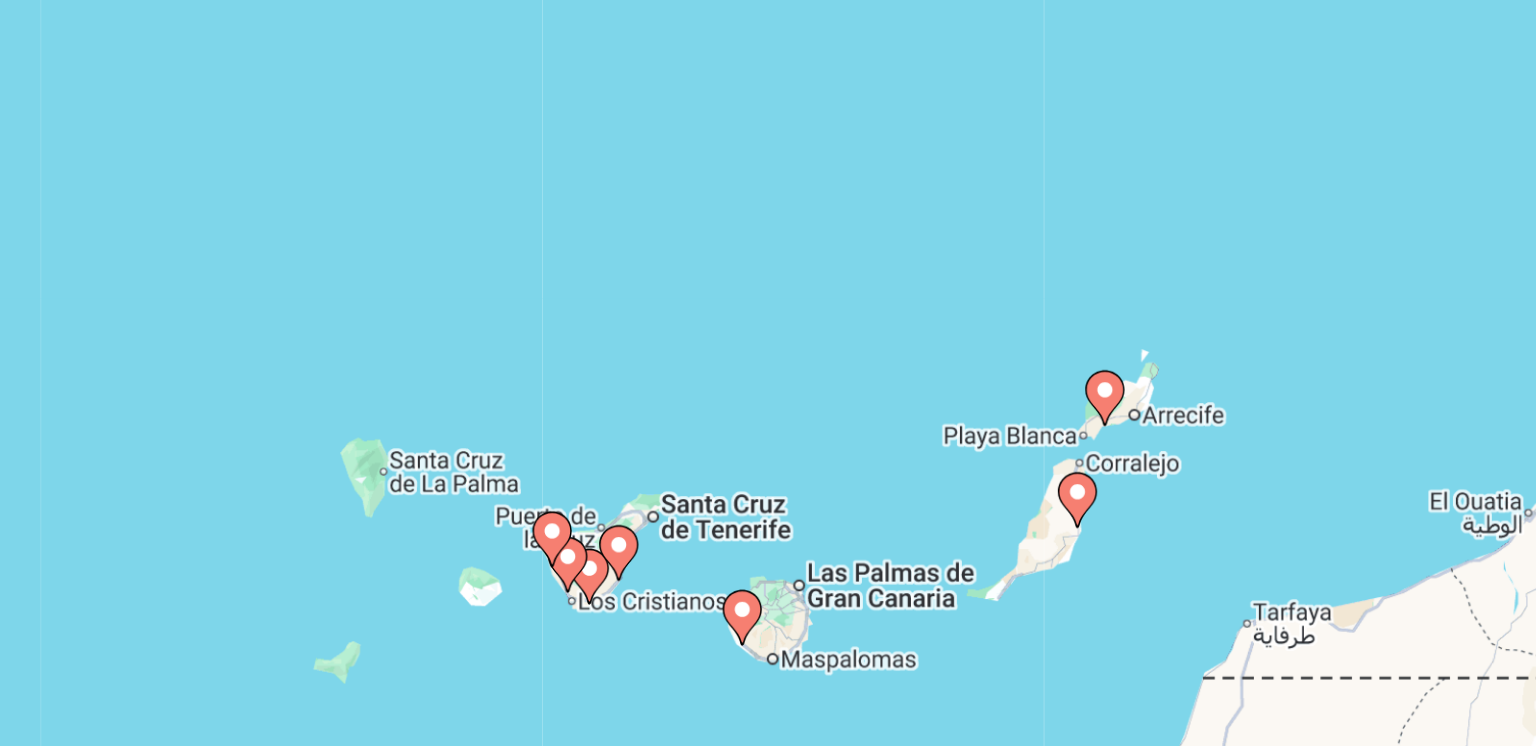 click 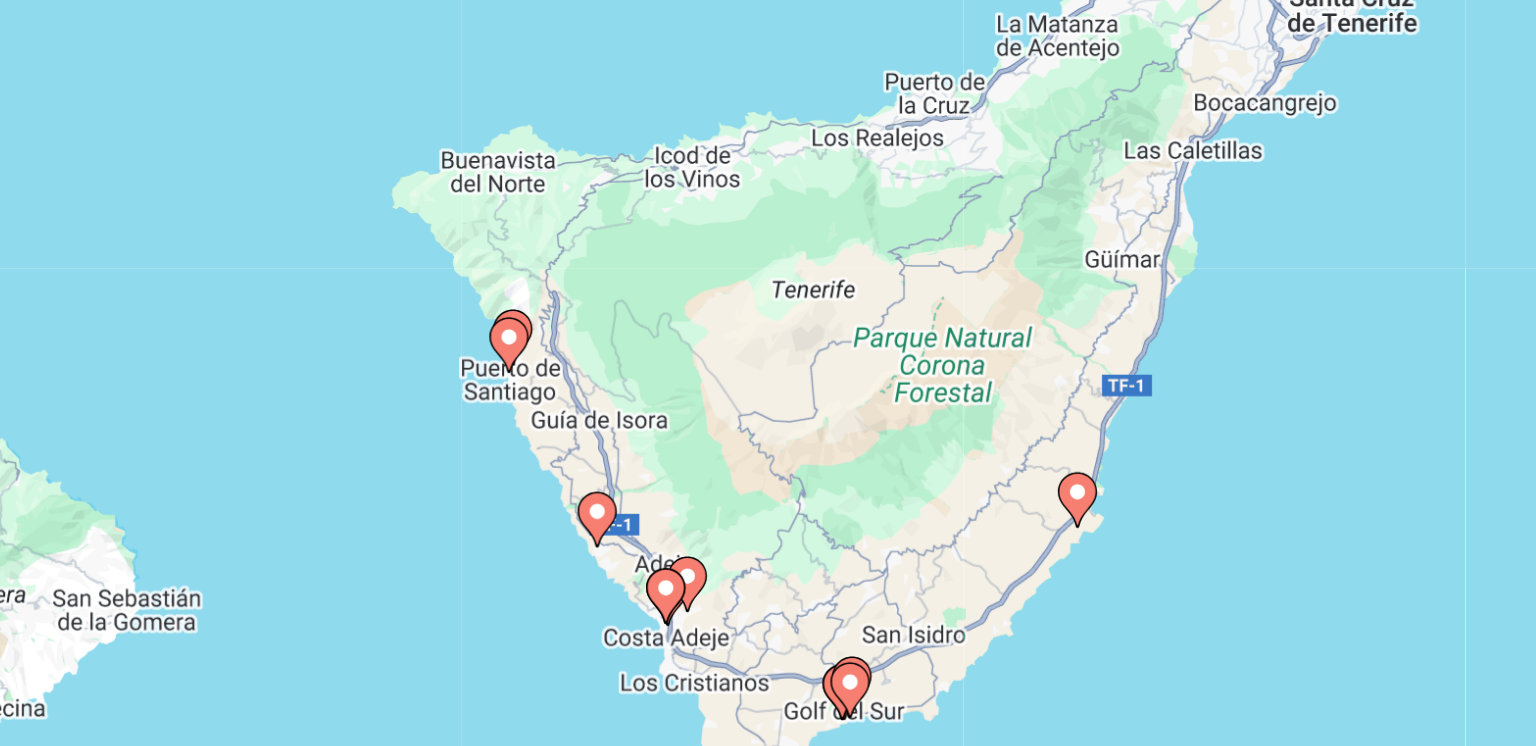 click 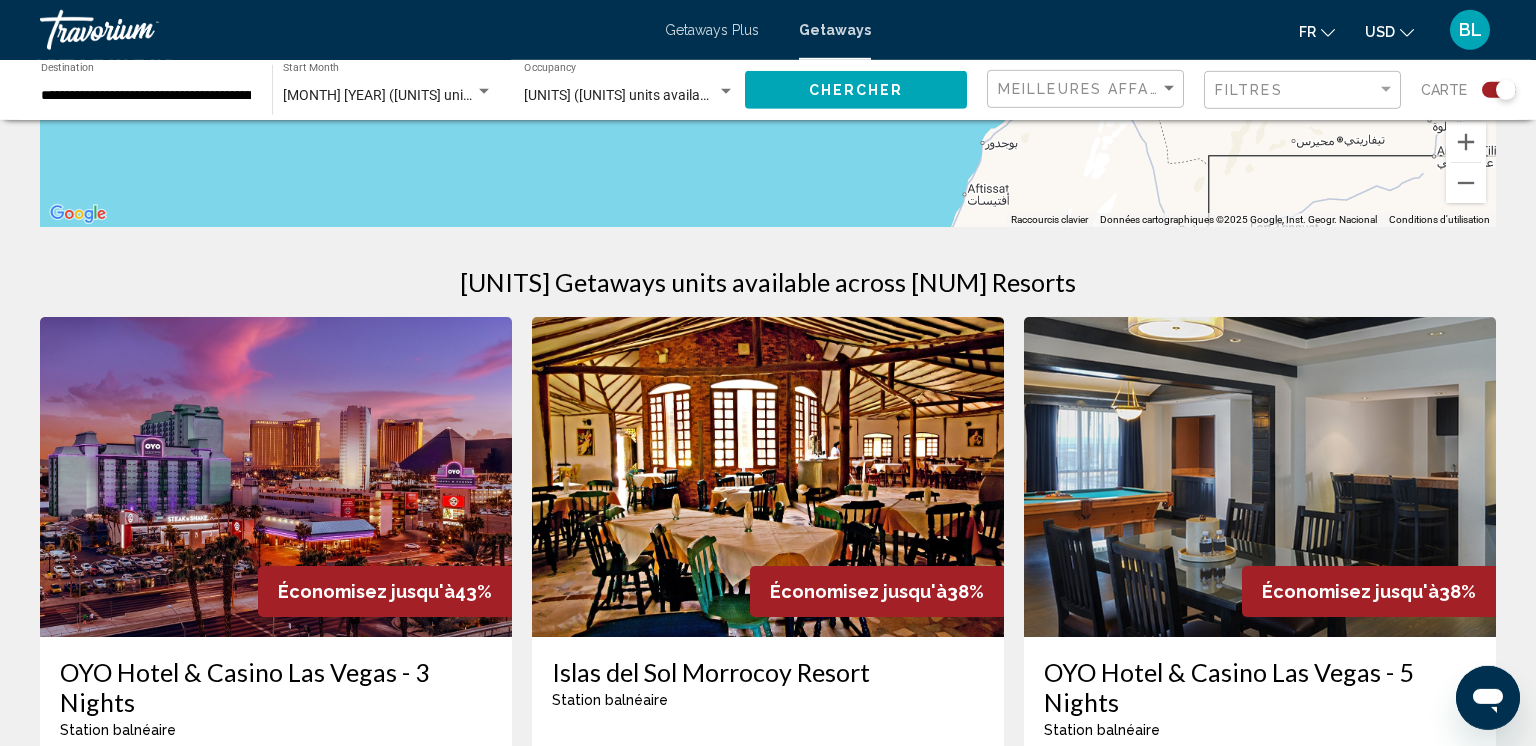 scroll, scrollTop: 631, scrollLeft: 0, axis: vertical 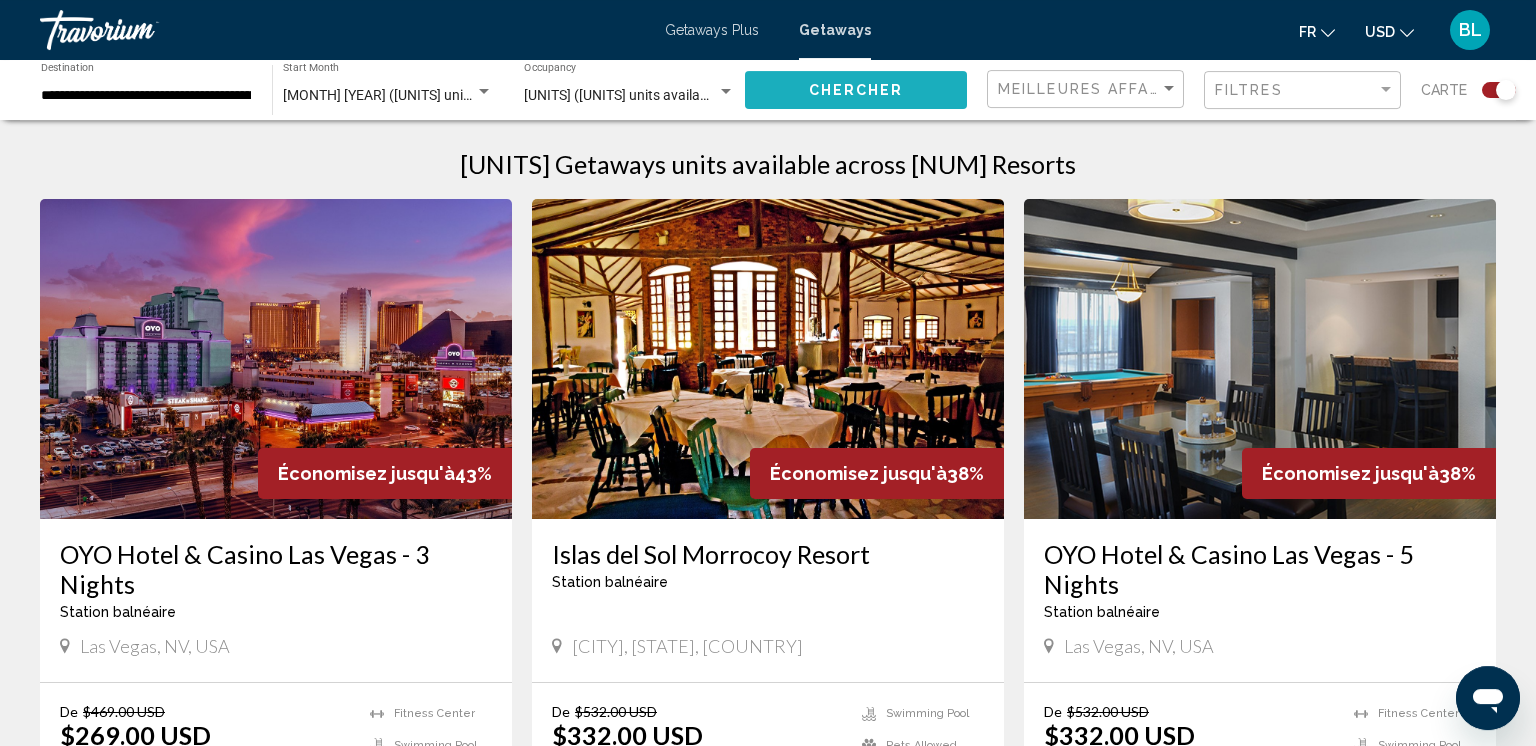 click on "Chercher" 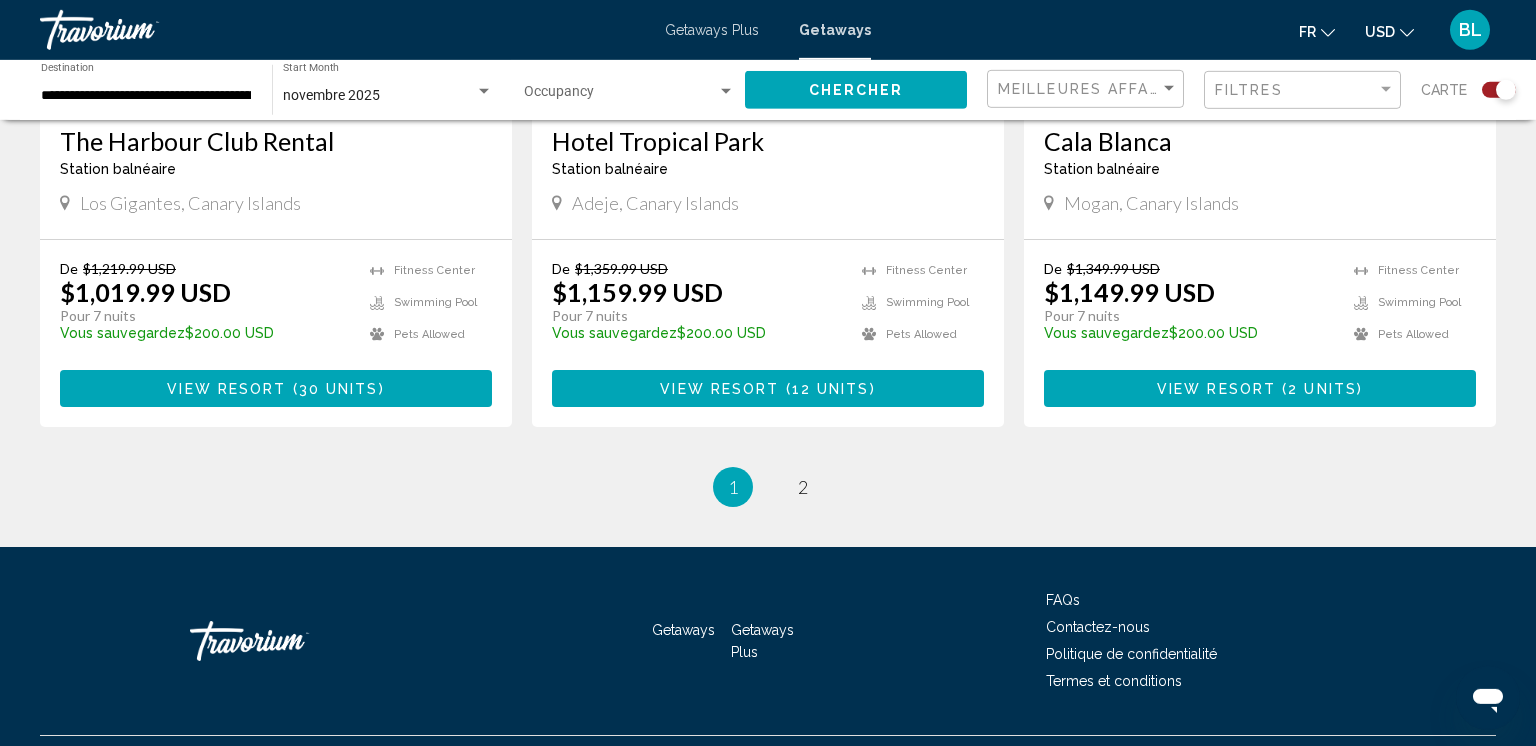 scroll, scrollTop: 3163, scrollLeft: 0, axis: vertical 